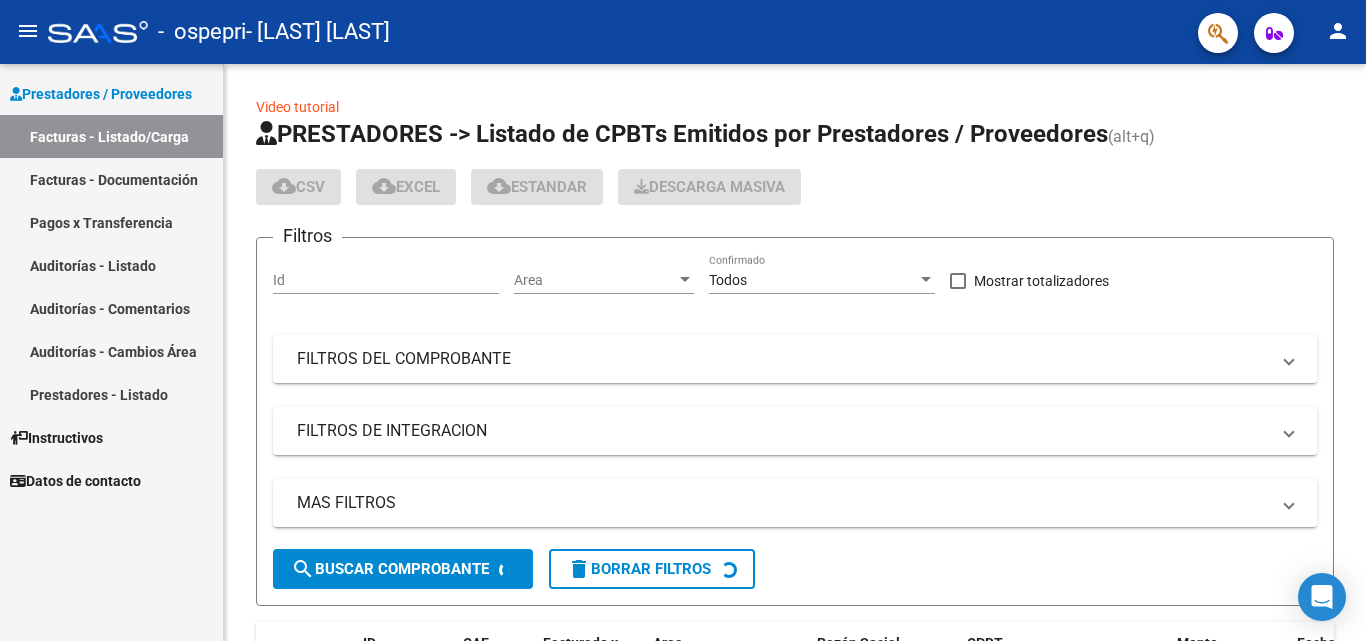 scroll, scrollTop: 0, scrollLeft: 0, axis: both 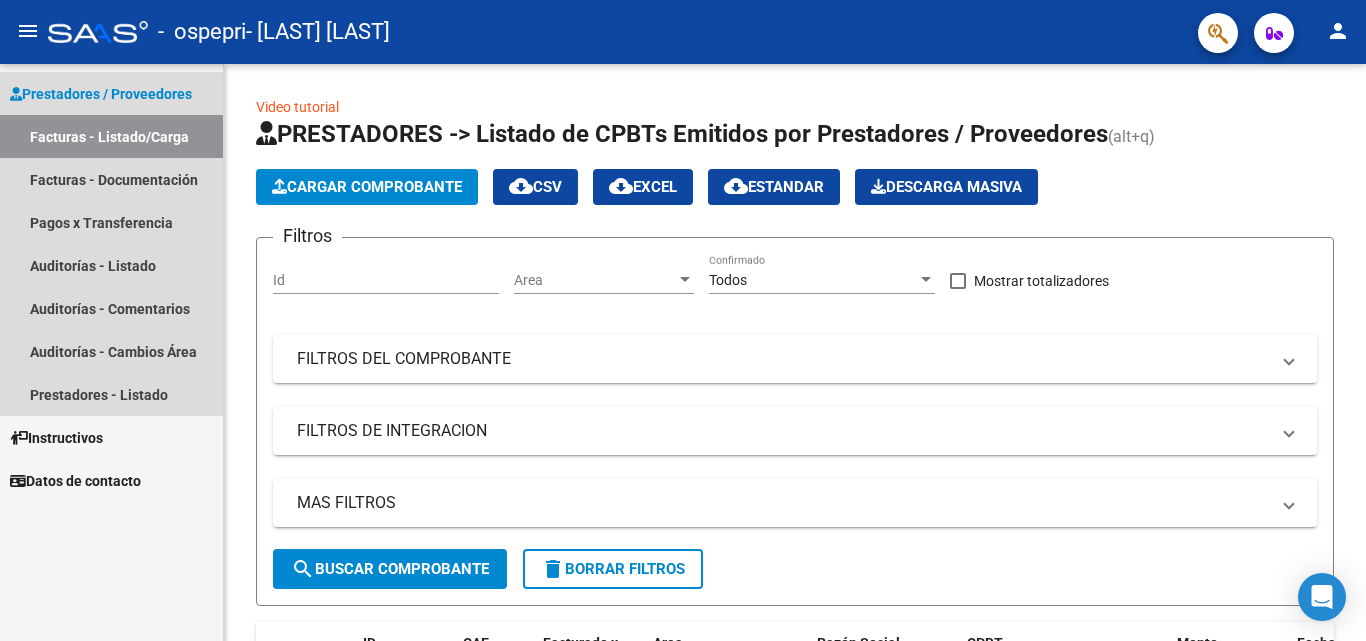 click on "Facturas - Listado/Carga" at bounding box center [111, 136] 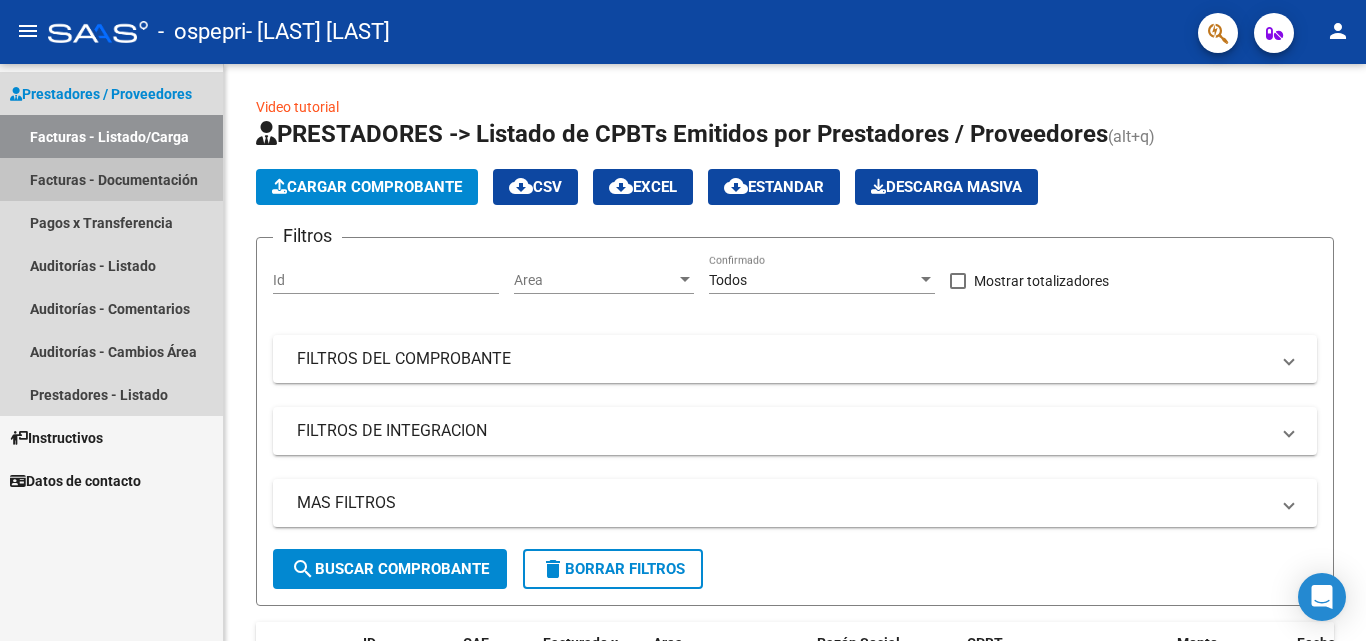 click on "Facturas - Documentación" at bounding box center (111, 179) 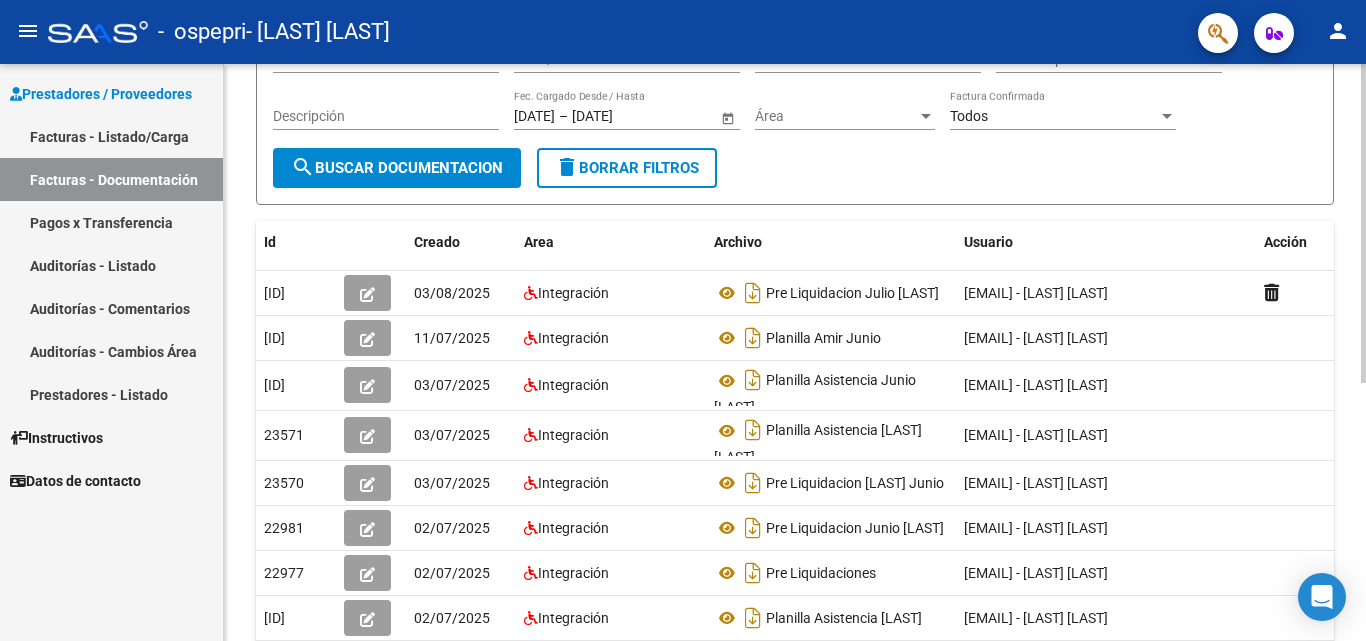 click on "PRESTADORES -> Comprobantes - Documentación Respaldatoria cloud_download Exportar CSV Descarga Masiva Filtros Id CUIT / Razón Social Pto. Venta Nro. Comprobante Descripción 3/2/2025 3/2/2025 – 3/8/2025 3/8/2025 Fec. Cargado Desde / Hasta Área Área Todos Factura Confirmada search Buscar Documentacion delete Borrar Filtros Id Creado Area Archivo Usuario Acción 27285 03/08/2025 Integración Pre Liquidacion Julio [LAST] [EMAIL] - [LAST] [LAST] 26337 11/07/2025 Integración Planilla Amir Junio [EMAIL] - [LAST] [LAST] 23578 03/07/2025 Integración Planilla Asistencia Junio [LAST] [EMAIL] - [LAST] [LAST] 23571 03/07/2025 Integración Planilla Asistencia [LAST] [LAST] [EMAIL] - [LAST] [LAST] 23570 03/07/2025 Integración Pre Liquidacion [LAST] Junio [EMAIL] - [LAST] [LAST] 22981 02/07/2025 Integración Pre Liquidacion Junio [LAST] 22977 02/07/2025 22976" 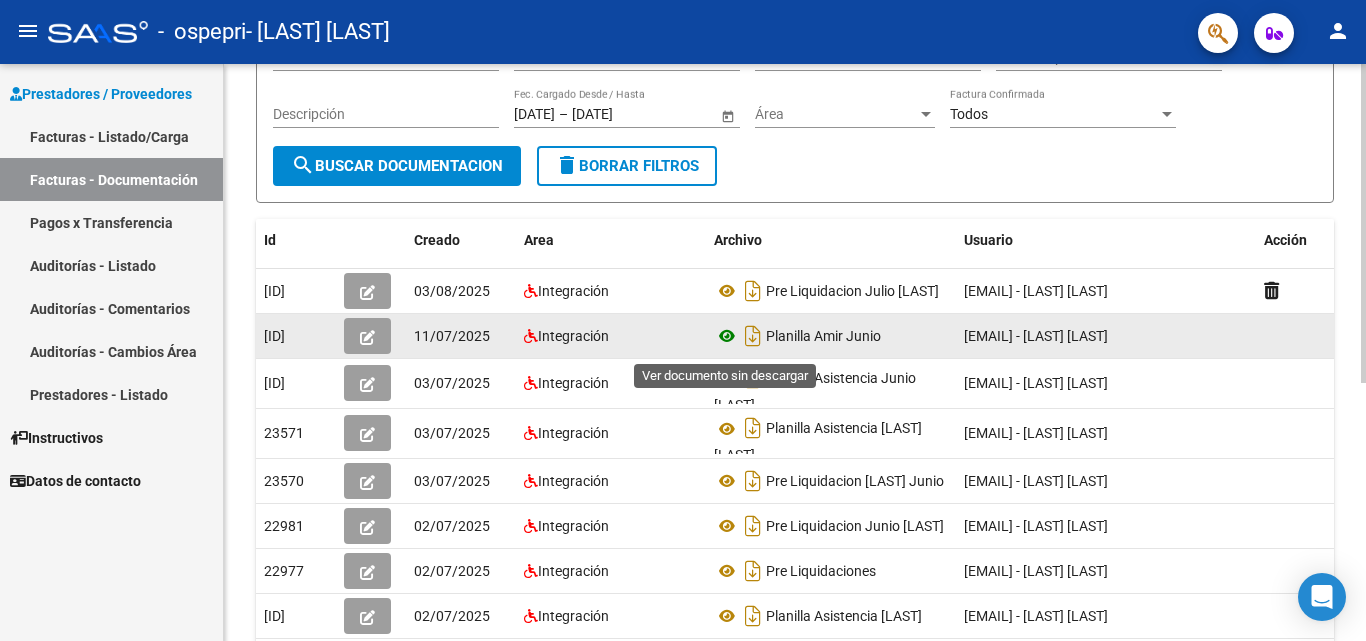 click 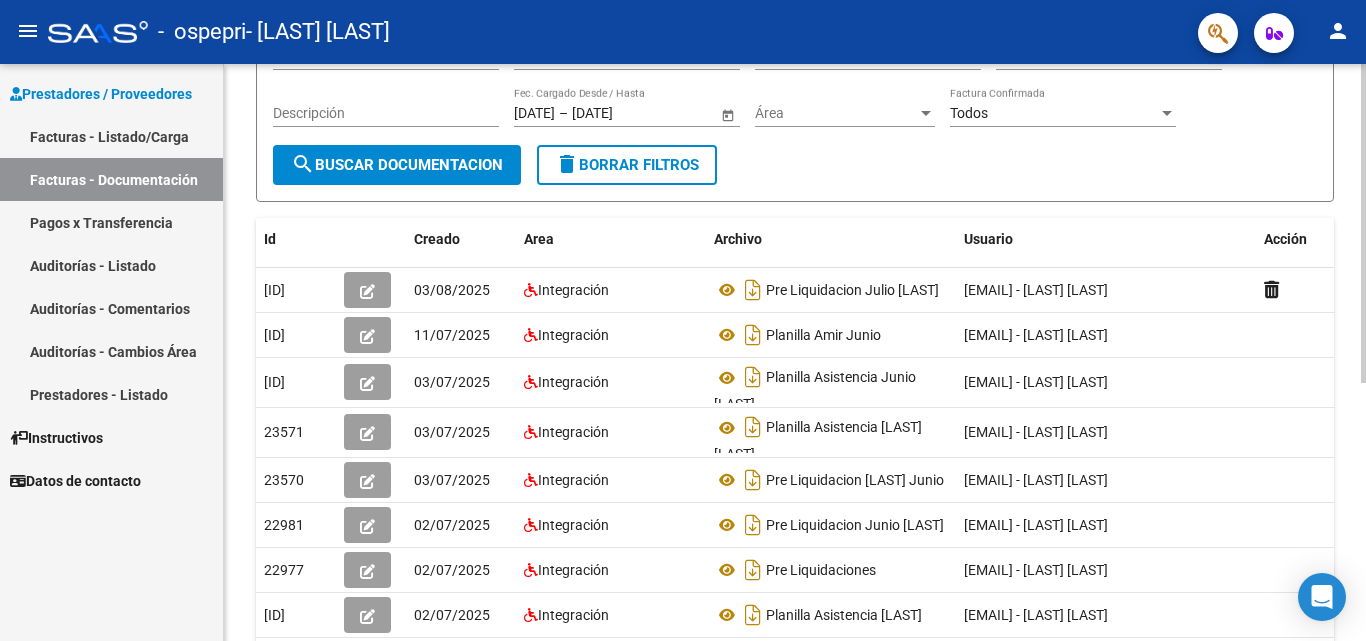 scroll, scrollTop: 190, scrollLeft: 0, axis: vertical 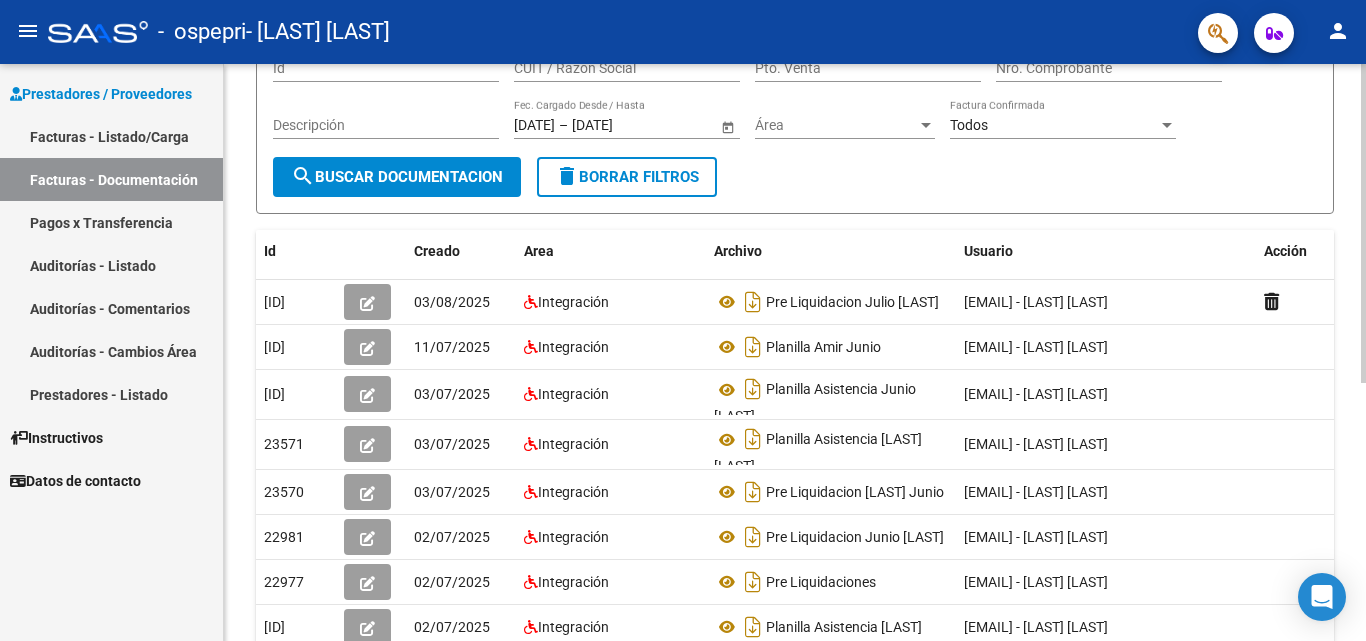 click 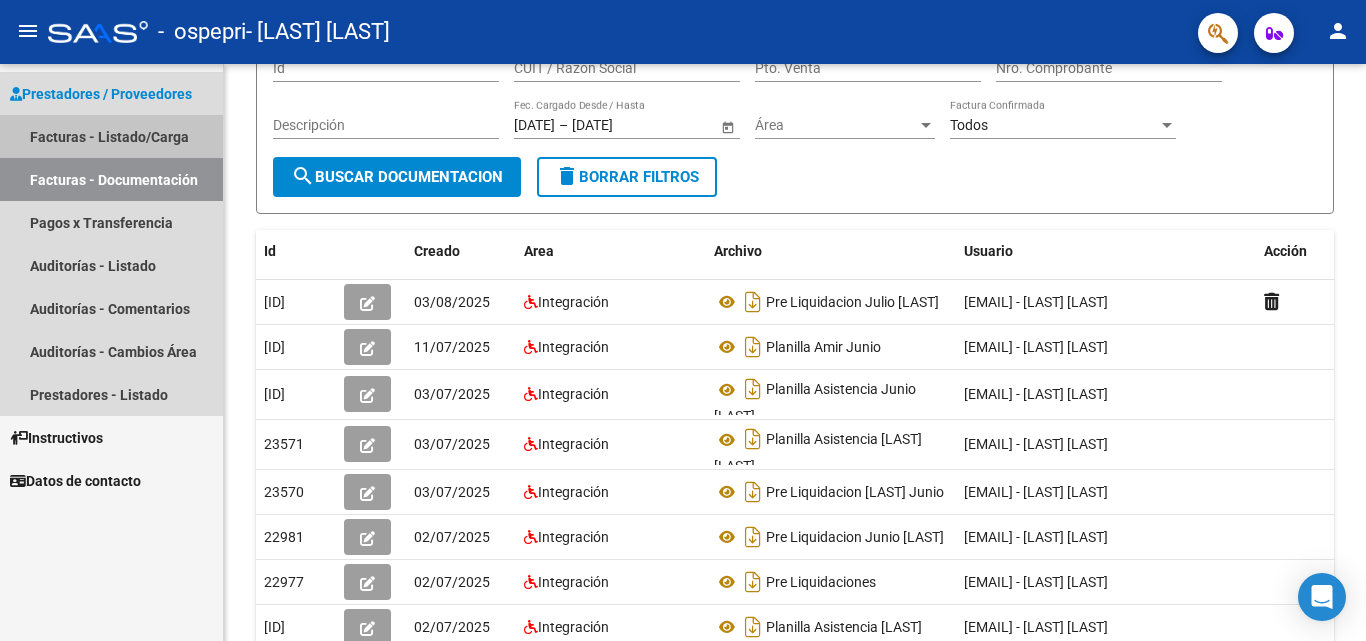 click on "Facturas - Listado/Carga" at bounding box center [111, 136] 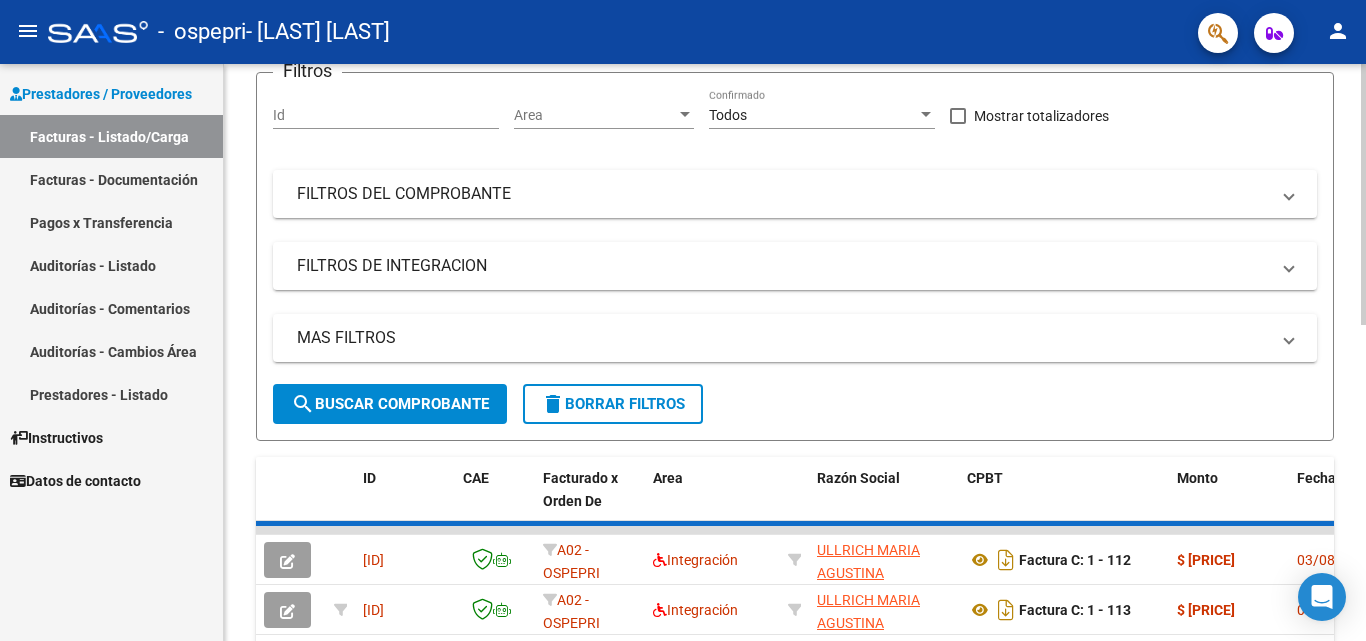scroll, scrollTop: 190, scrollLeft: 0, axis: vertical 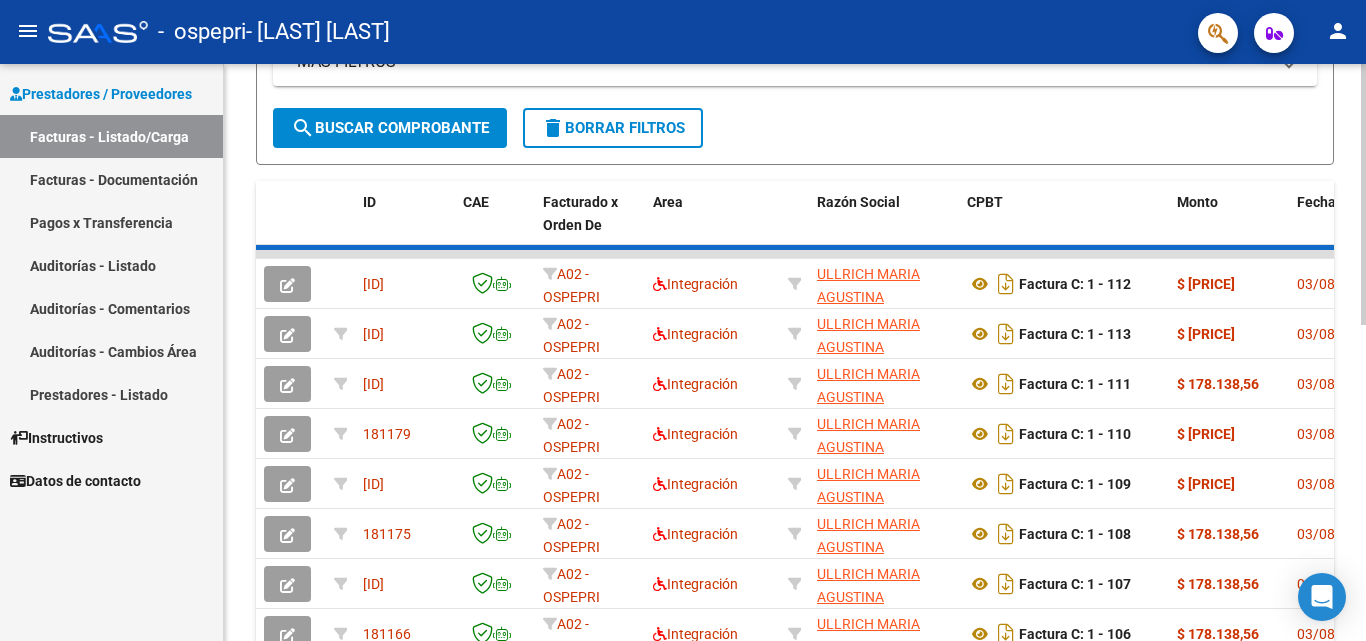click 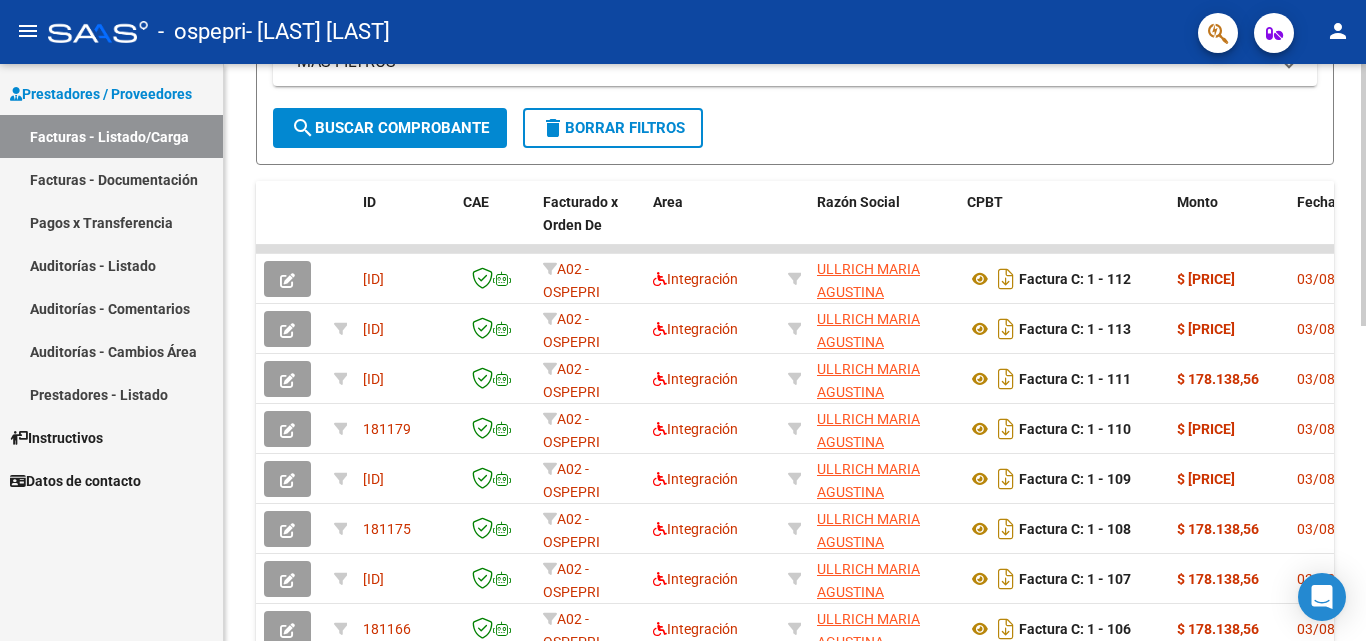 scroll, scrollTop: 595, scrollLeft: 0, axis: vertical 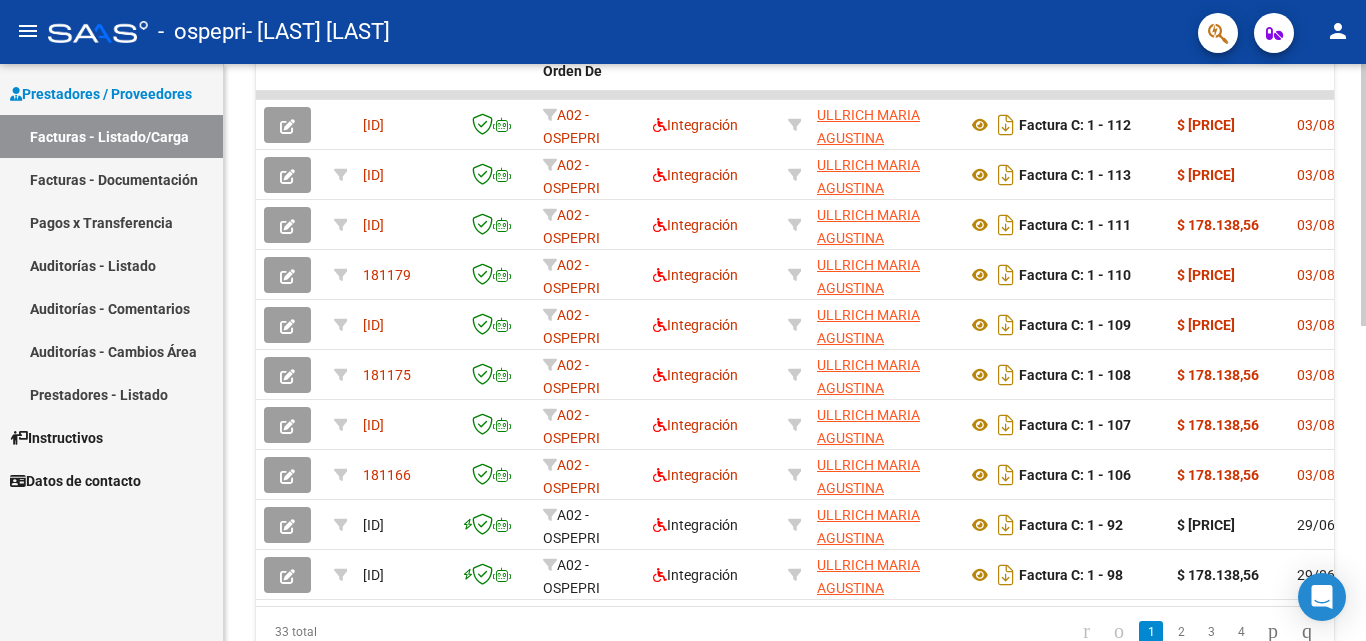 click 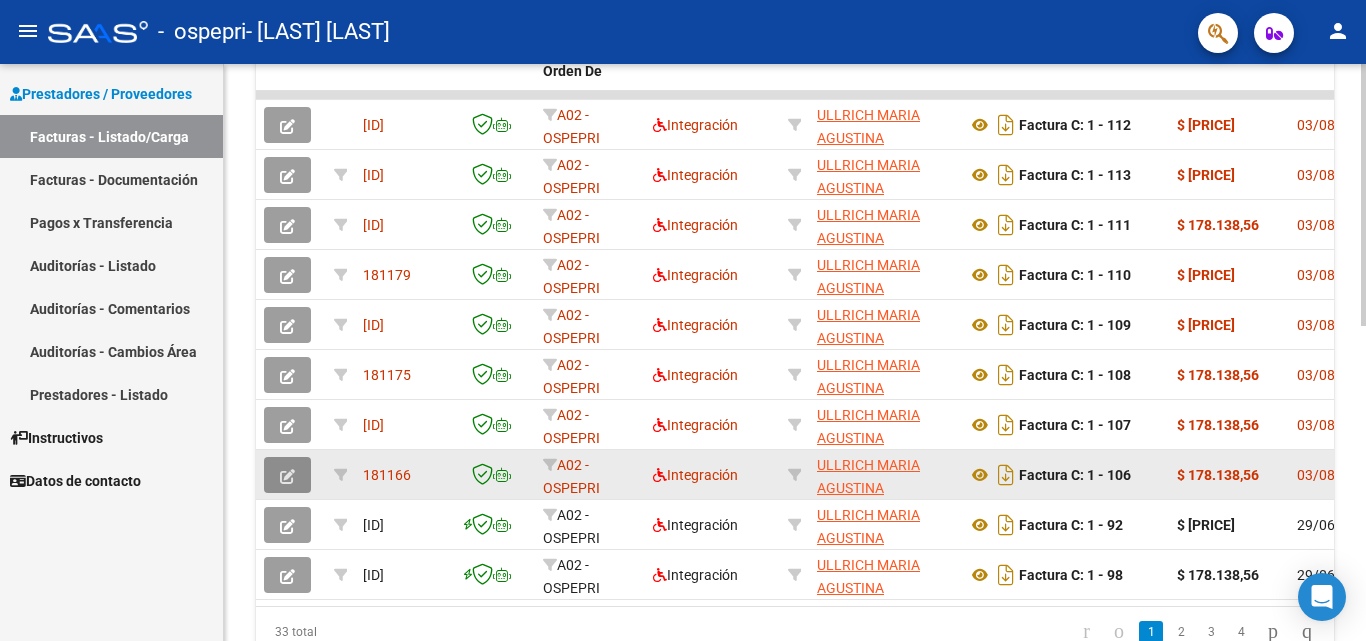 click 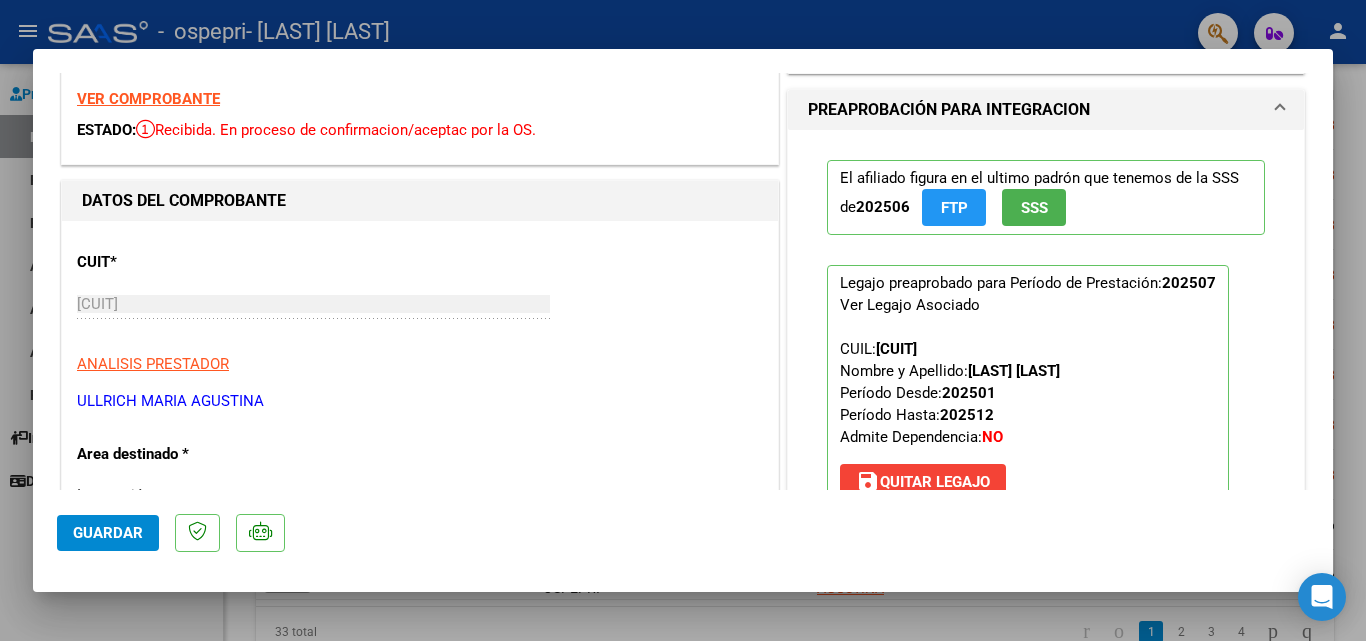 scroll, scrollTop: 0, scrollLeft: 0, axis: both 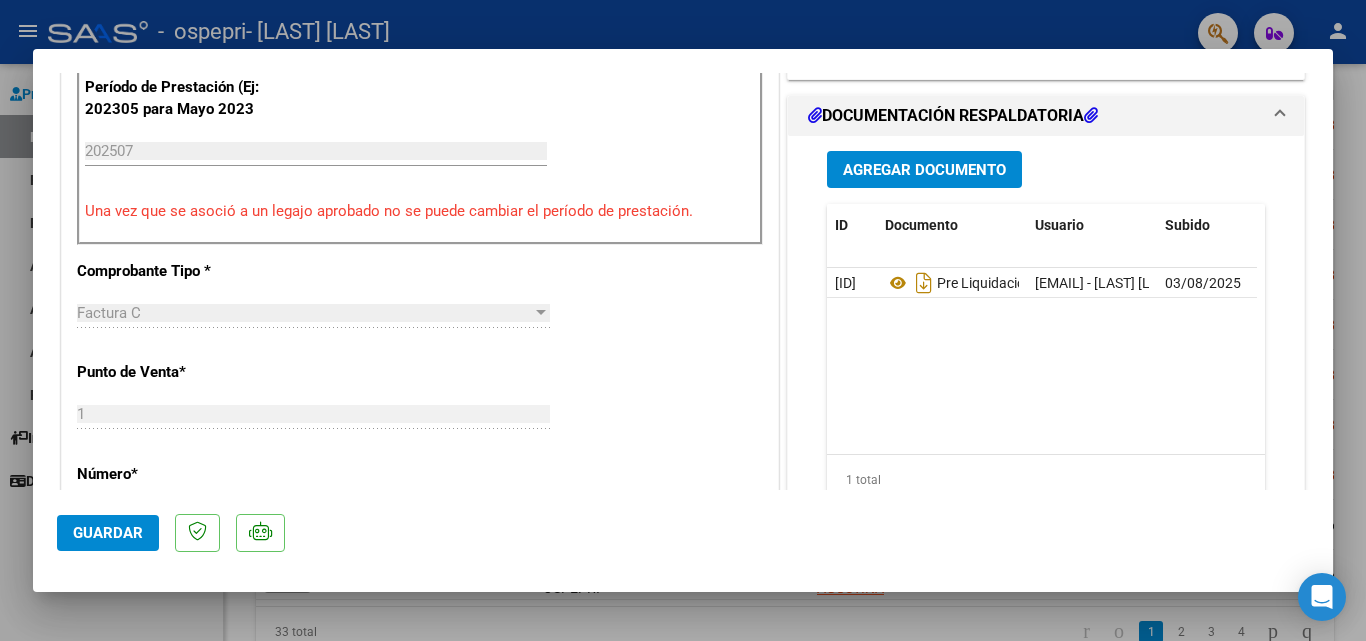click at bounding box center (683, 320) 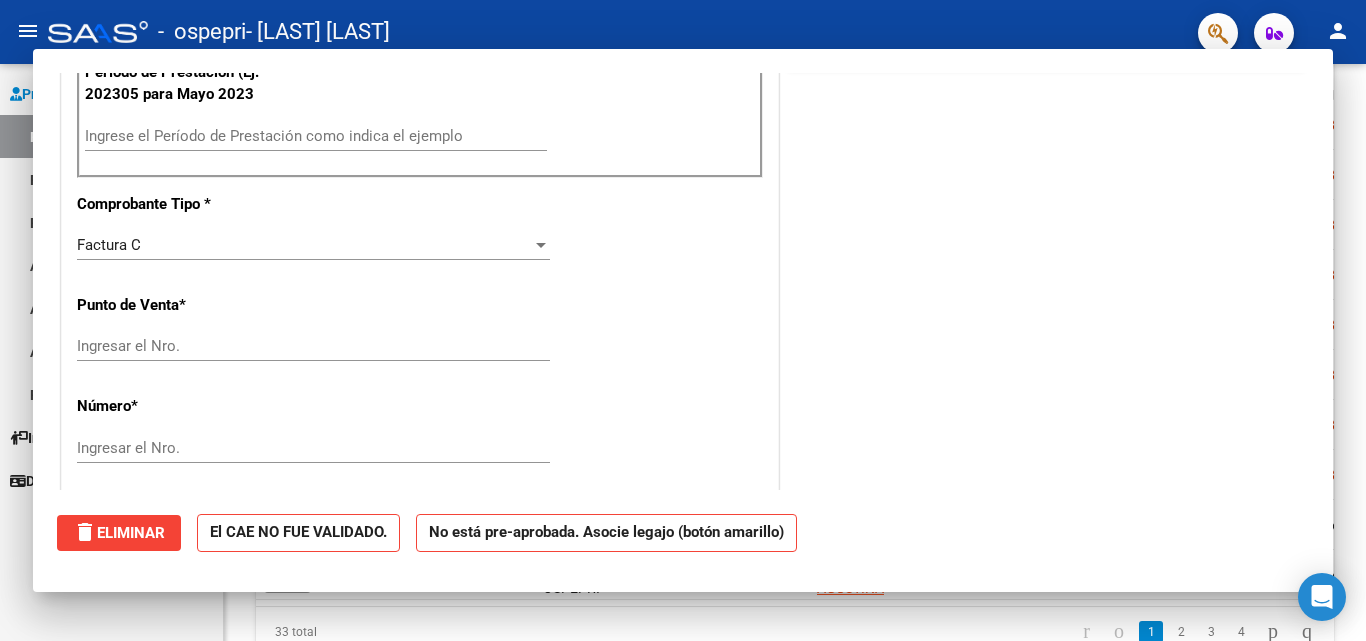 scroll, scrollTop: 0, scrollLeft: 0, axis: both 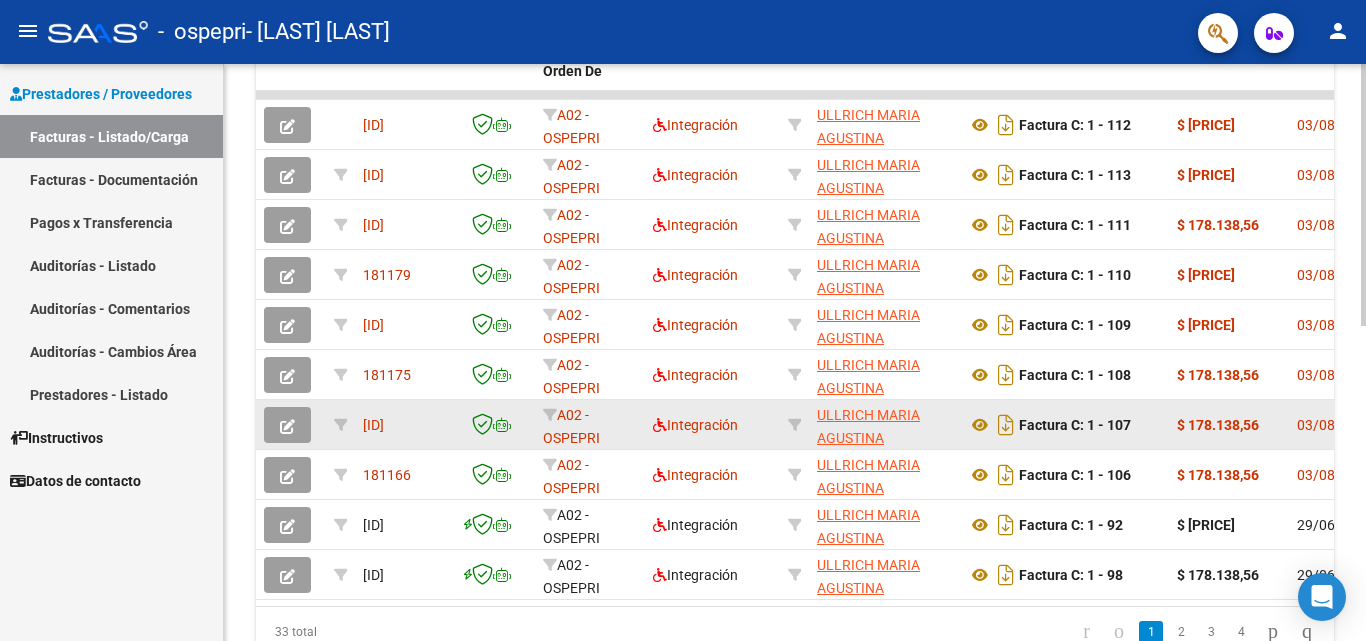 click on "[ID]" 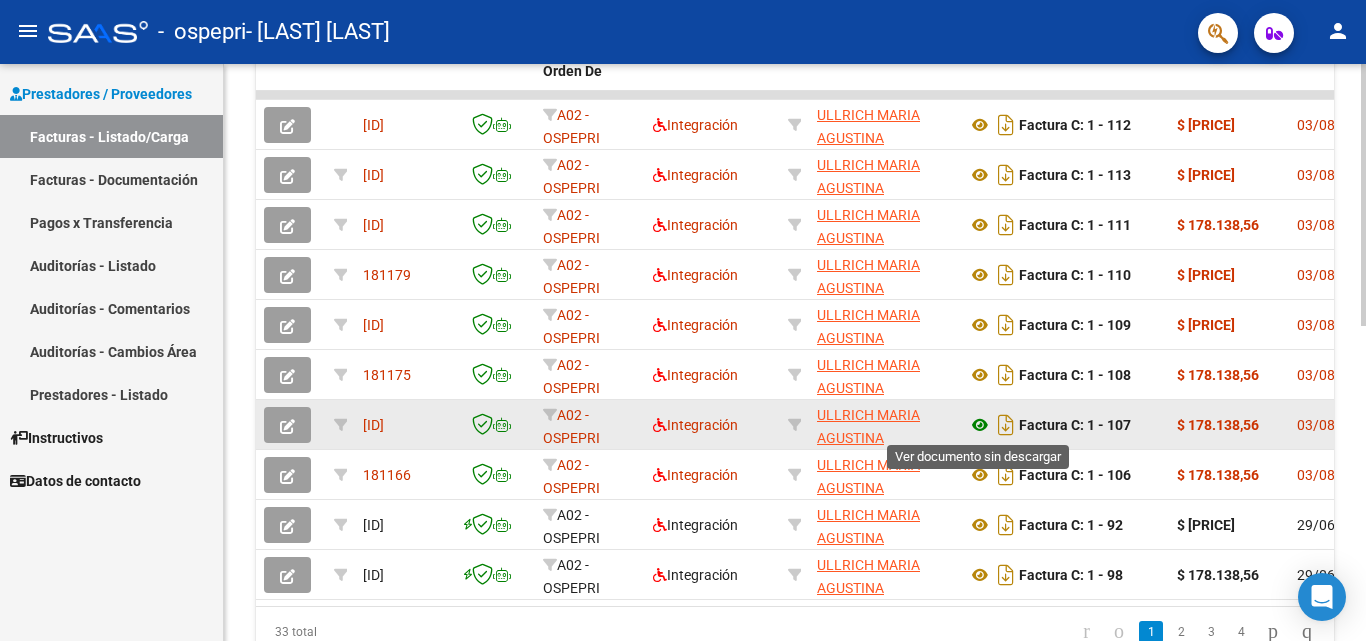 click 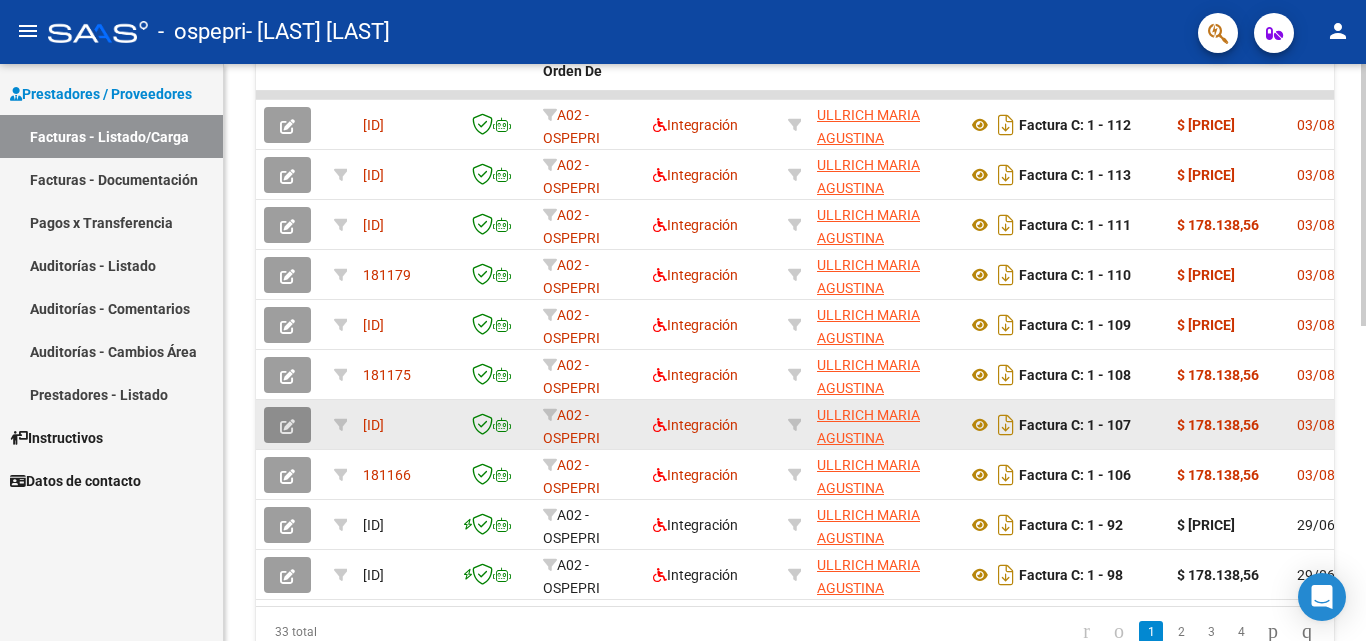click 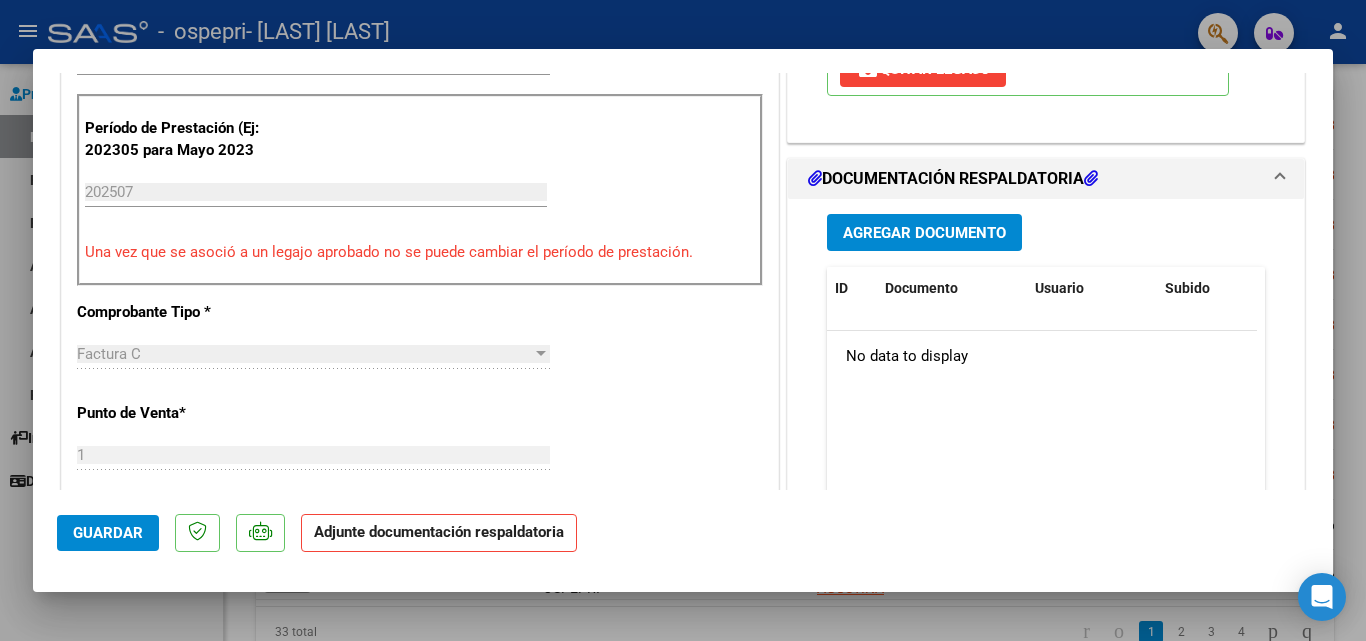 scroll, scrollTop: 556, scrollLeft: 0, axis: vertical 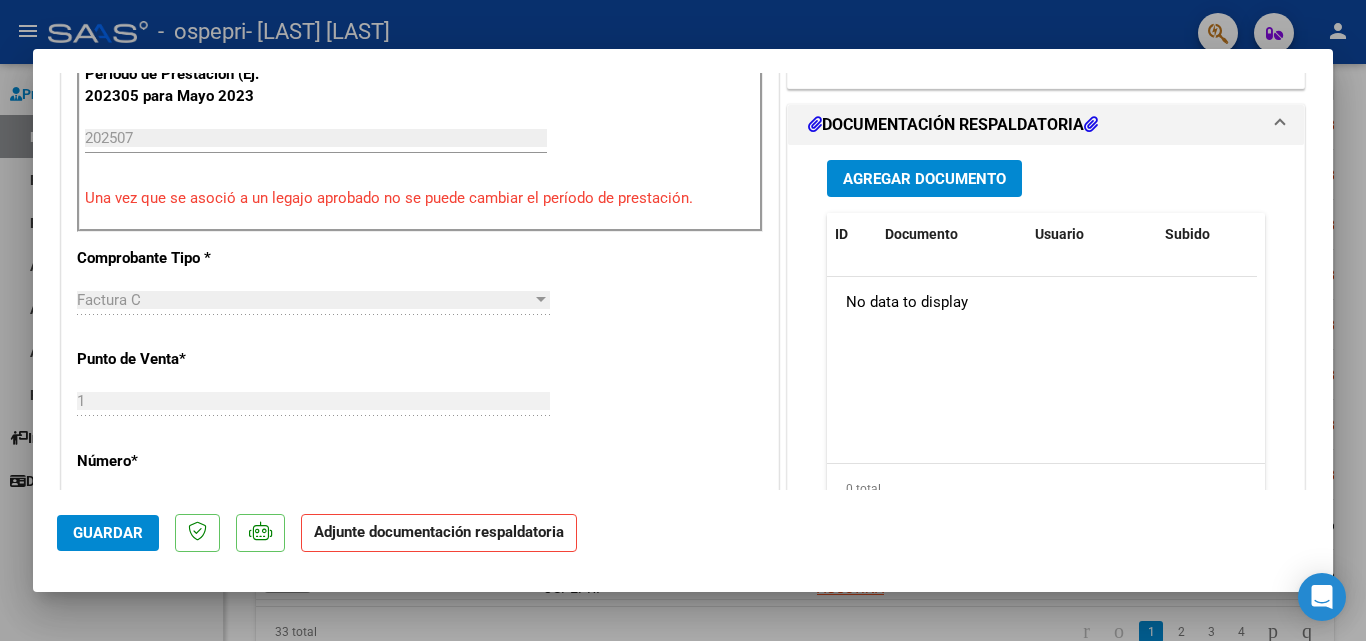 click on "Agregar Documento" at bounding box center [924, 178] 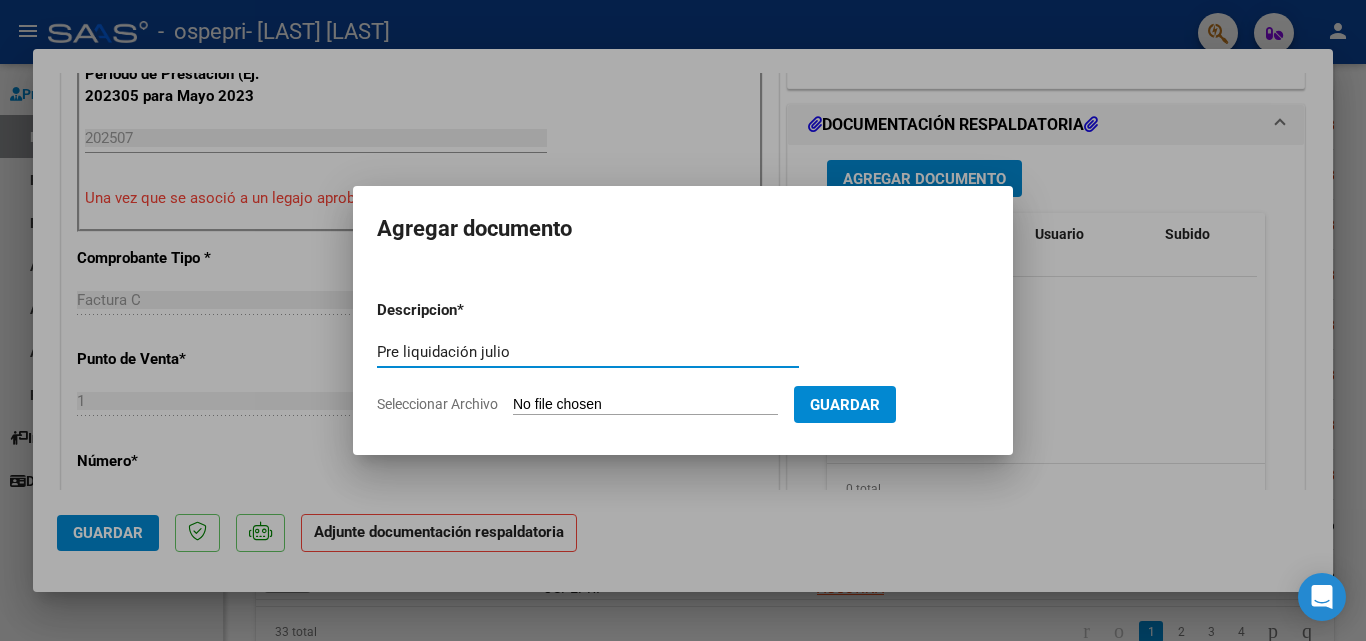 type on "Pre liquidación julio" 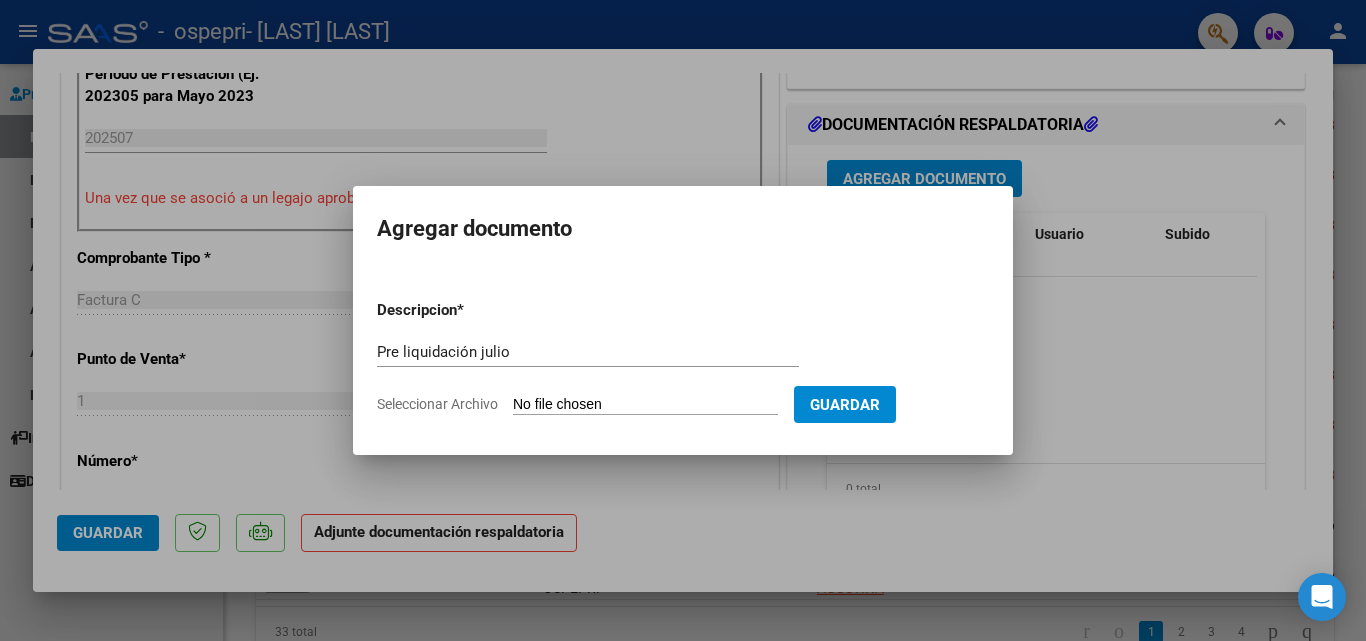 click on "Guardar" at bounding box center (845, 405) 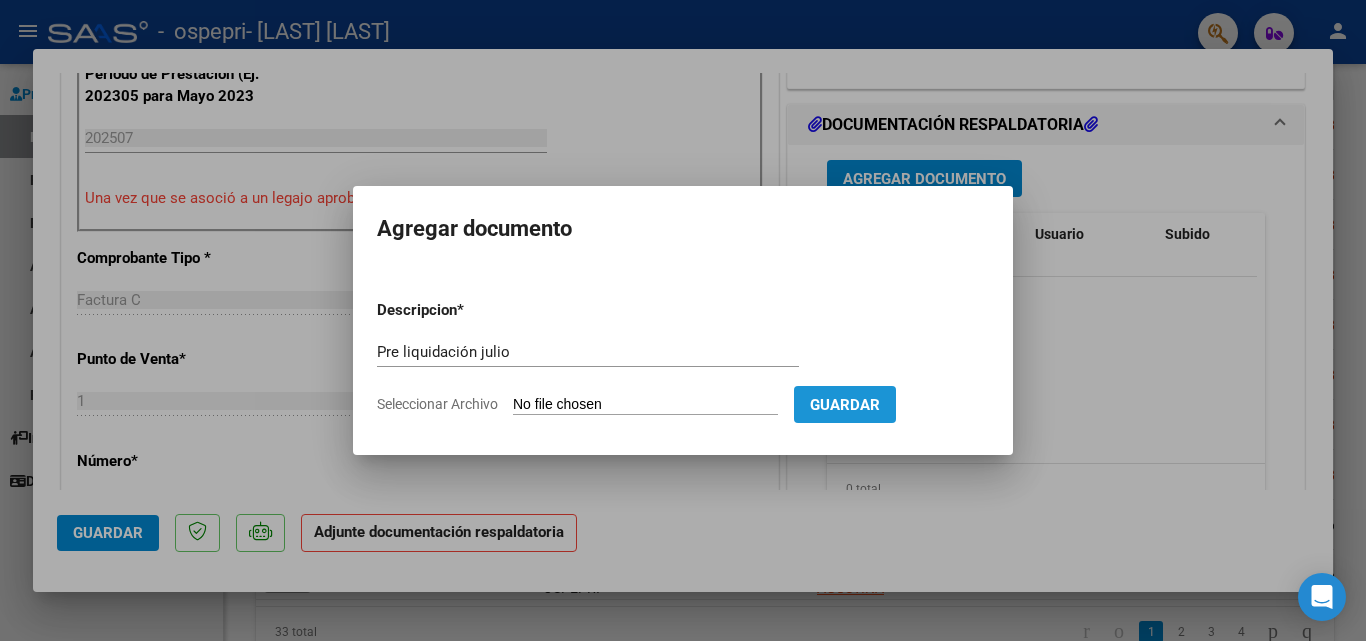 click on "Guardar" at bounding box center (845, 405) 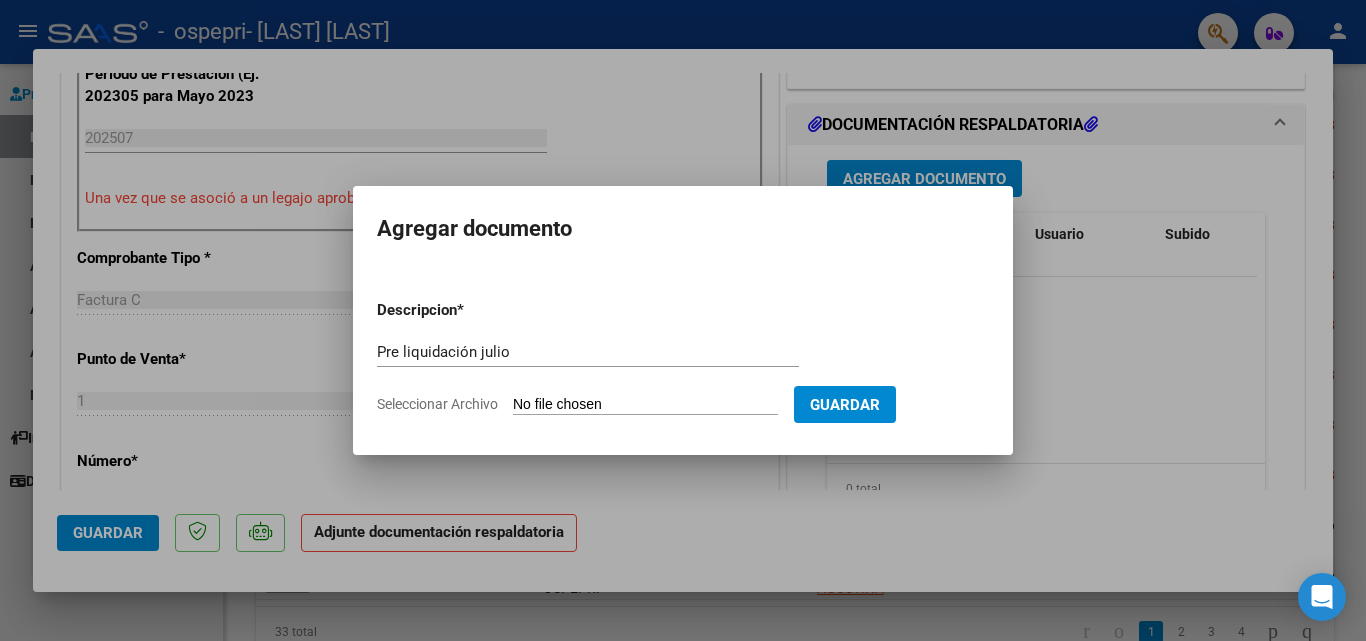 click on "Seleccionar Archivo" at bounding box center (645, 405) 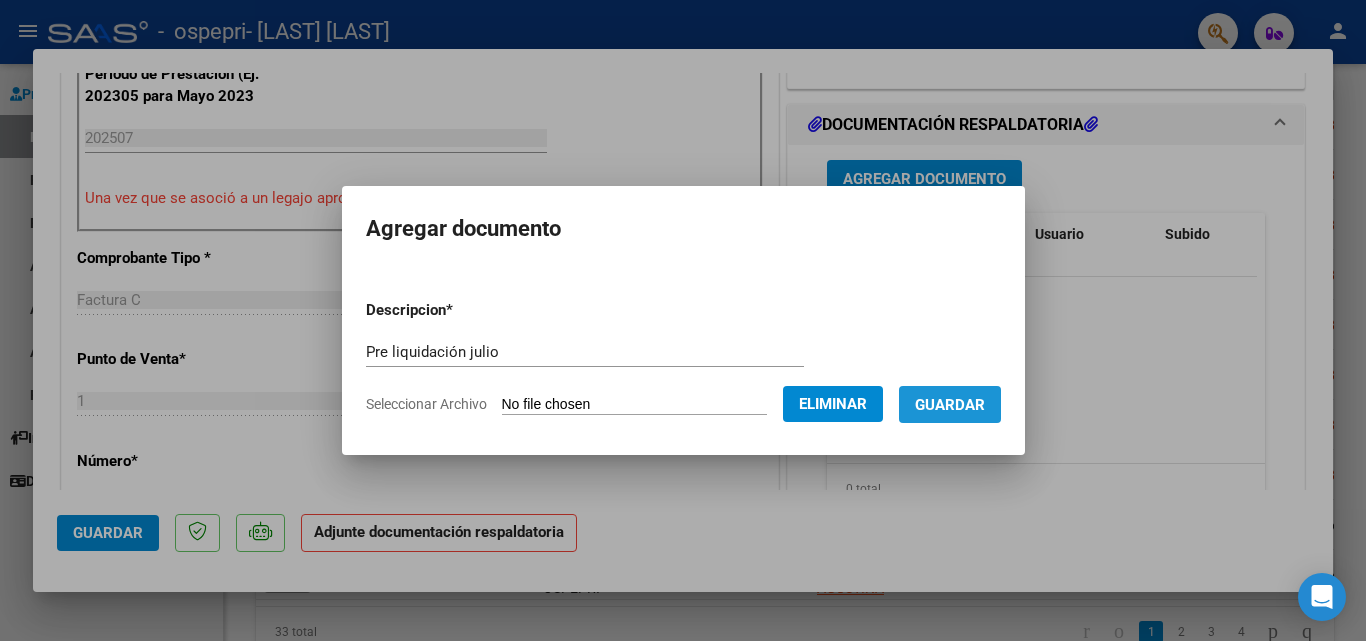 click on "Guardar" at bounding box center [950, 404] 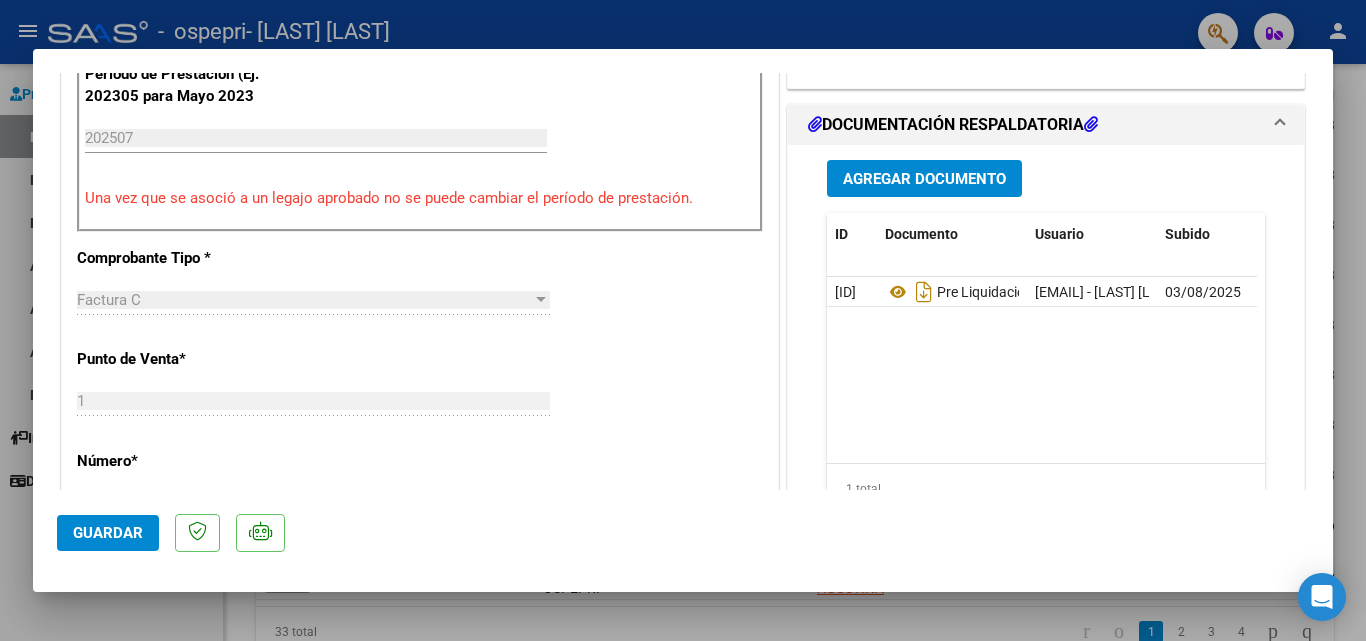 click at bounding box center [683, 320] 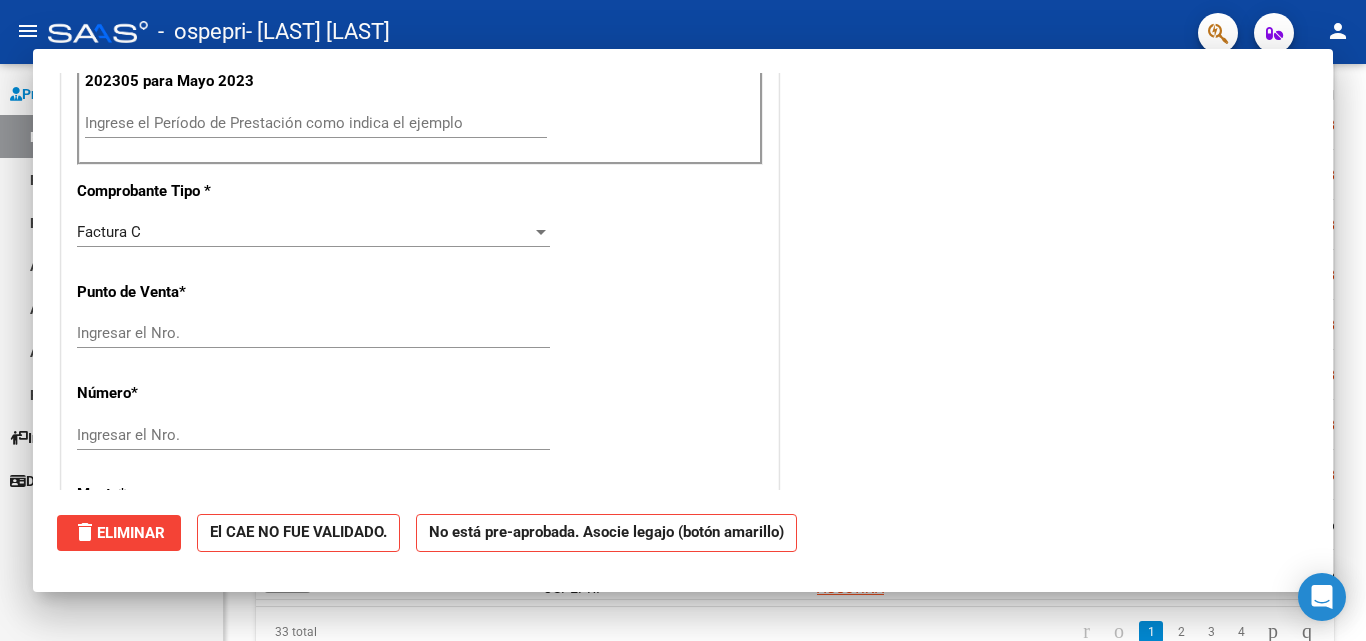 scroll, scrollTop: 541, scrollLeft: 0, axis: vertical 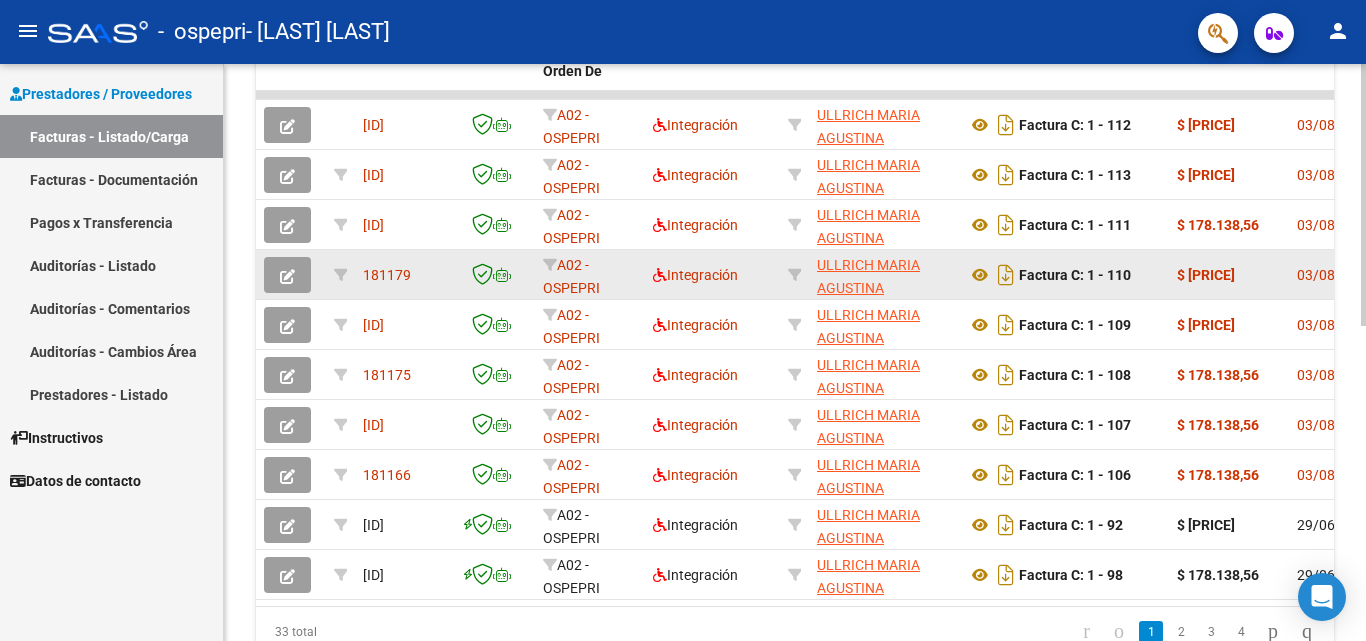 click 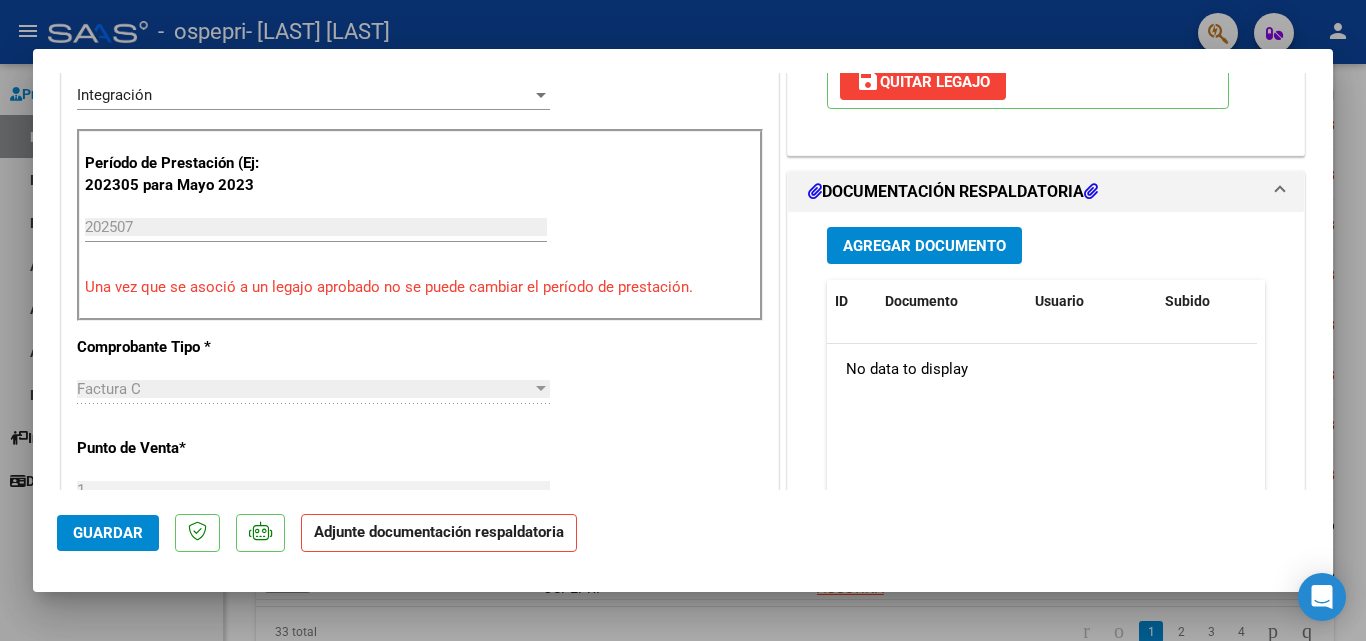 scroll, scrollTop: 498, scrollLeft: 0, axis: vertical 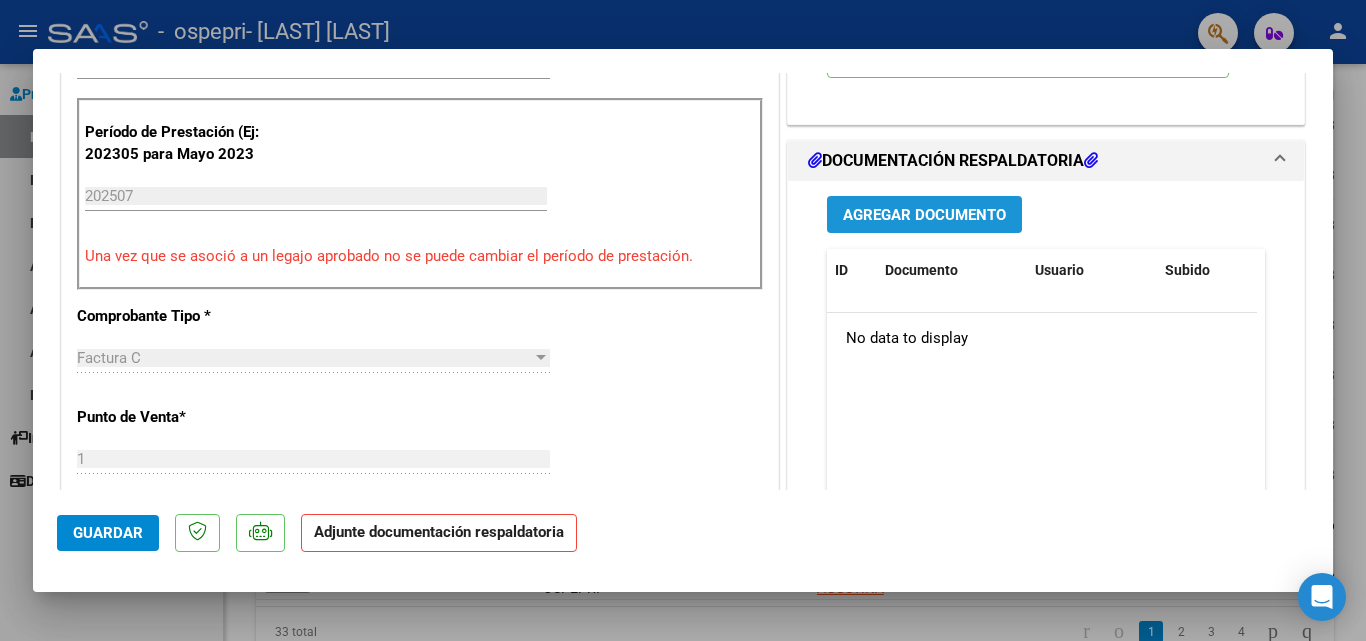 click on "Agregar Documento" at bounding box center [924, 215] 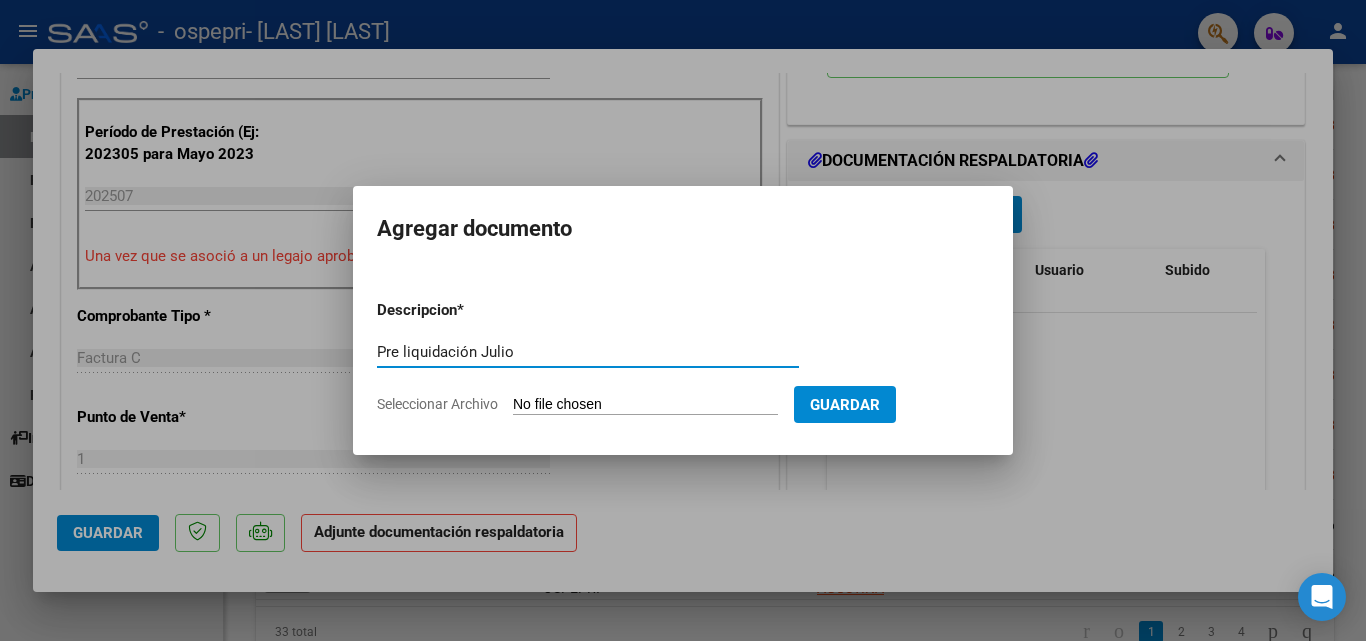 type on "Pre liquidación Julio" 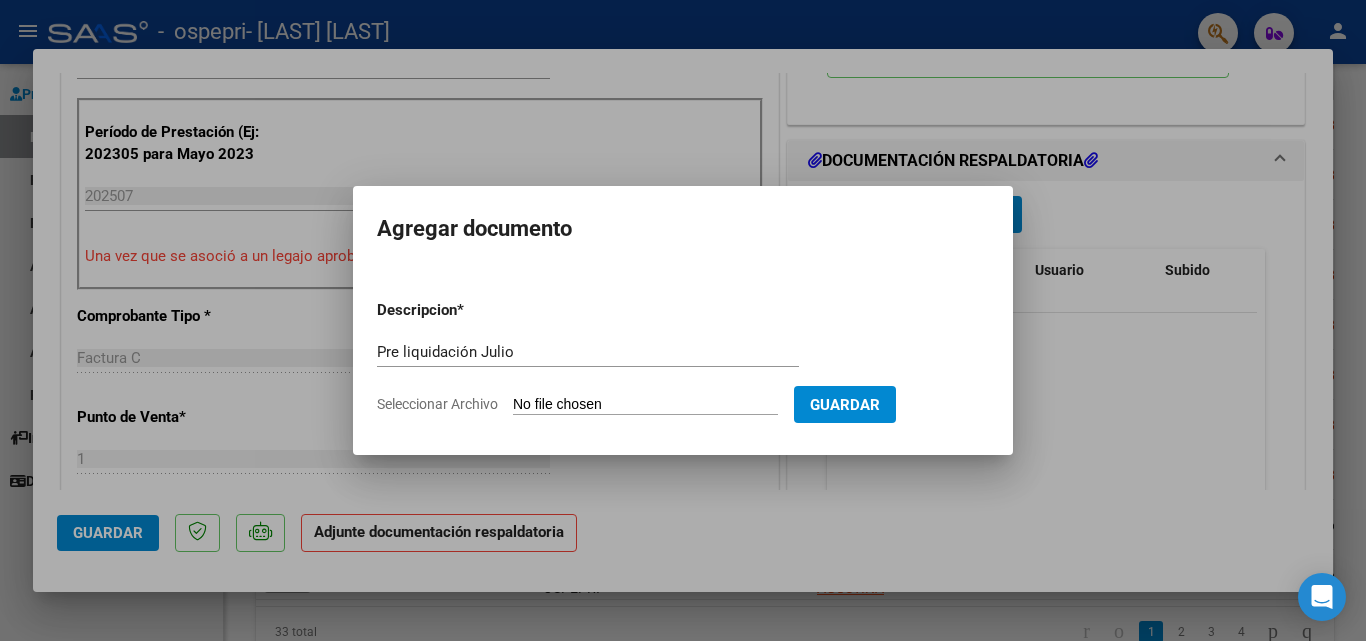 click on "Seleccionar Archivo" at bounding box center [645, 405] 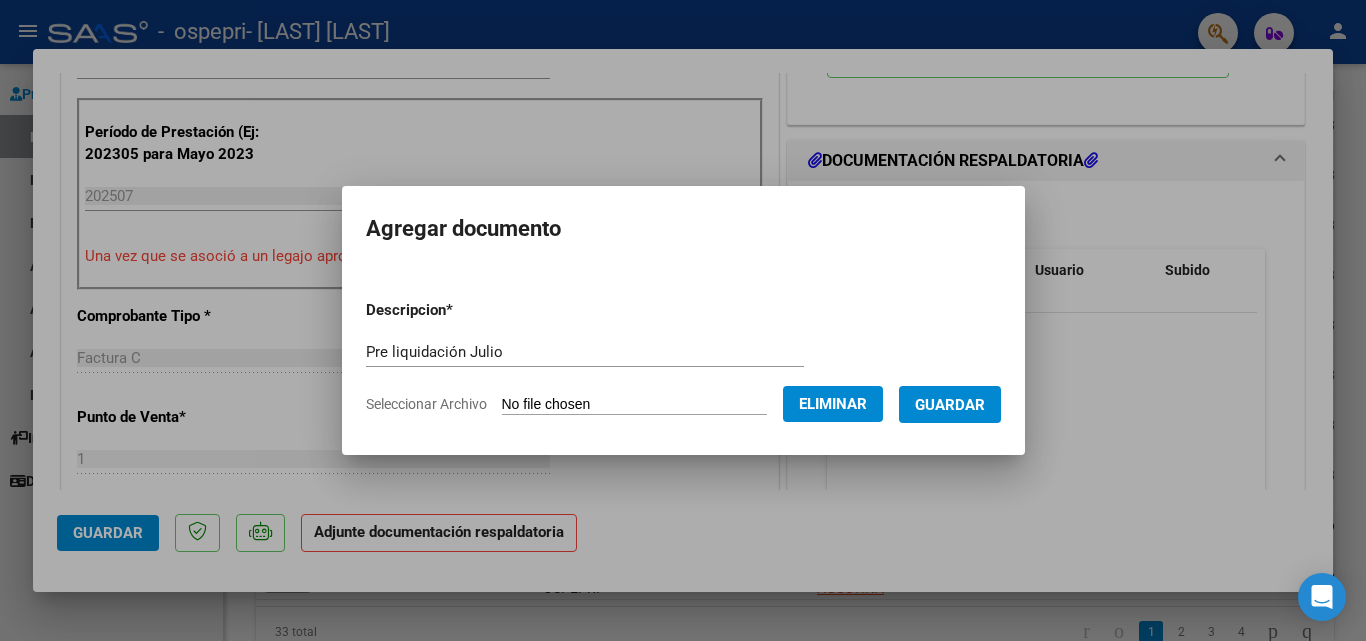 click on "Guardar" at bounding box center [950, 405] 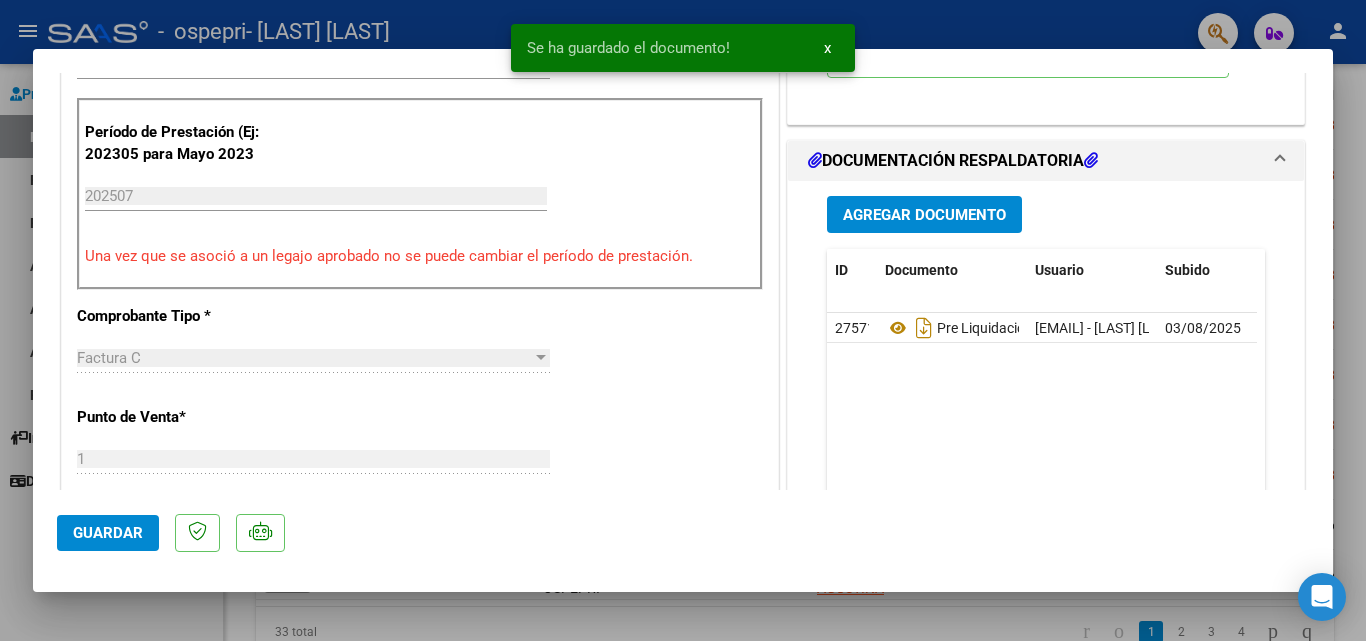 click at bounding box center [683, 320] 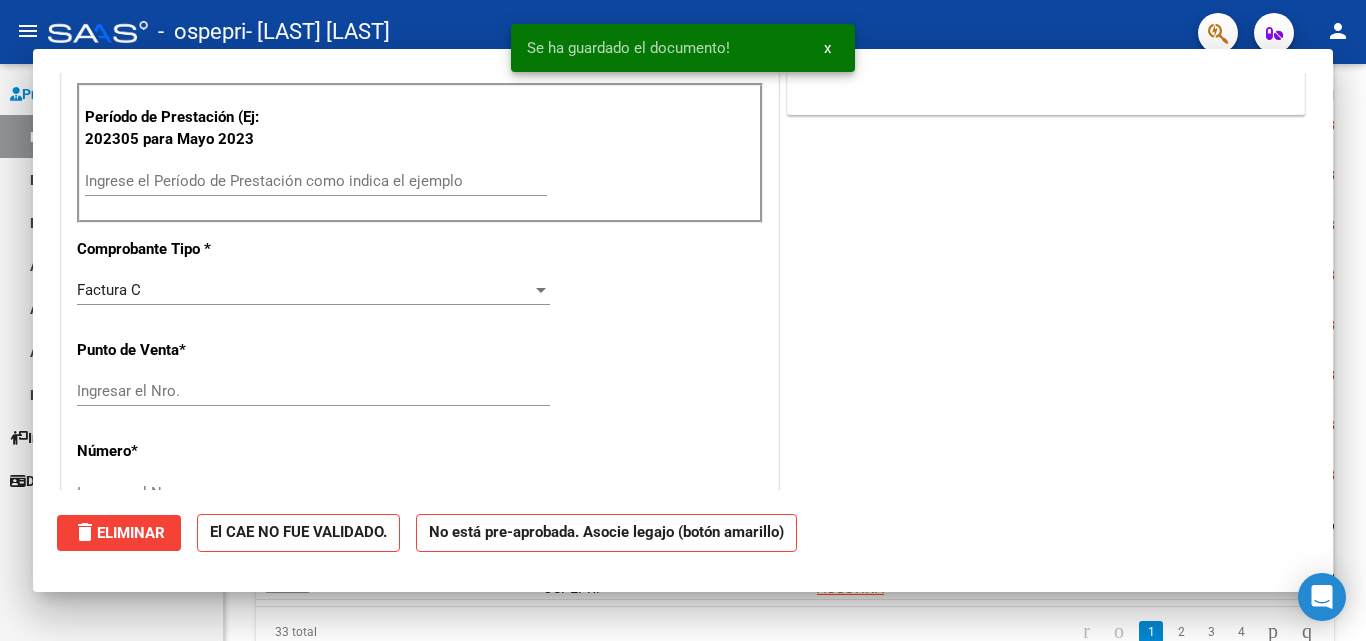 scroll, scrollTop: 483, scrollLeft: 0, axis: vertical 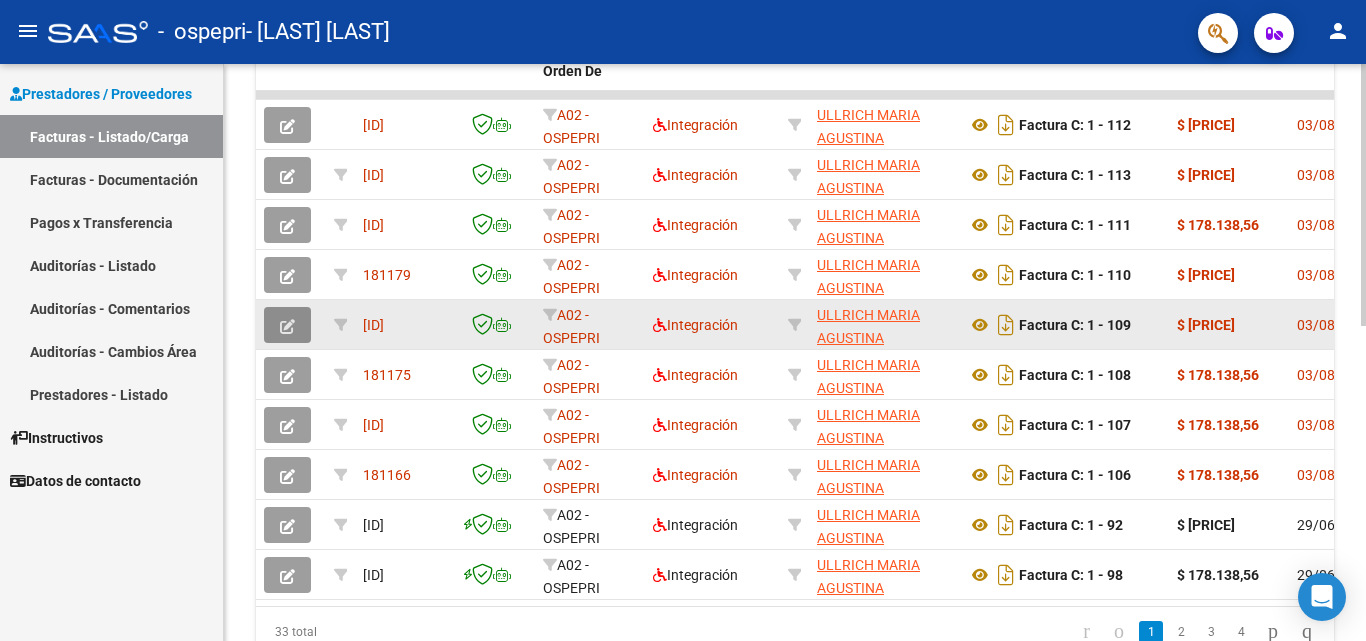 click 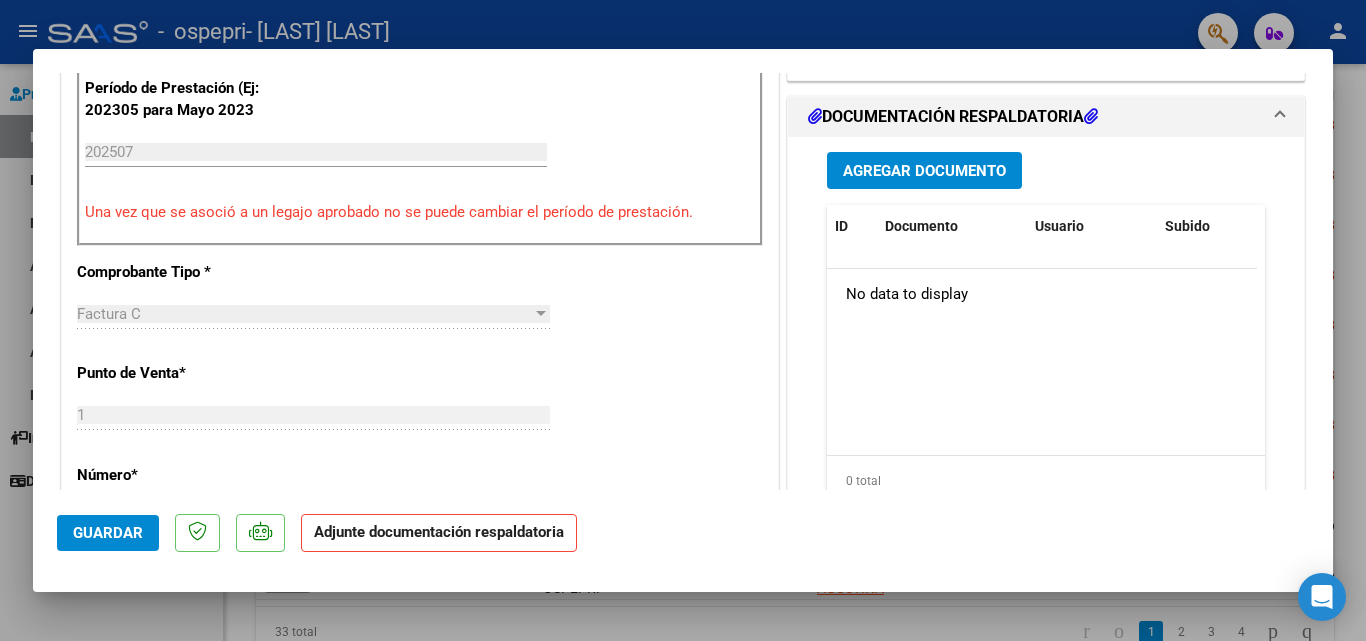 scroll, scrollTop: 439, scrollLeft: 0, axis: vertical 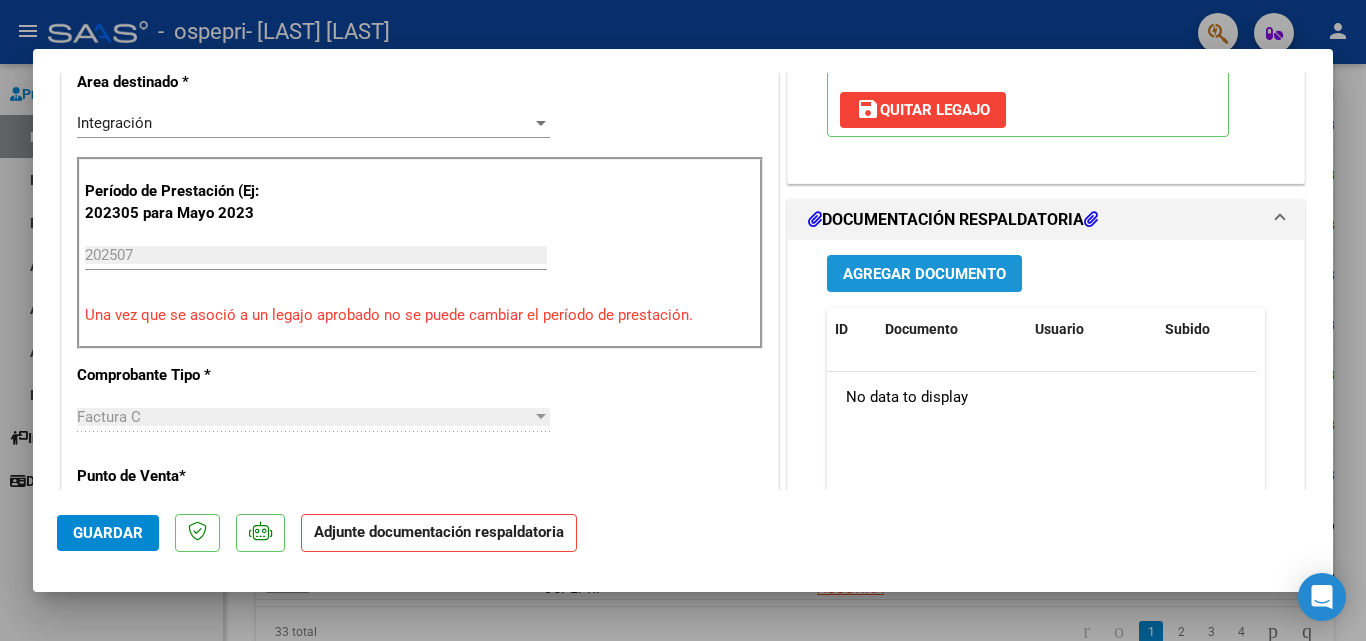 click on "Agregar Documento" at bounding box center [924, 274] 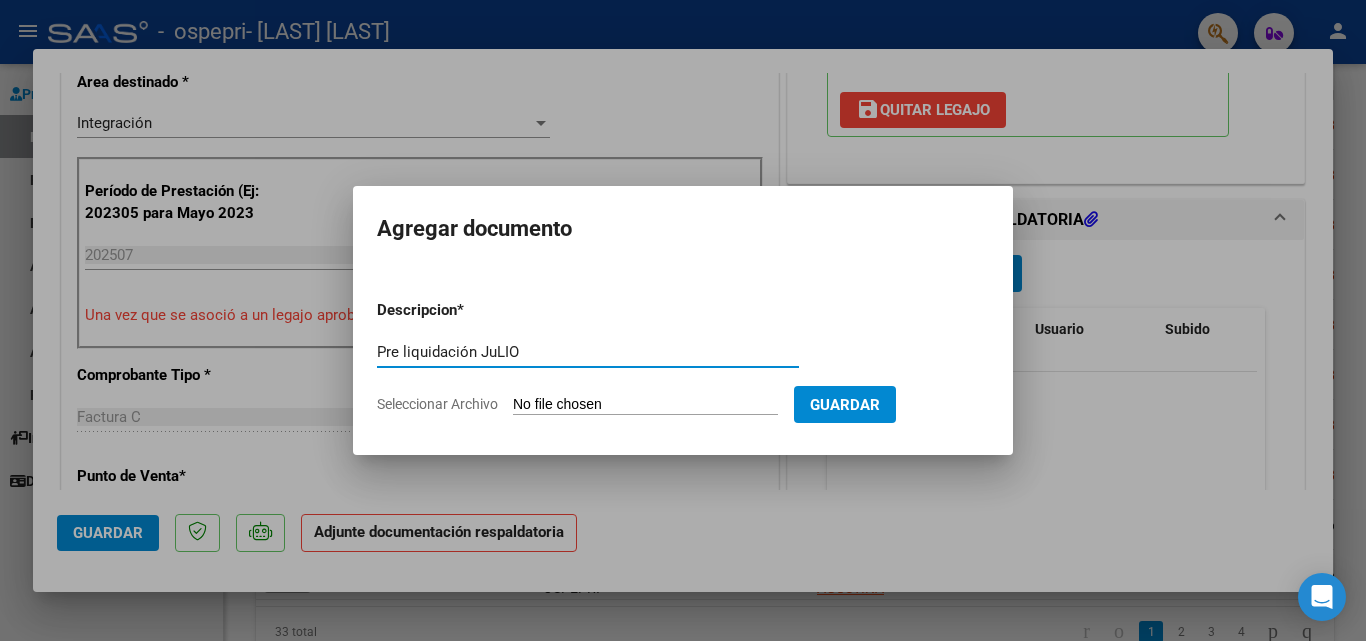 type on "Pre liquidación JuLIO" 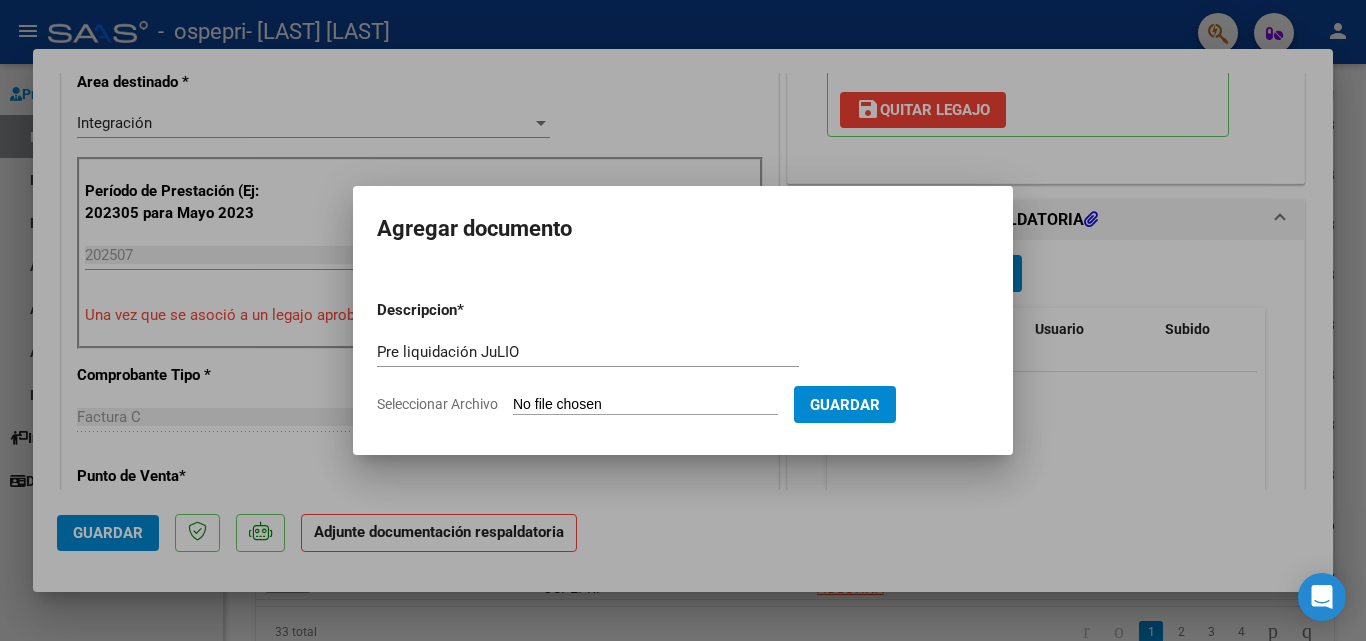 click on "Seleccionar Archivo" at bounding box center [645, 405] 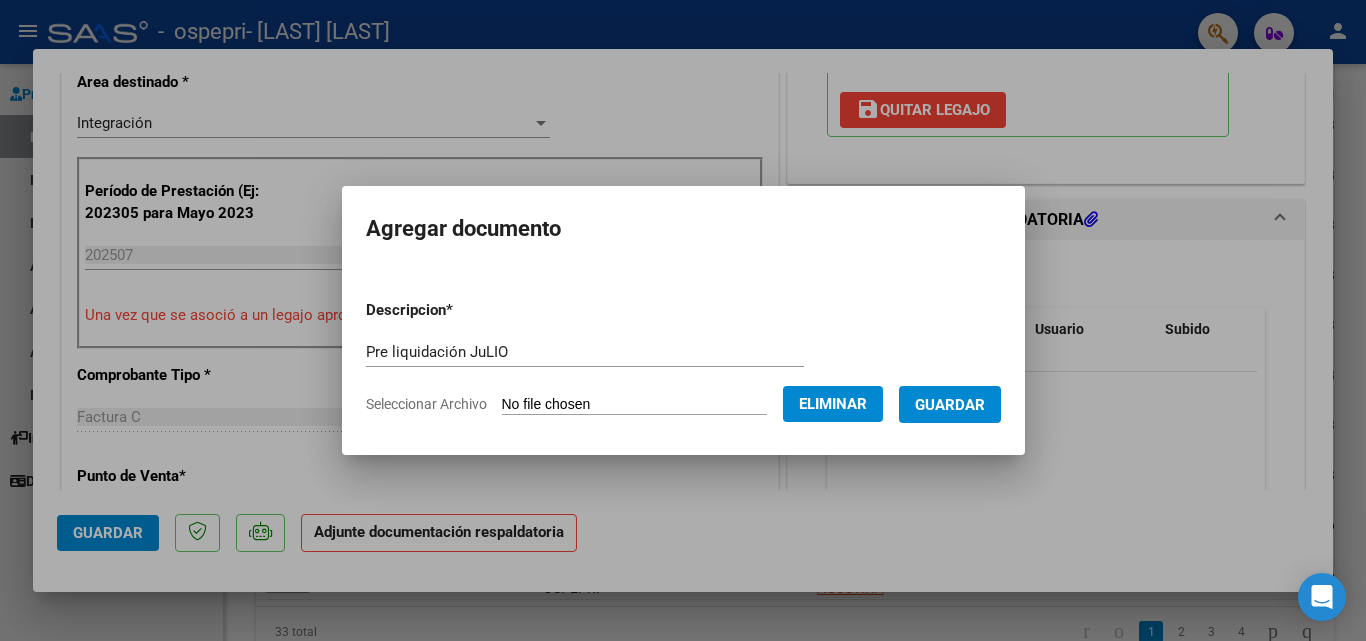 click on "Guardar" at bounding box center [950, 405] 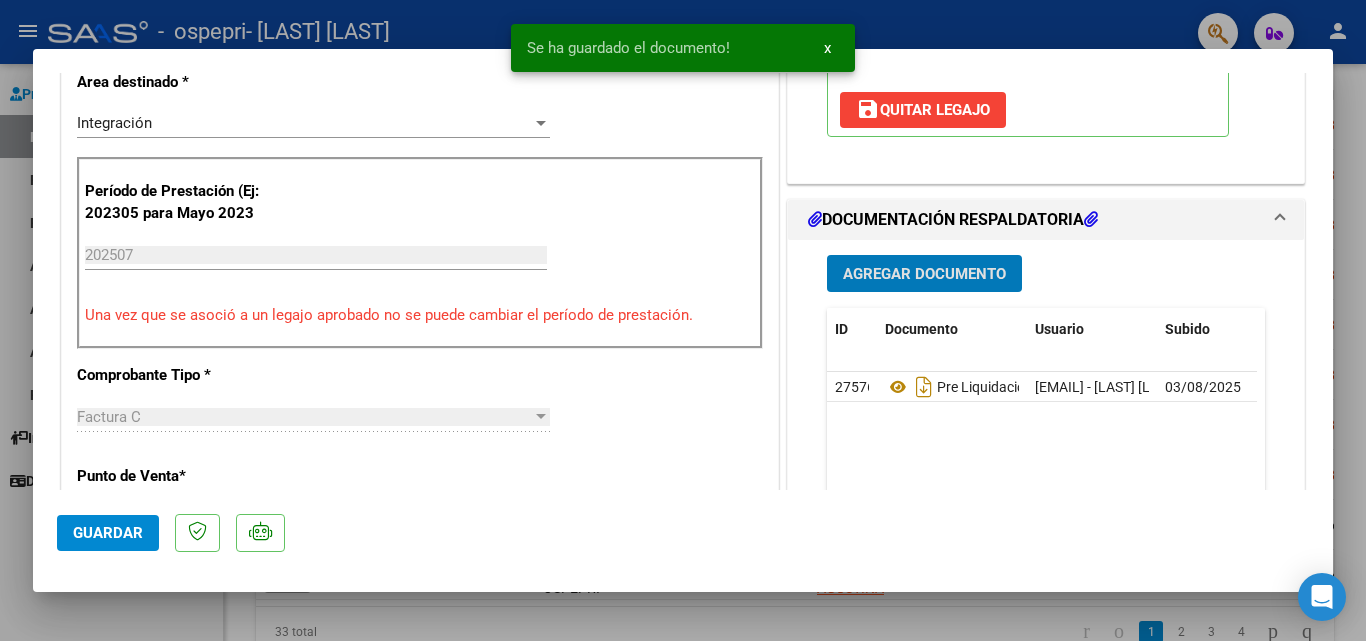 click on "Guardar" 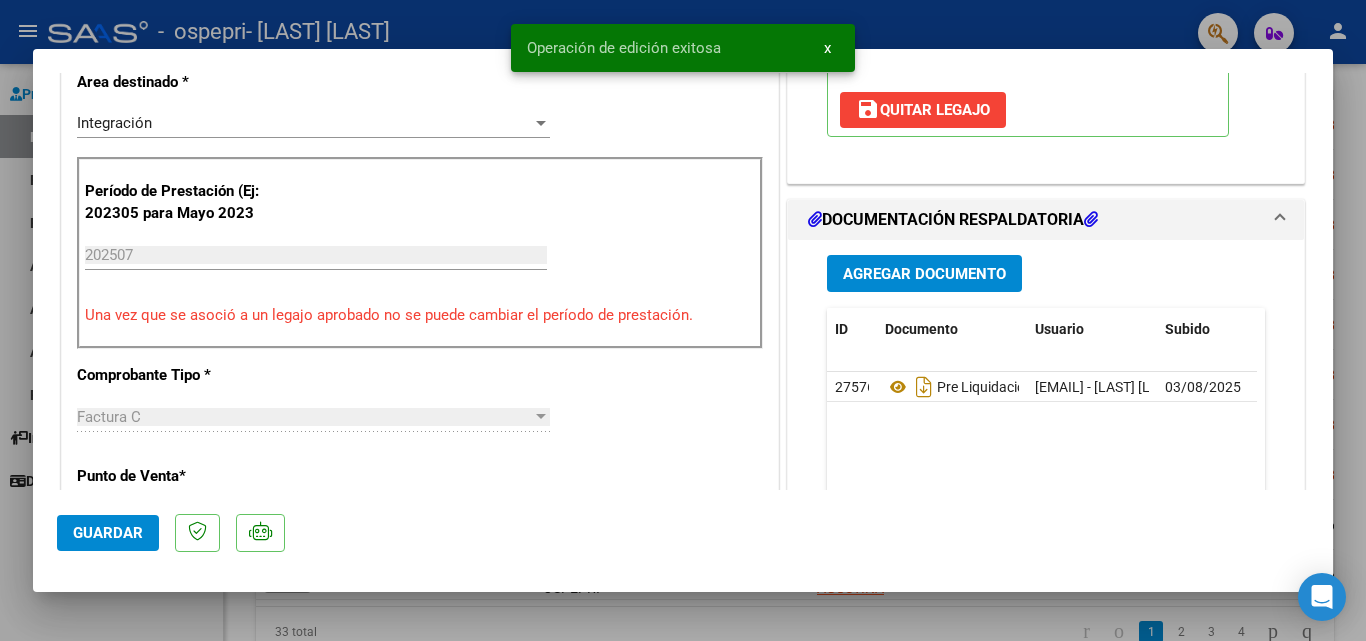 click at bounding box center (683, 320) 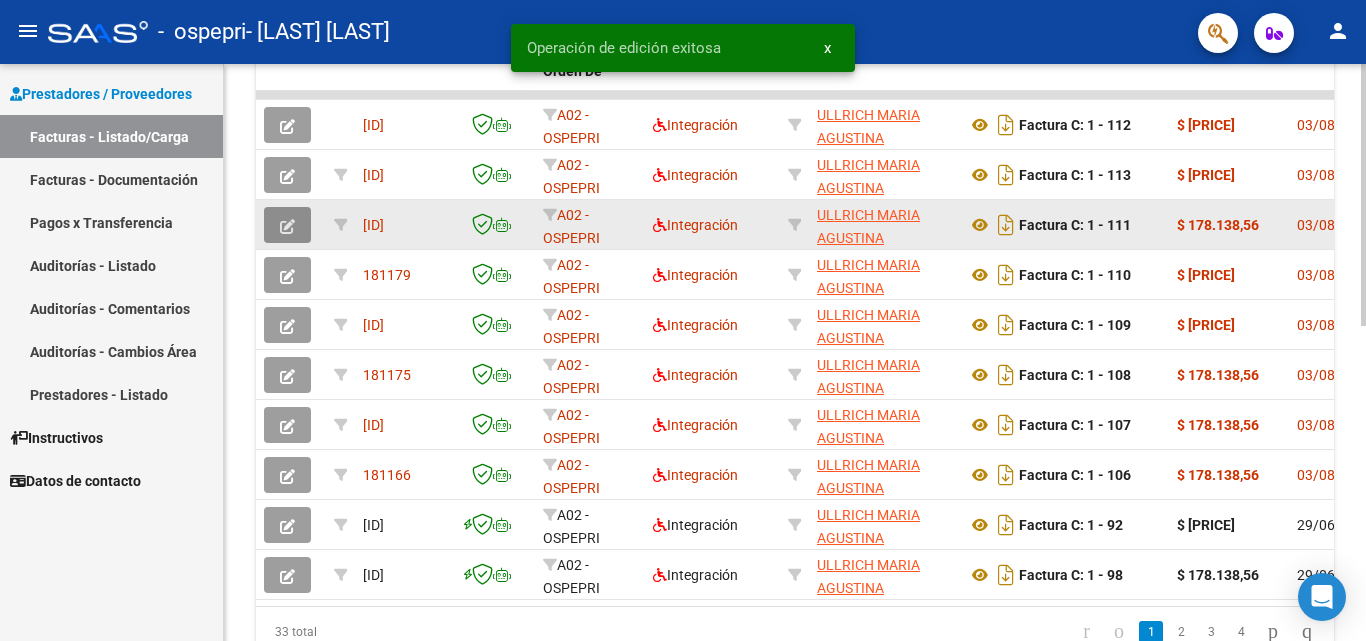 click 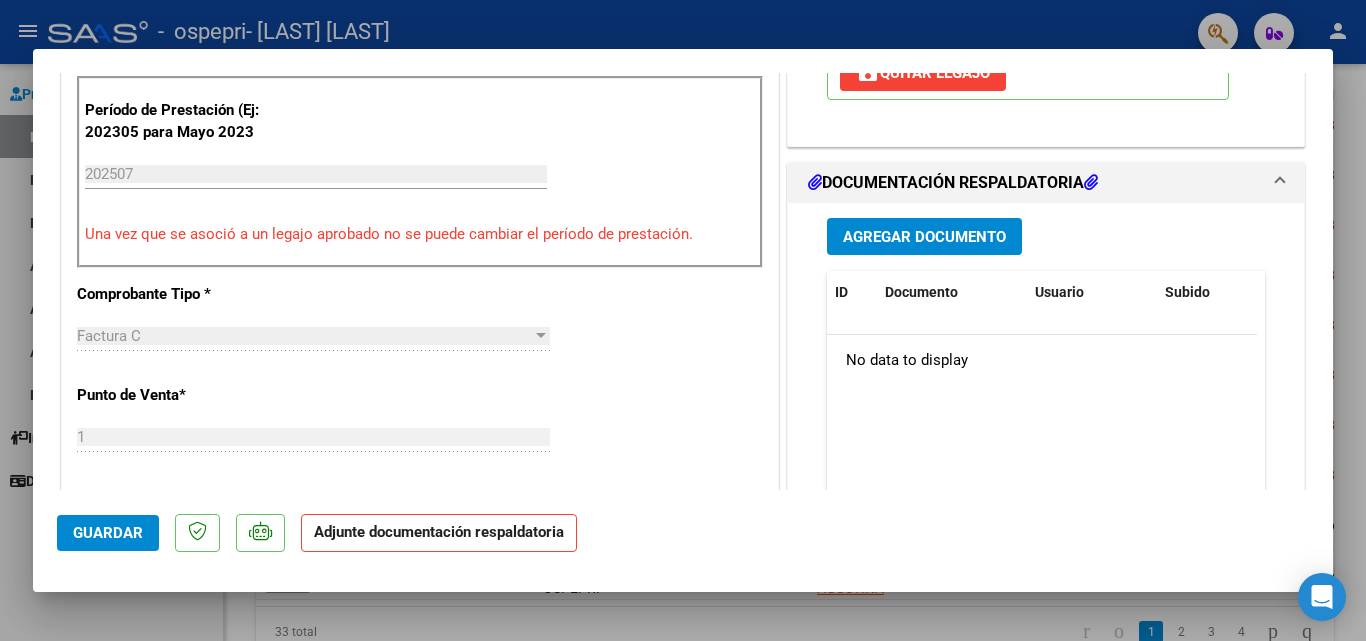 scroll, scrollTop: 560, scrollLeft: 0, axis: vertical 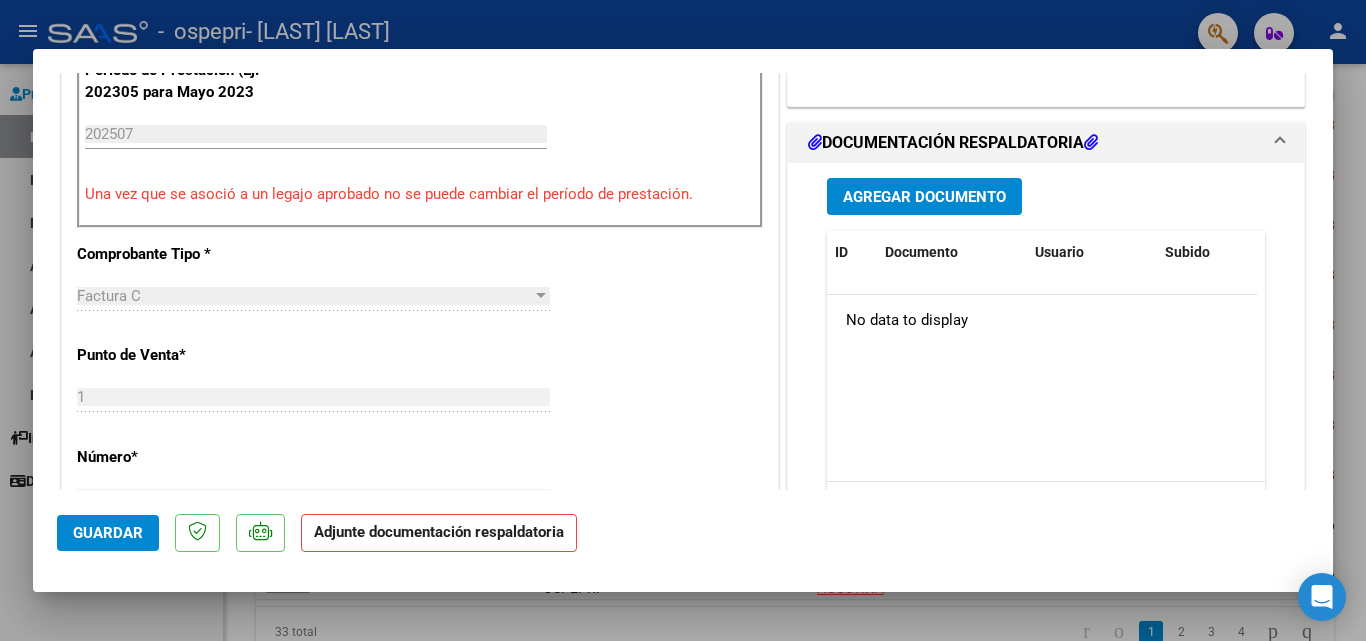 drag, startPoint x: 952, startPoint y: 218, endPoint x: 944, endPoint y: 192, distance: 27.202942 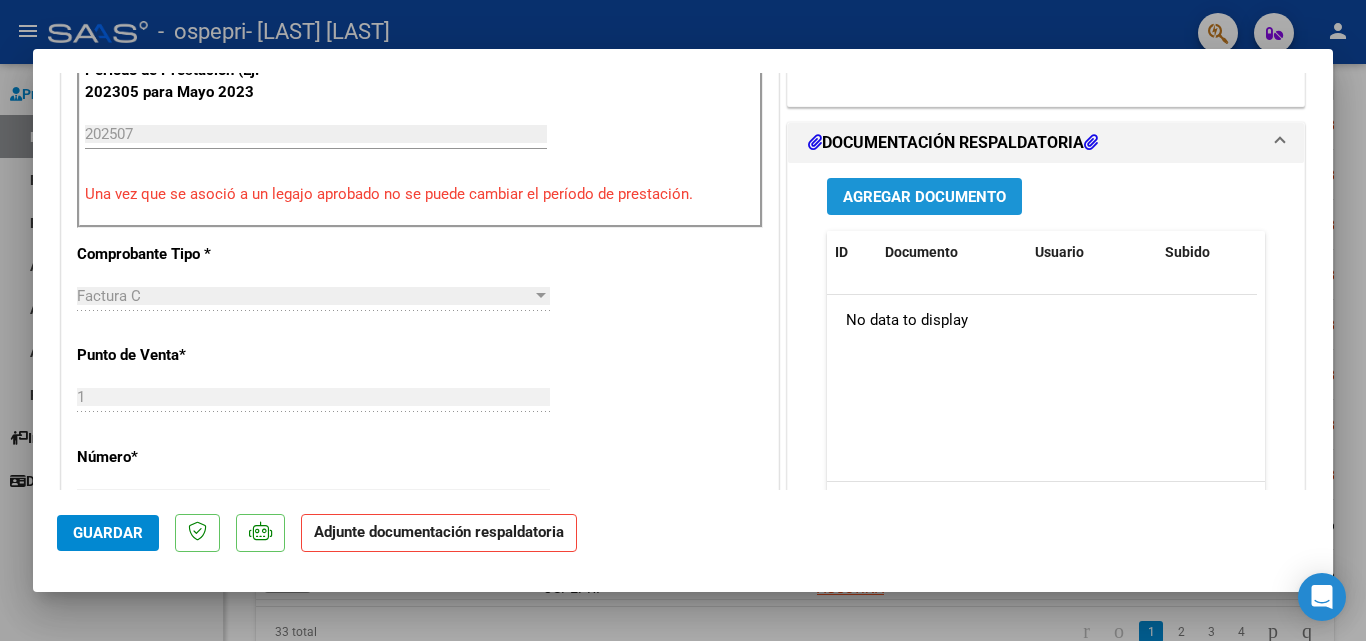 click on "Agregar Documento" at bounding box center [924, 197] 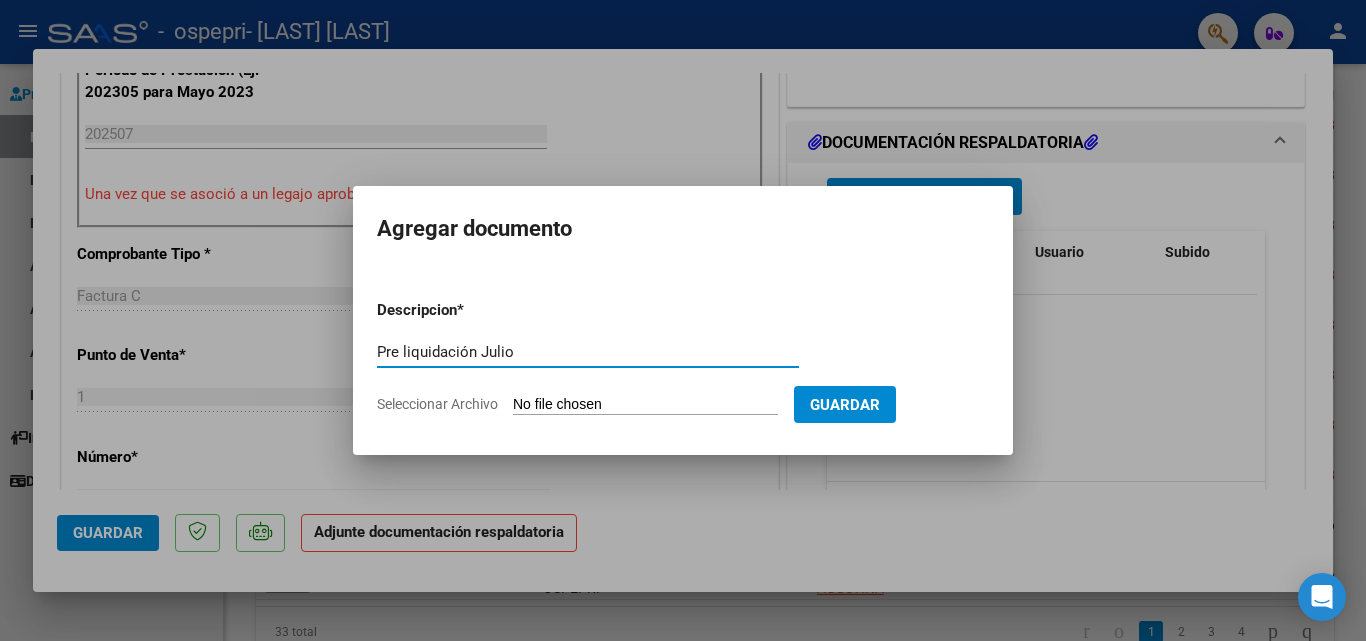 type on "Pre liquidación Julio" 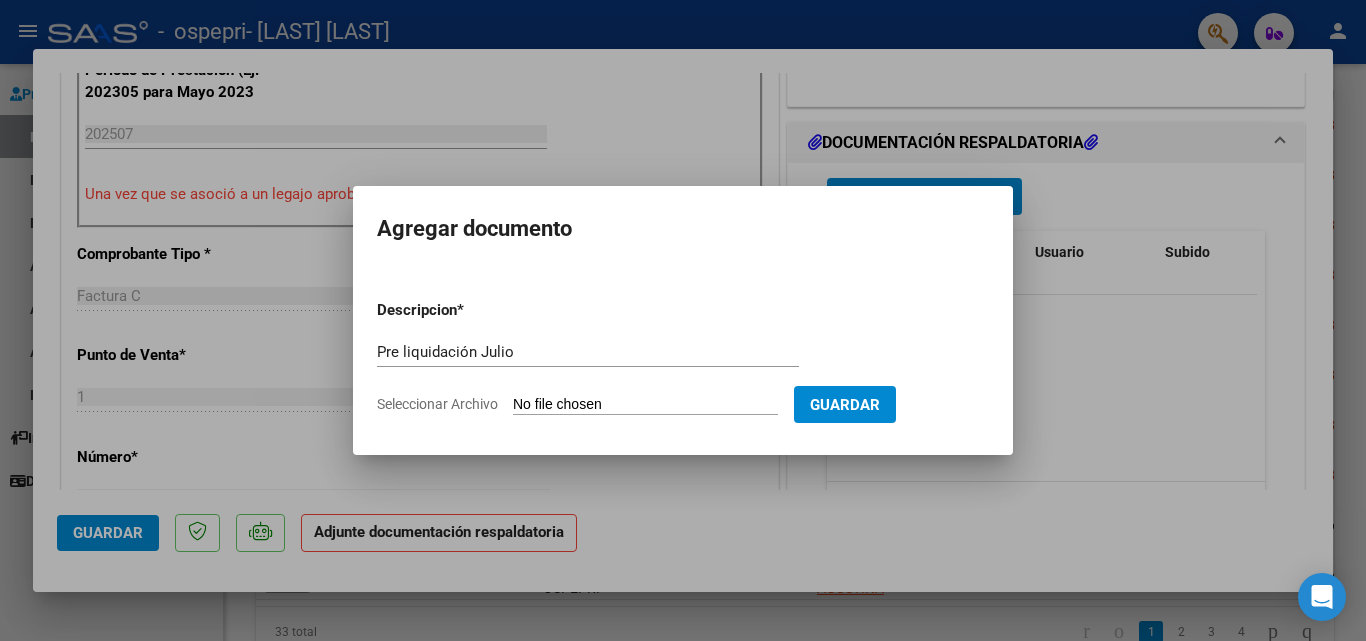 click on "Seleccionar Archivo" at bounding box center [645, 405] 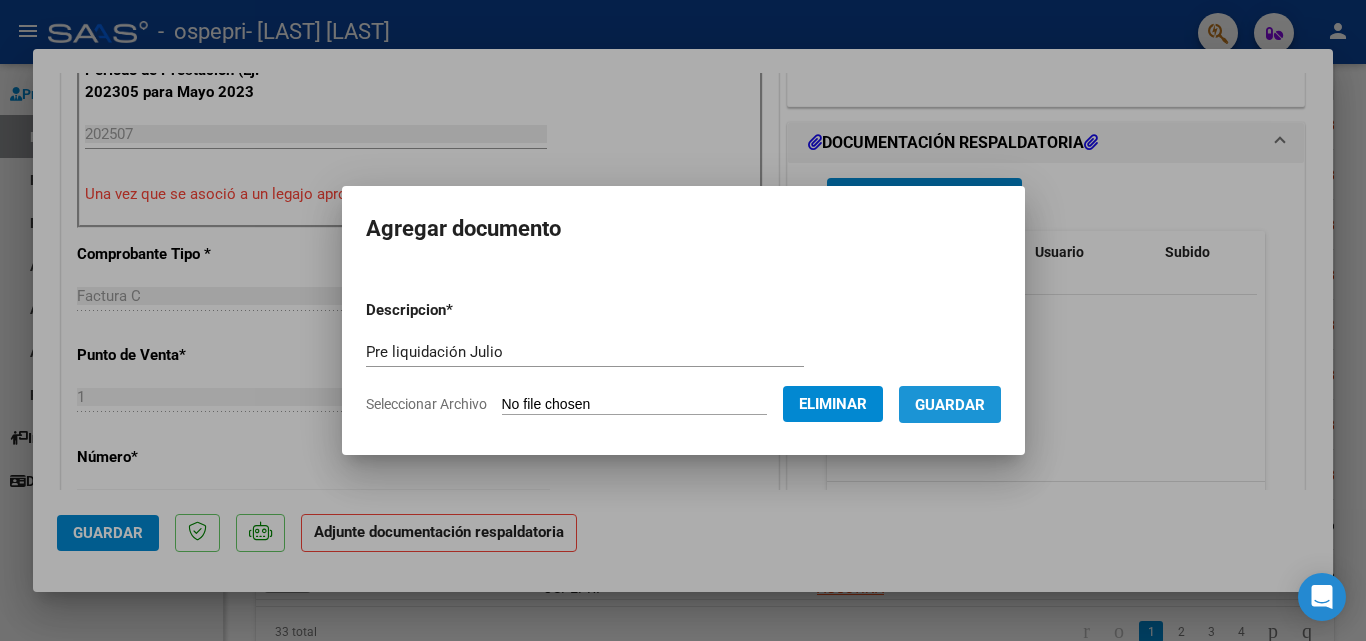 click on "Guardar" at bounding box center [950, 404] 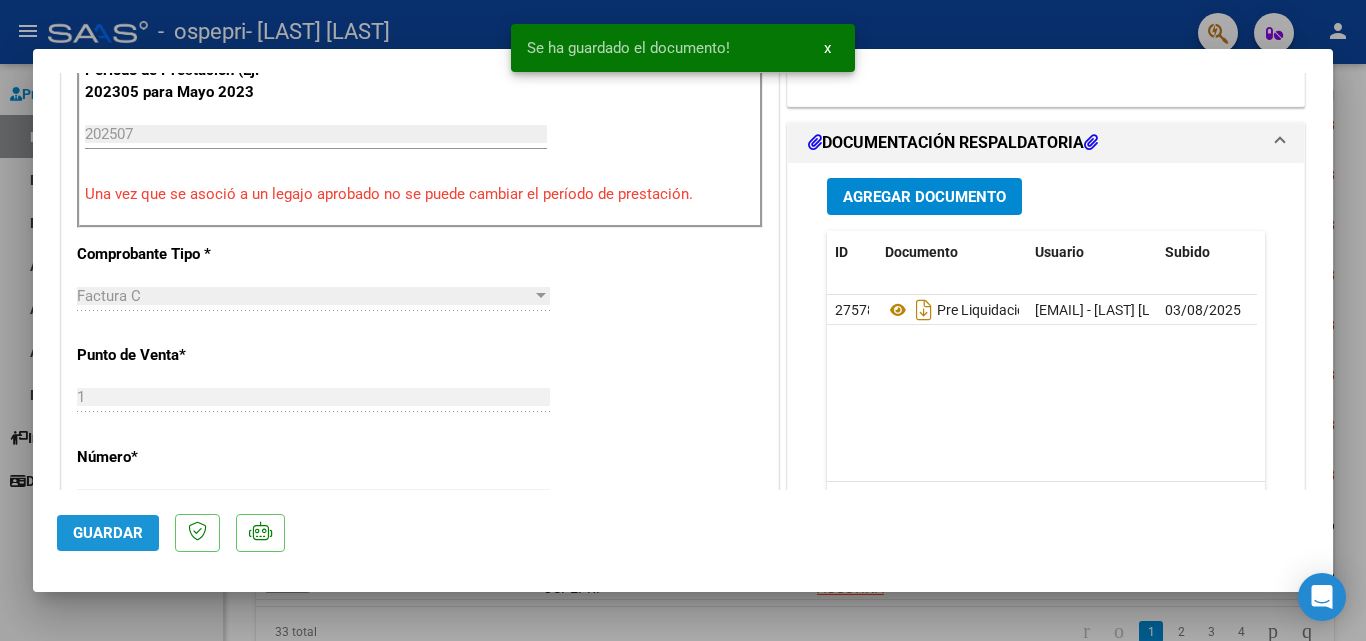click on "Guardar" 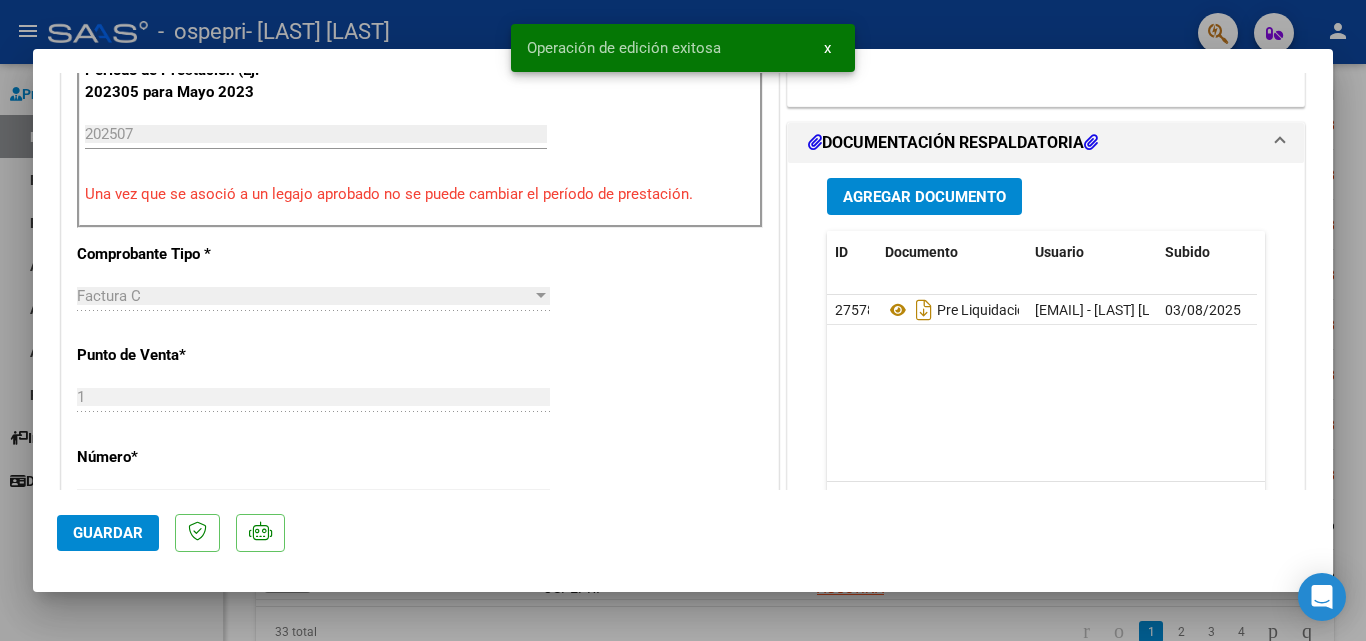 click at bounding box center [683, 320] 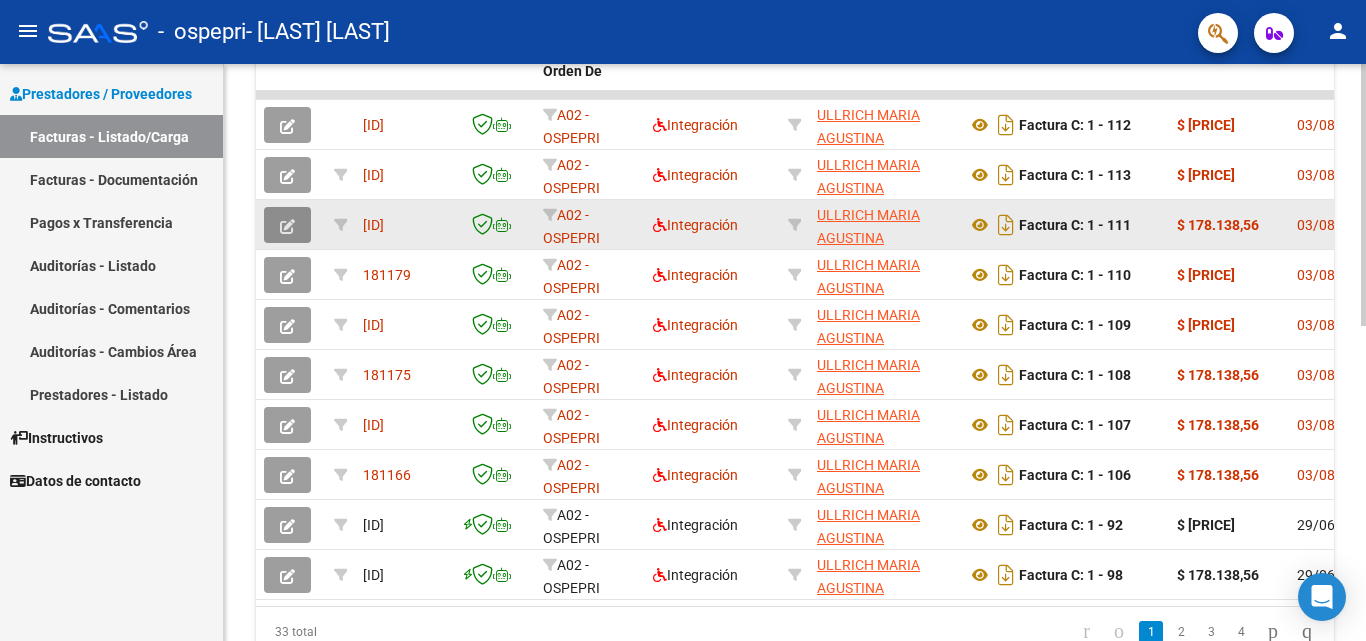 click 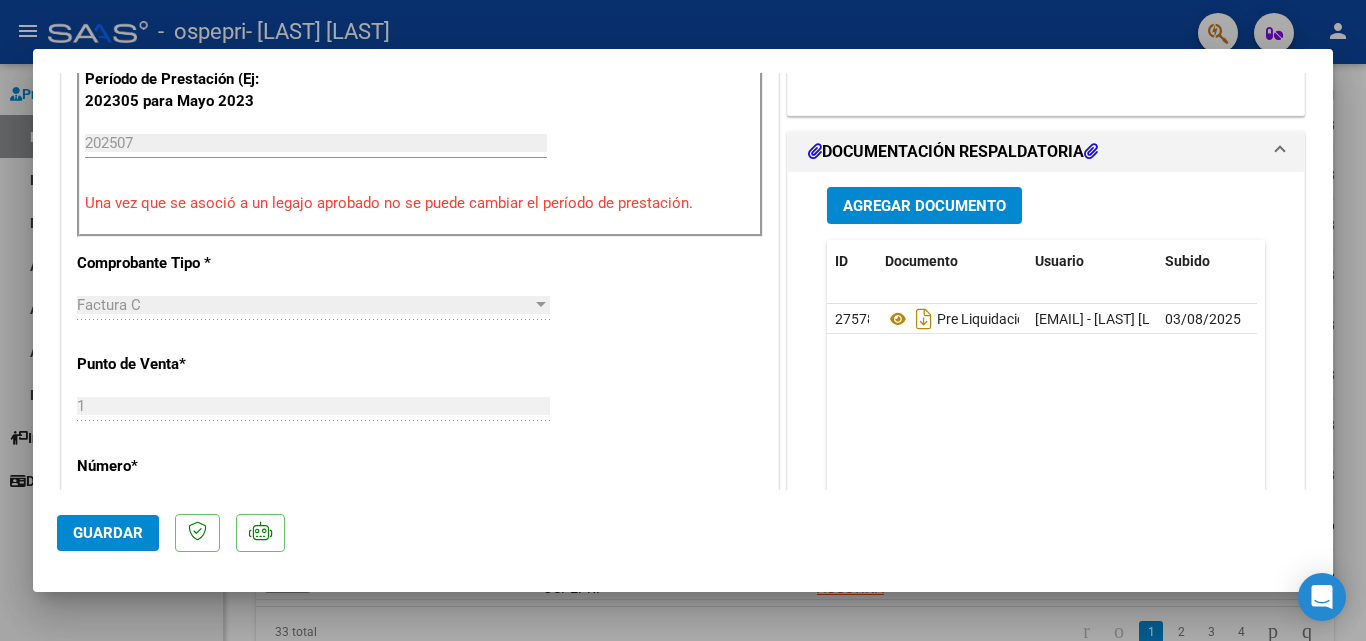 scroll, scrollTop: 614, scrollLeft: 0, axis: vertical 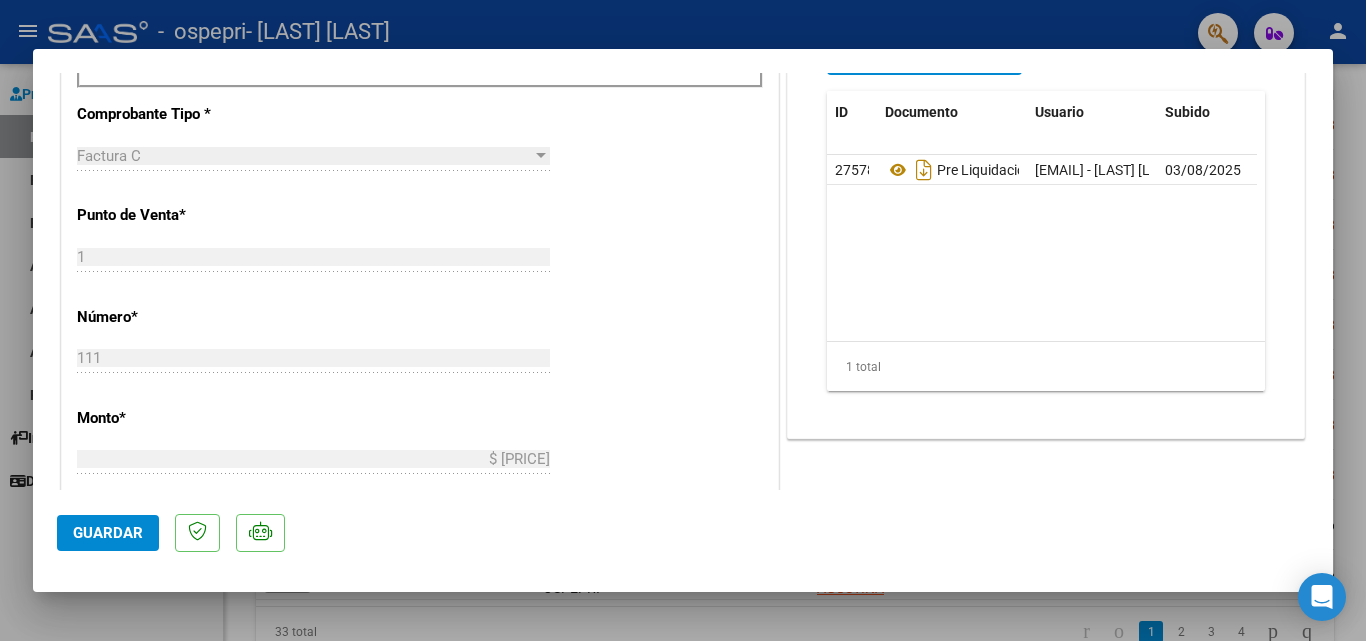 click on "Guardar" 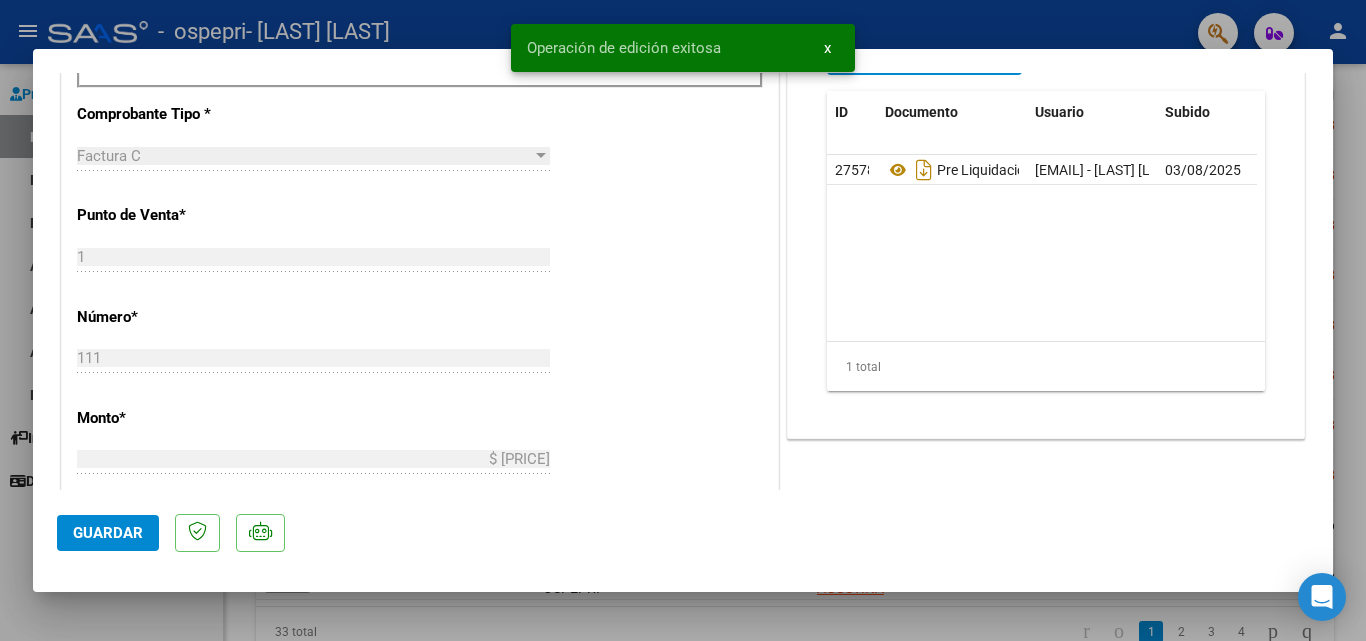 click at bounding box center [683, 320] 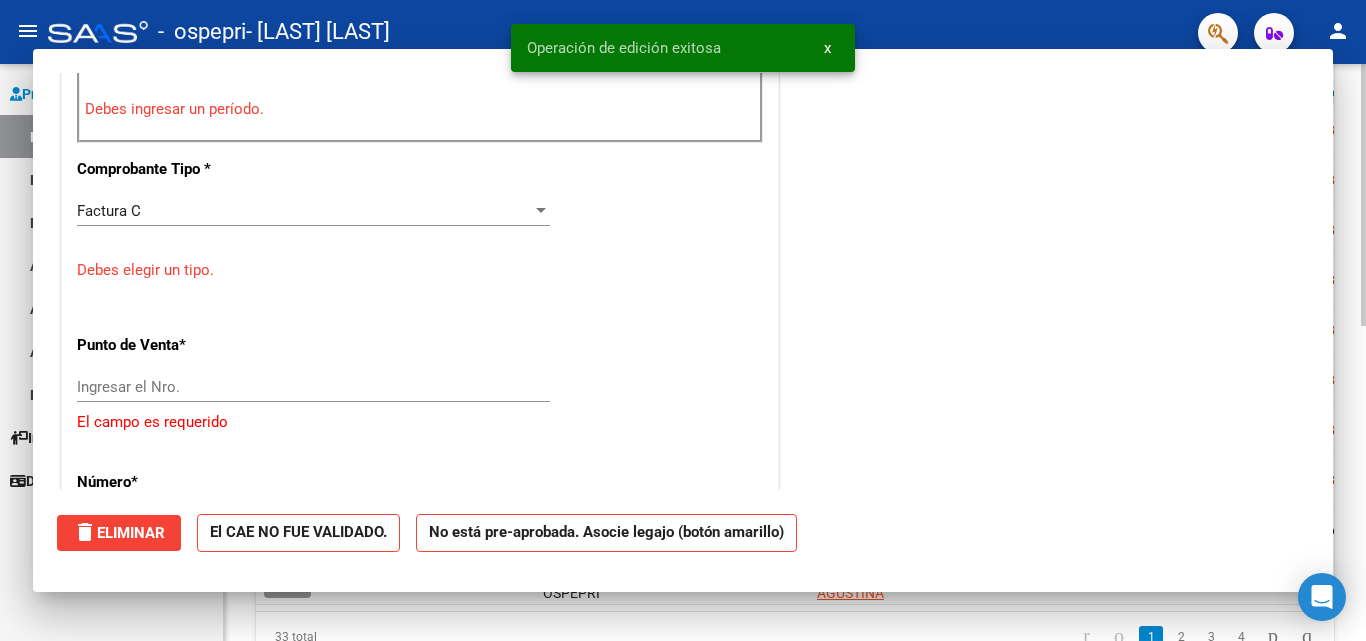 scroll, scrollTop: 0, scrollLeft: 0, axis: both 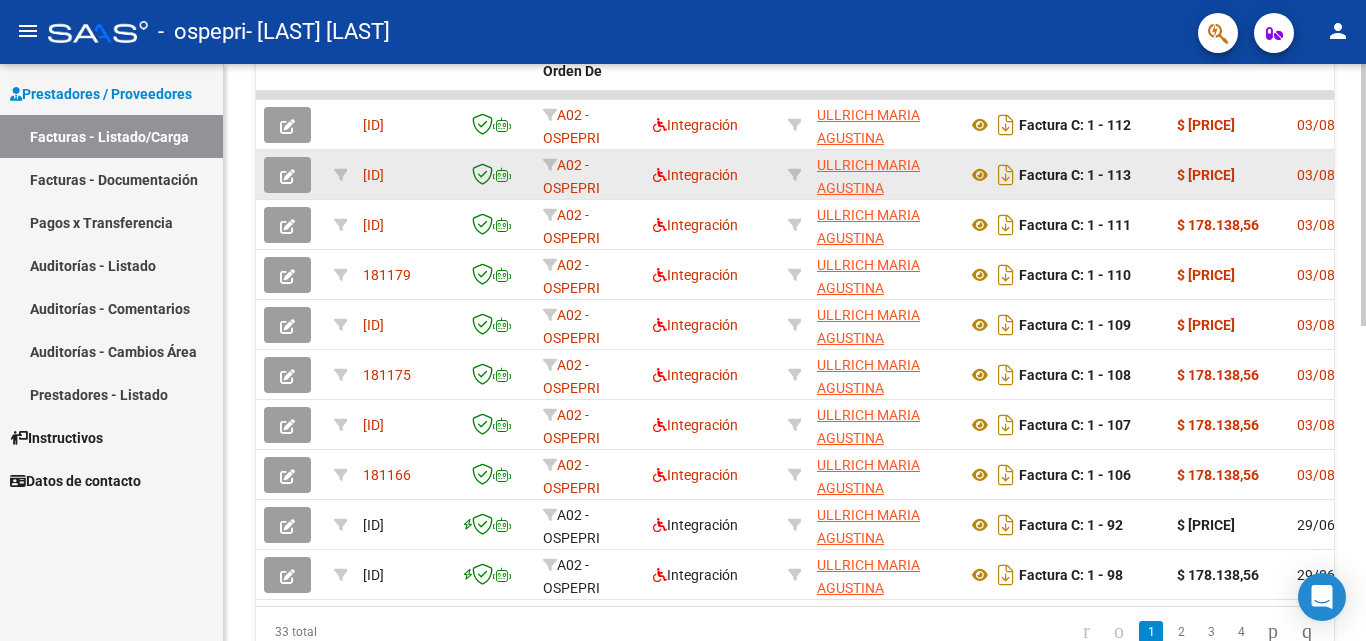 click 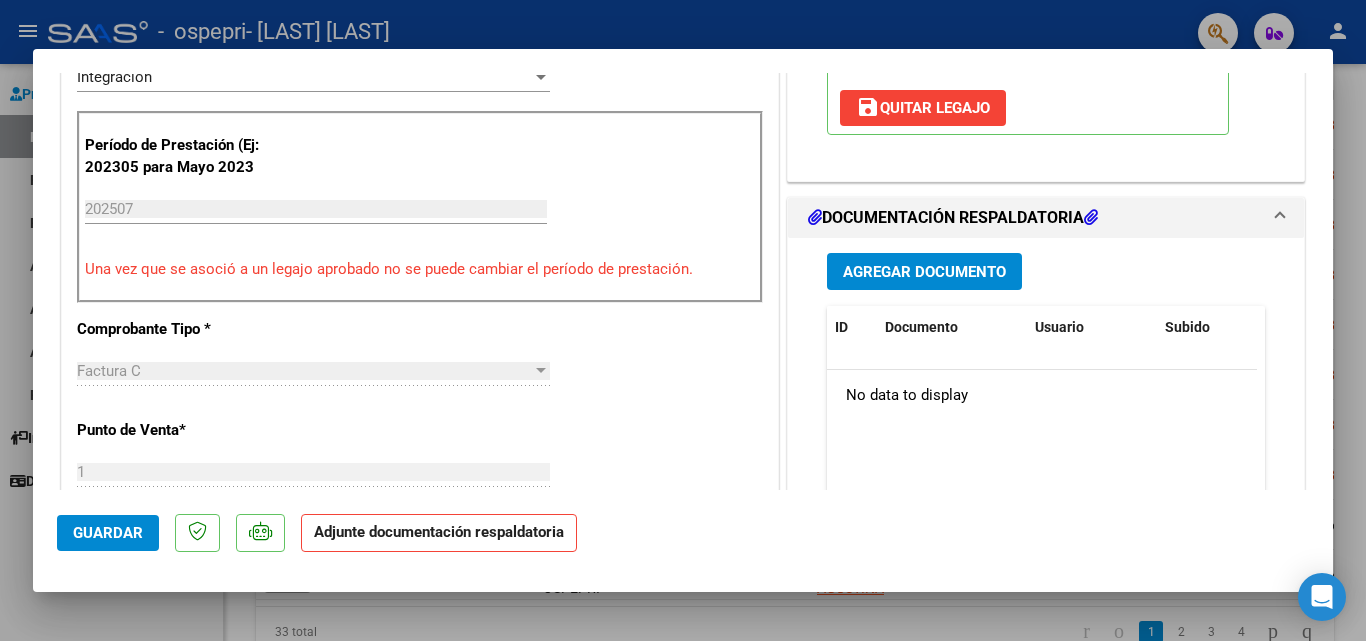 scroll, scrollTop: 498, scrollLeft: 0, axis: vertical 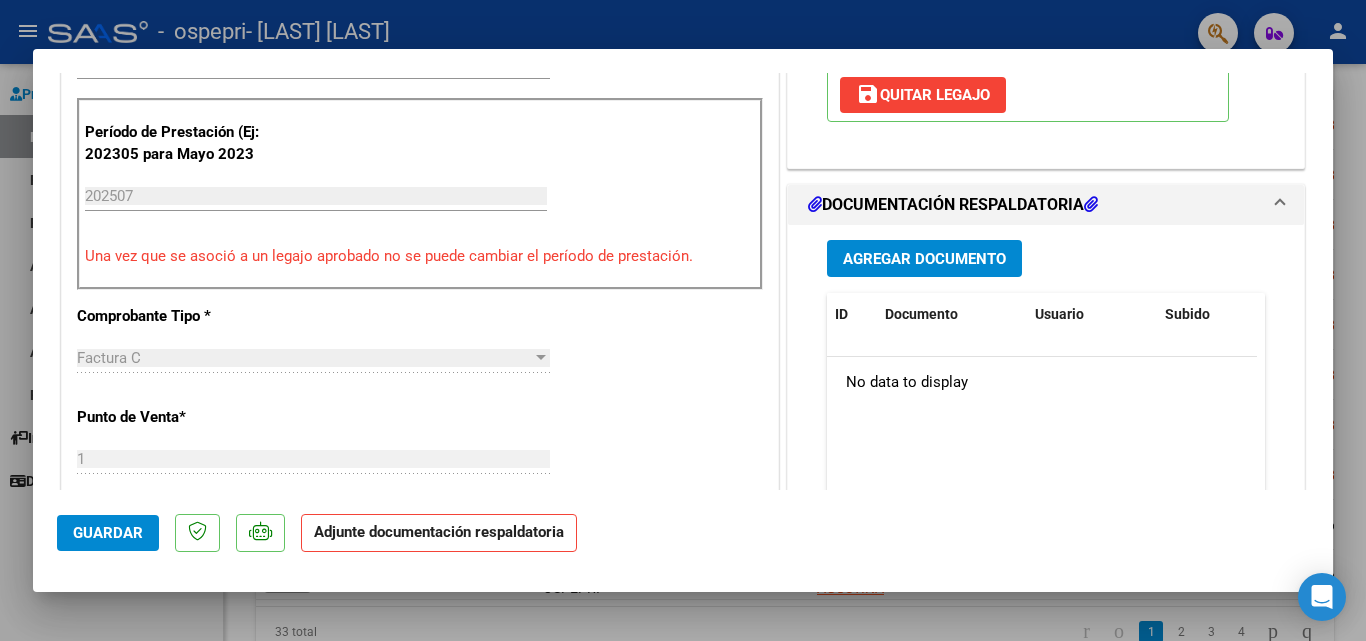 click on "Agregar Documento" at bounding box center [924, 259] 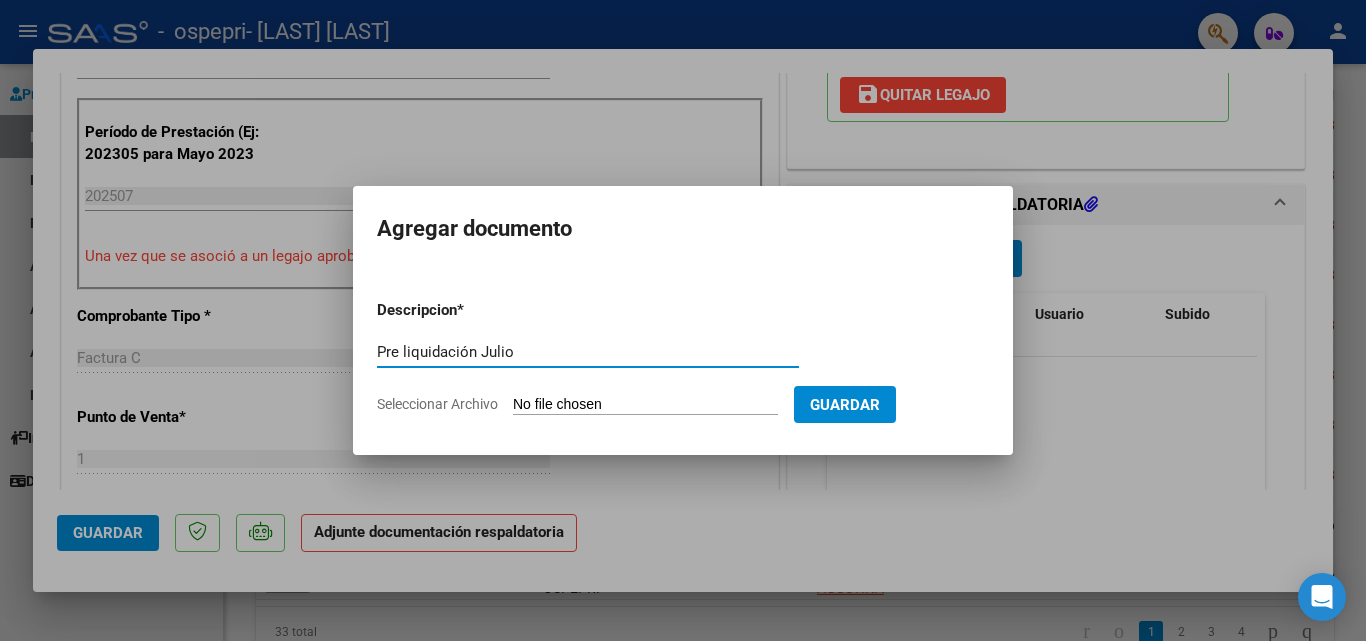 type on "Pre liquidación Julio" 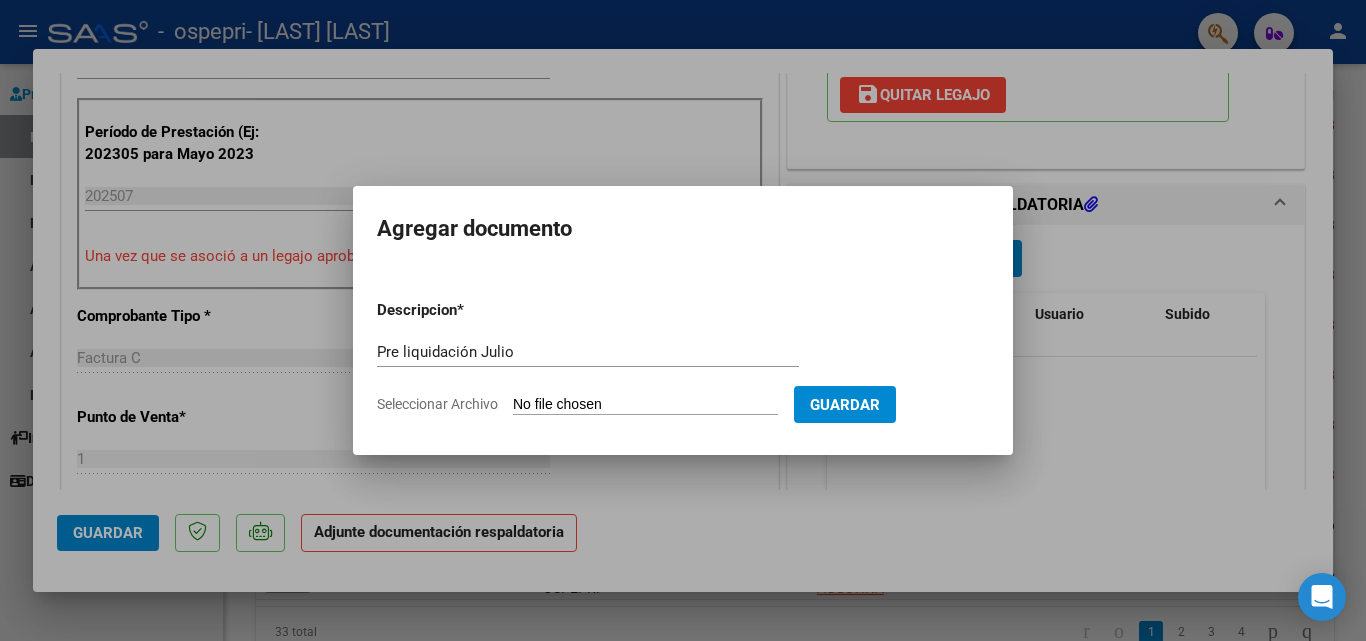 type on "C:\fakepath\Umbert[LAST] AUT-JULIO.pdf" 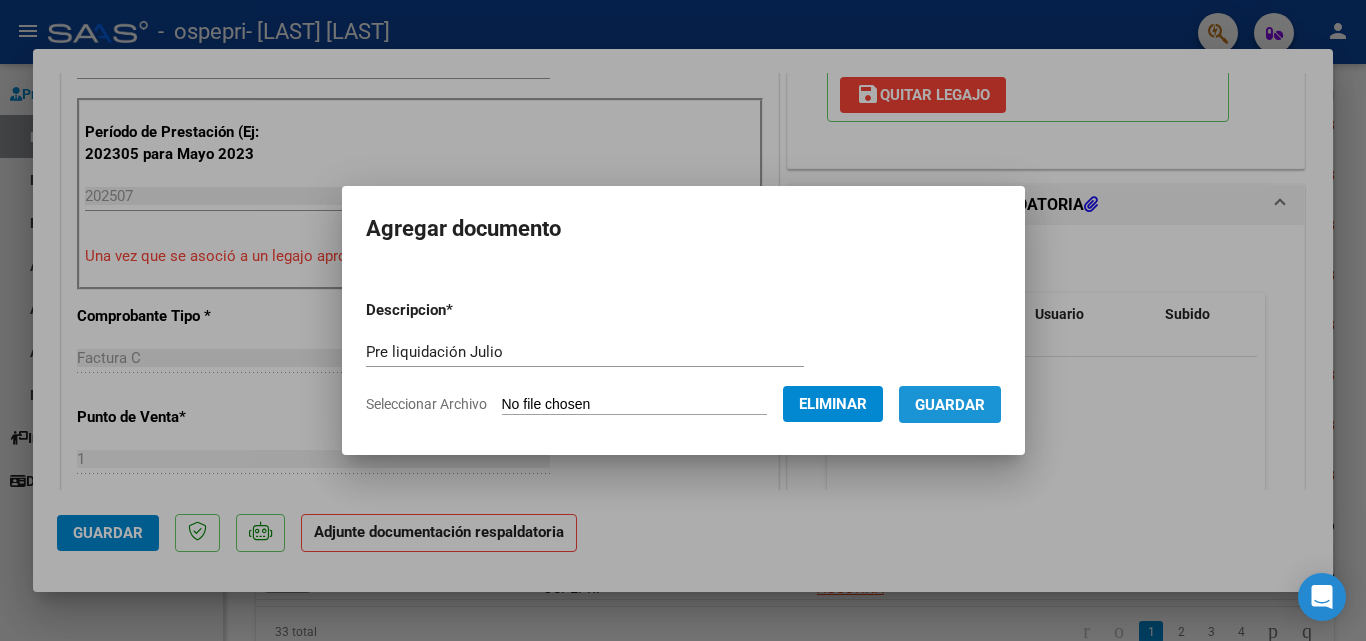 click on "Guardar" at bounding box center (950, 404) 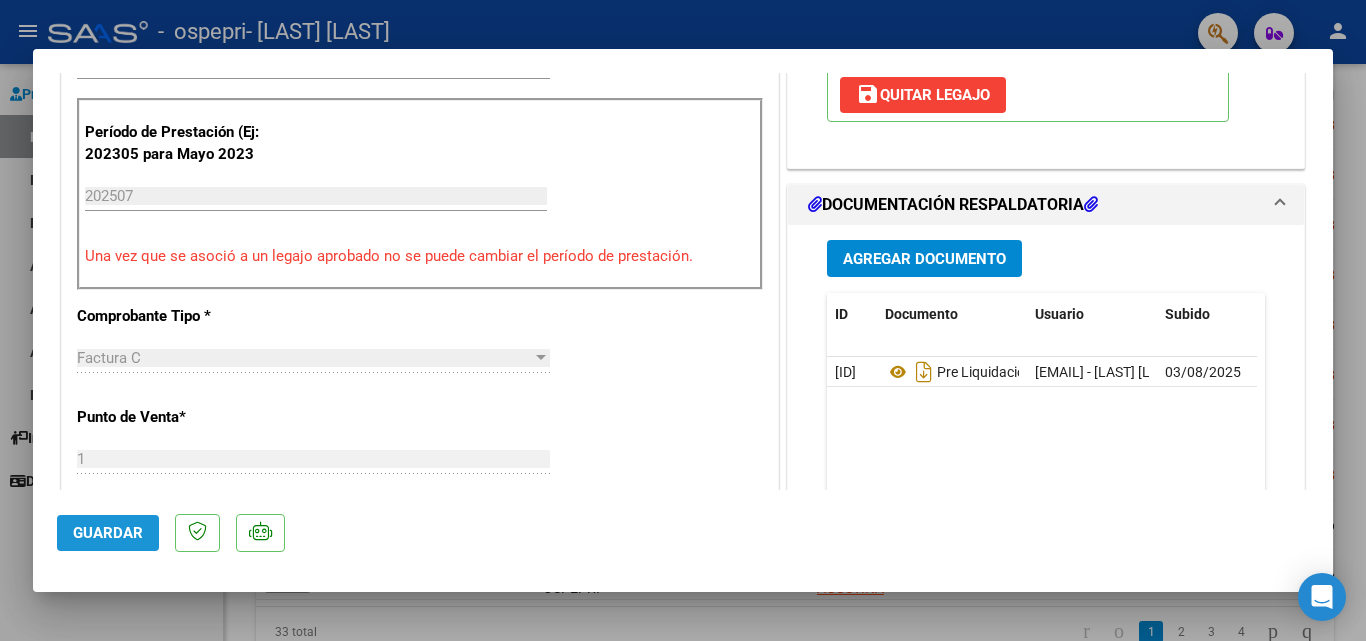 click on "Guardar" 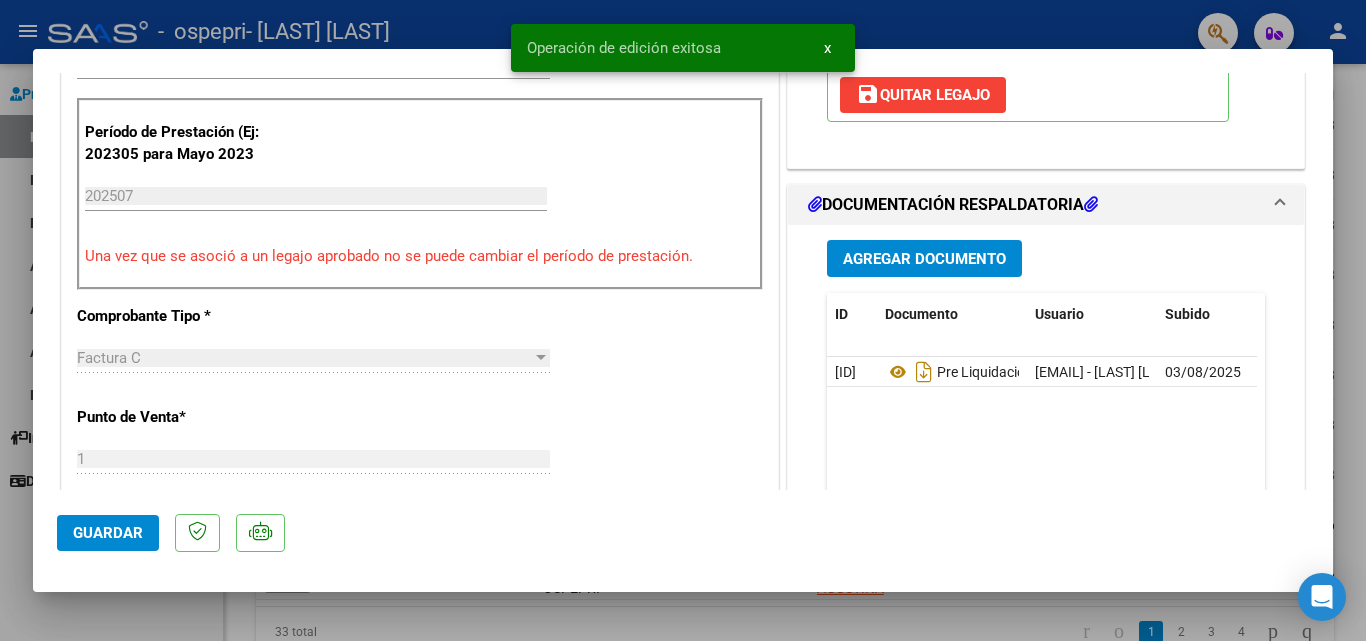click at bounding box center [683, 320] 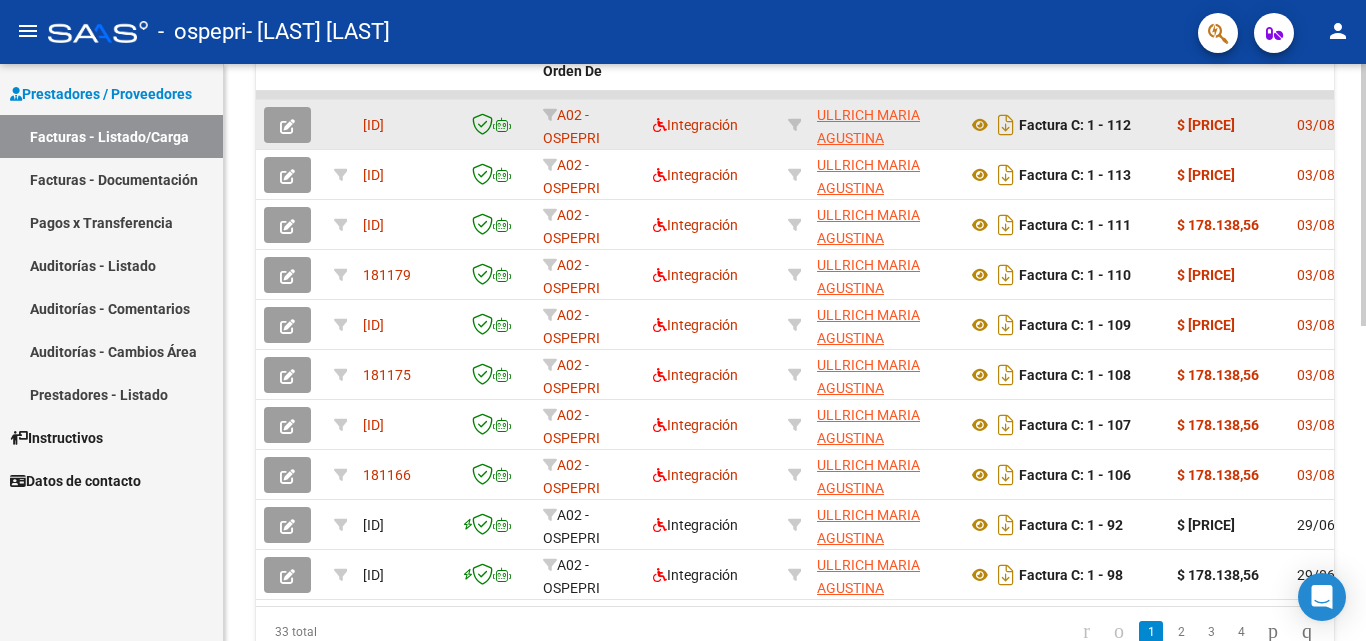click 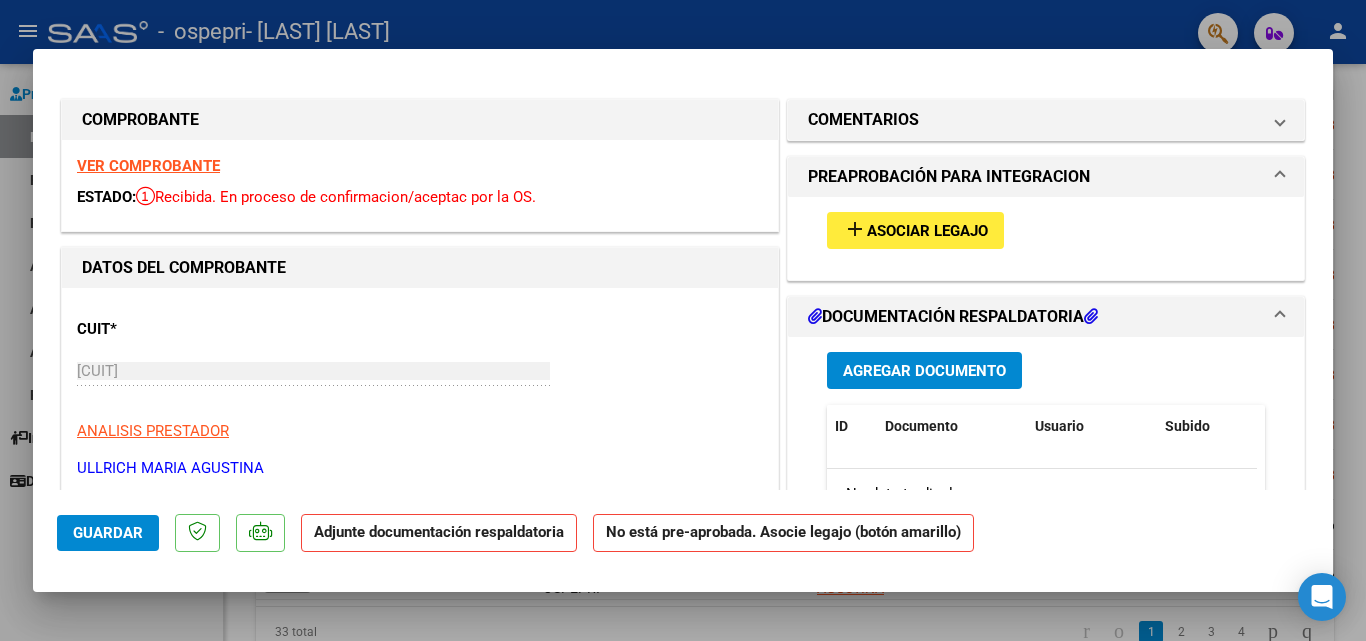 click on "Agregar Documento" at bounding box center (924, 371) 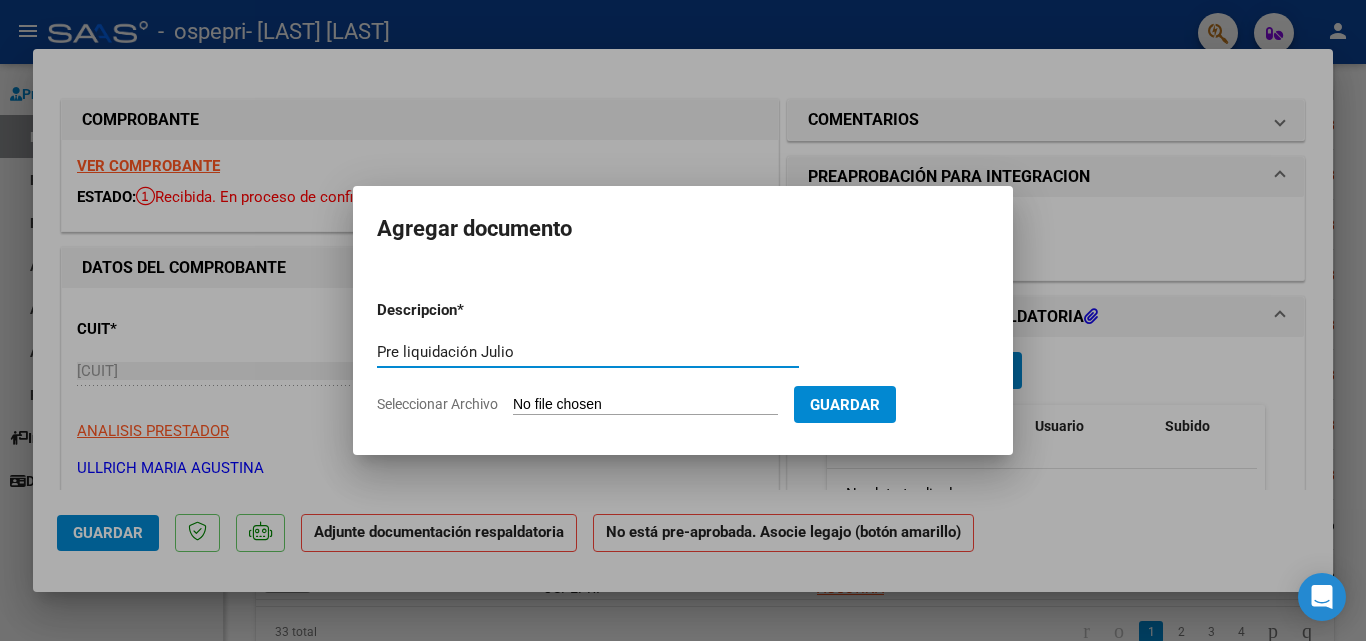 type on "Pre liquidación Julio" 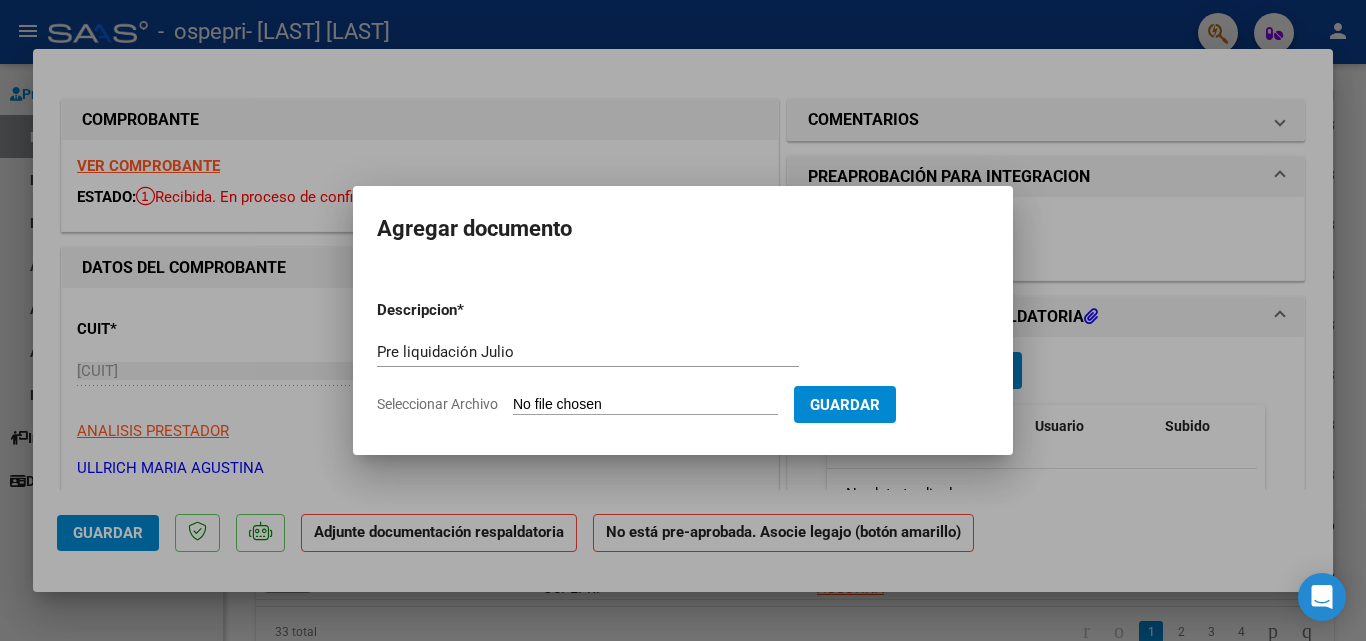 type on "C:\fakepath\Umbert[LAST] AUT-JULIO.pdf" 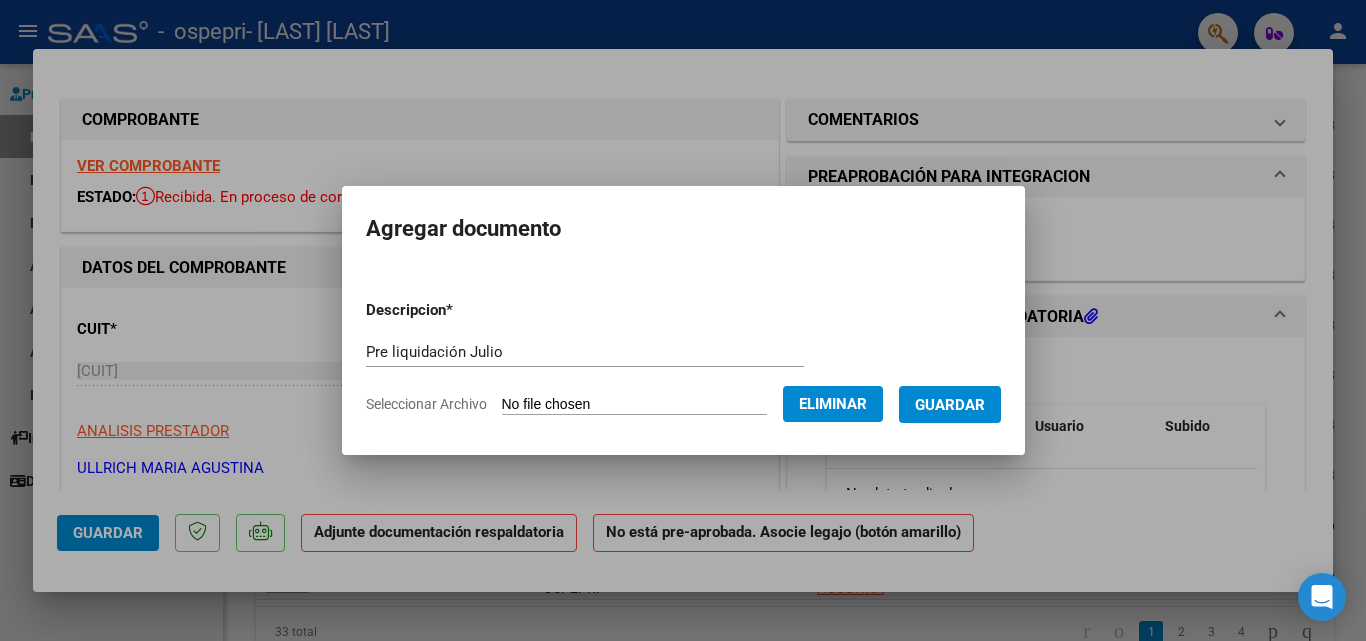 click on "Guardar" at bounding box center (950, 404) 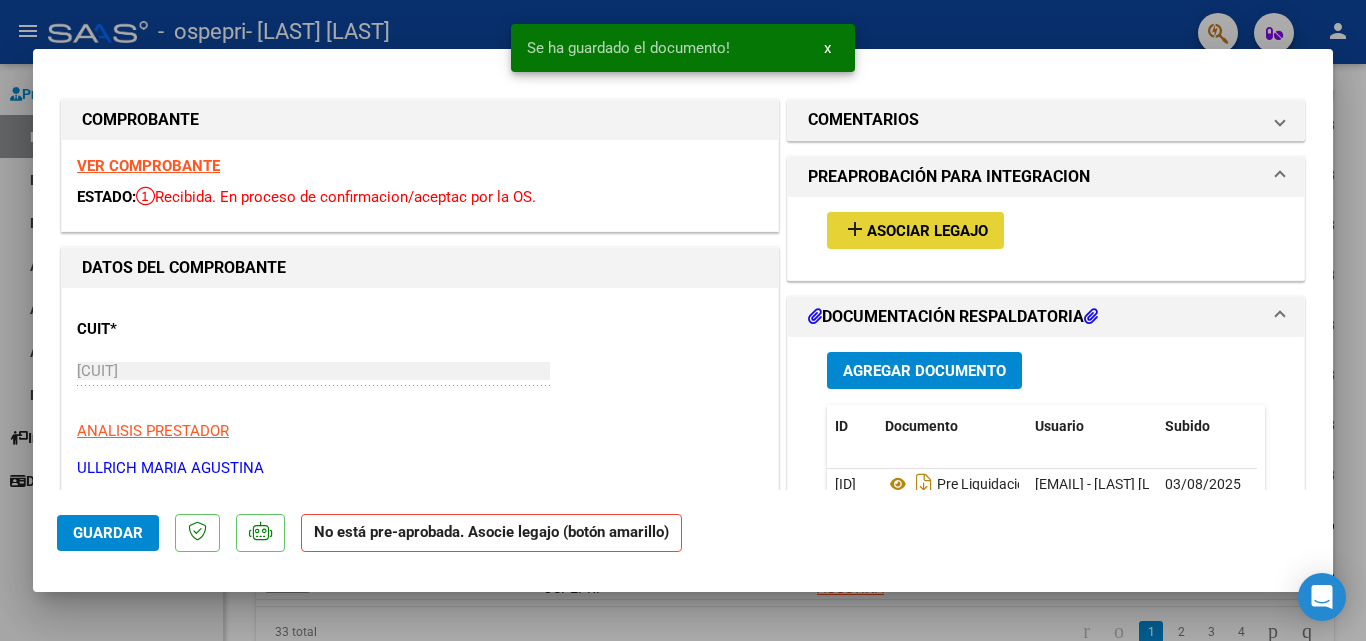 click on "Asociar Legajo" at bounding box center (927, 231) 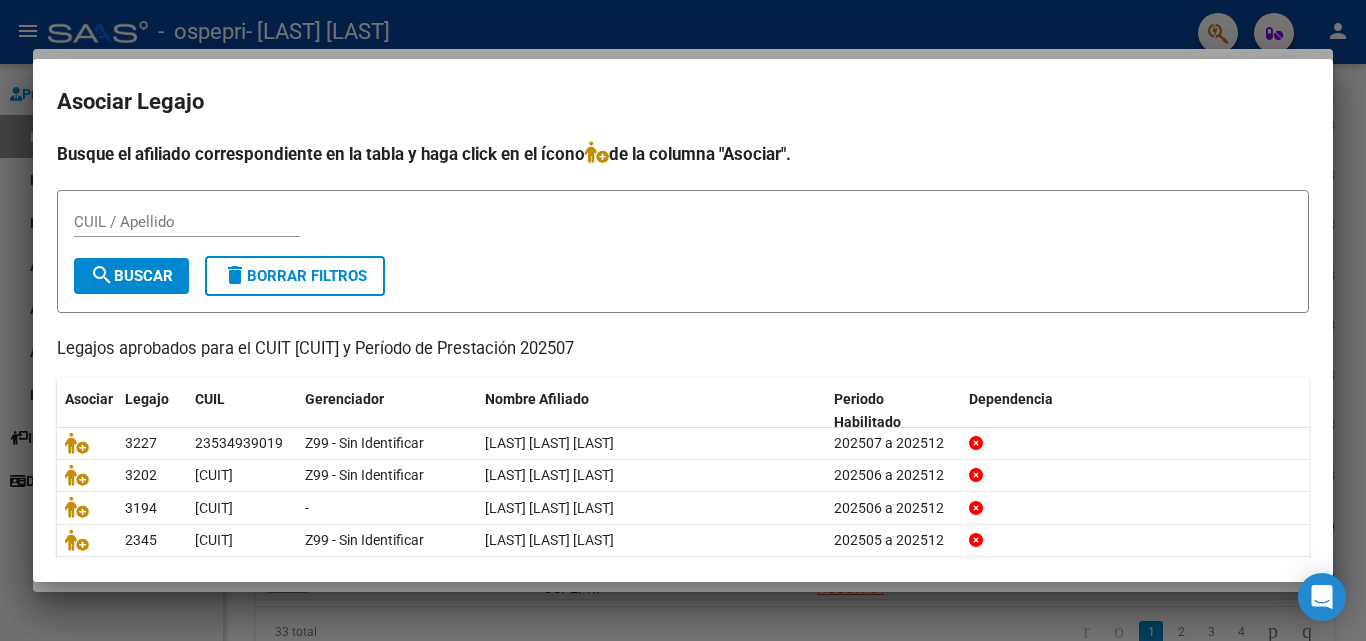 scroll, scrollTop: 109, scrollLeft: 0, axis: vertical 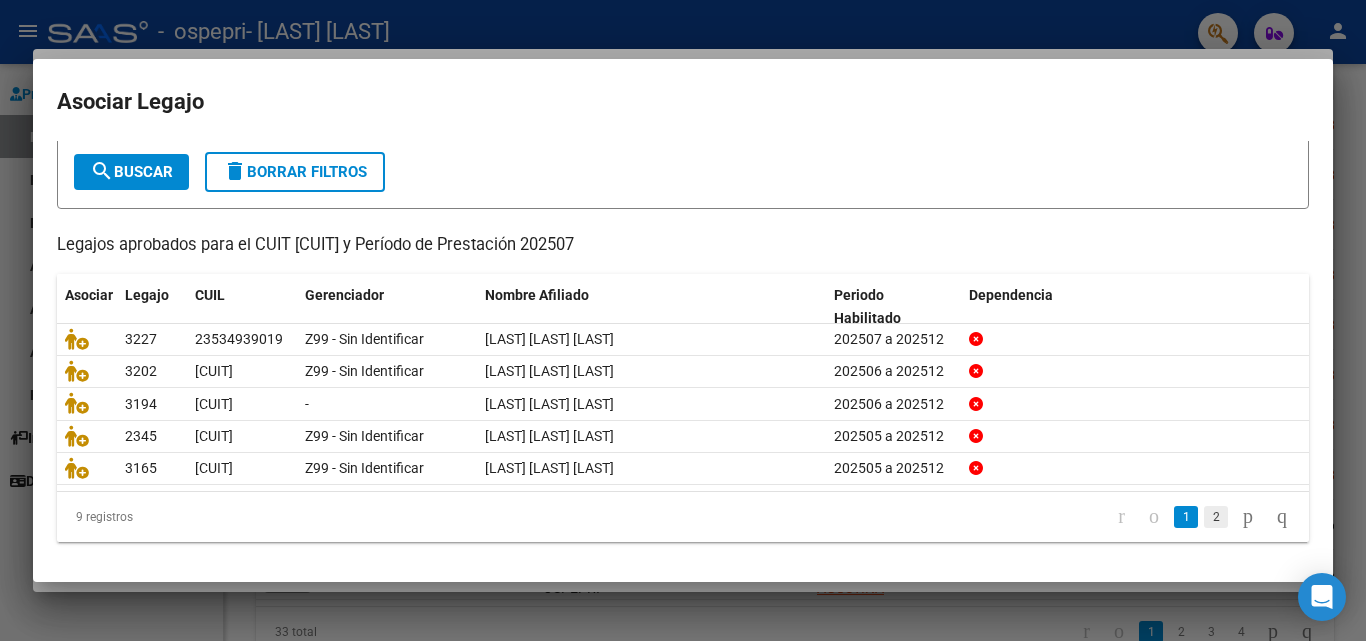 click on "2" 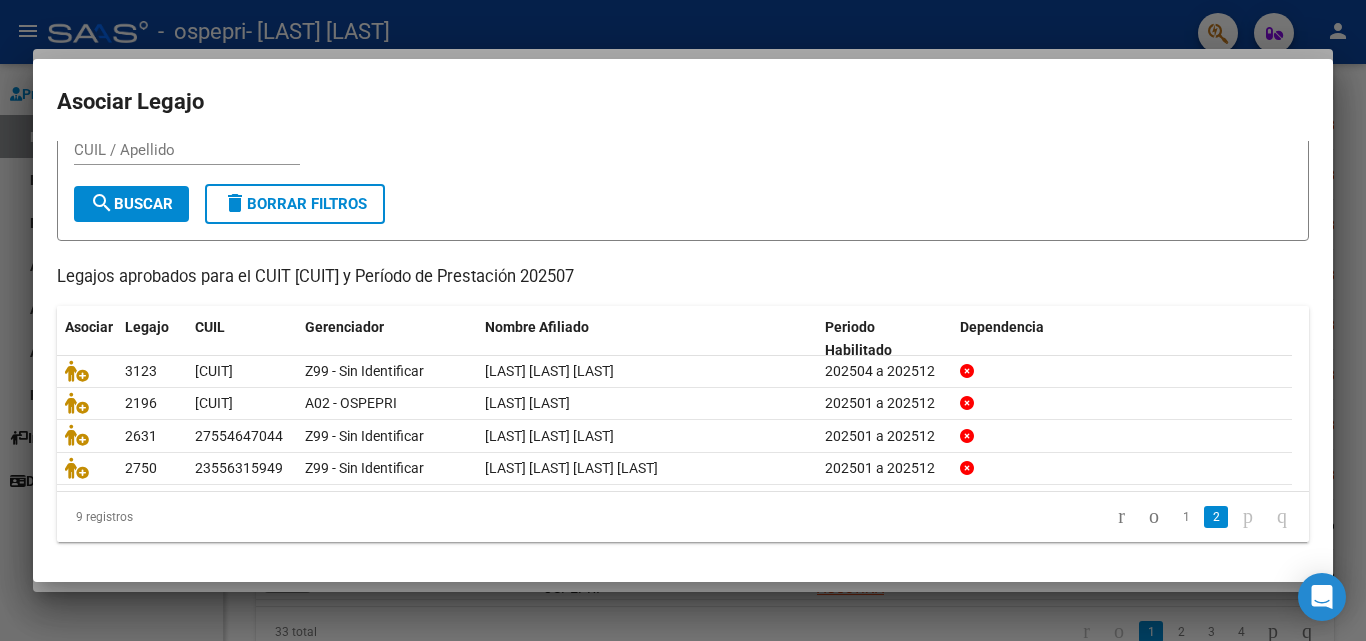 scroll, scrollTop: 76, scrollLeft: 0, axis: vertical 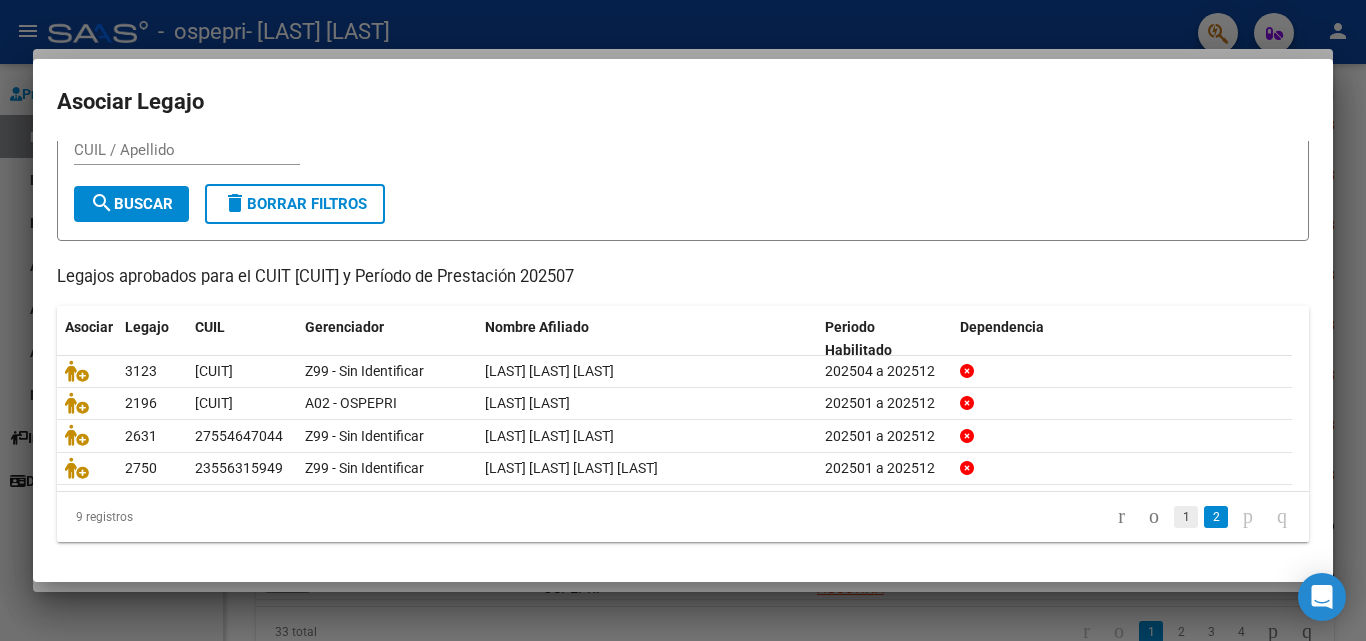 click on "1" 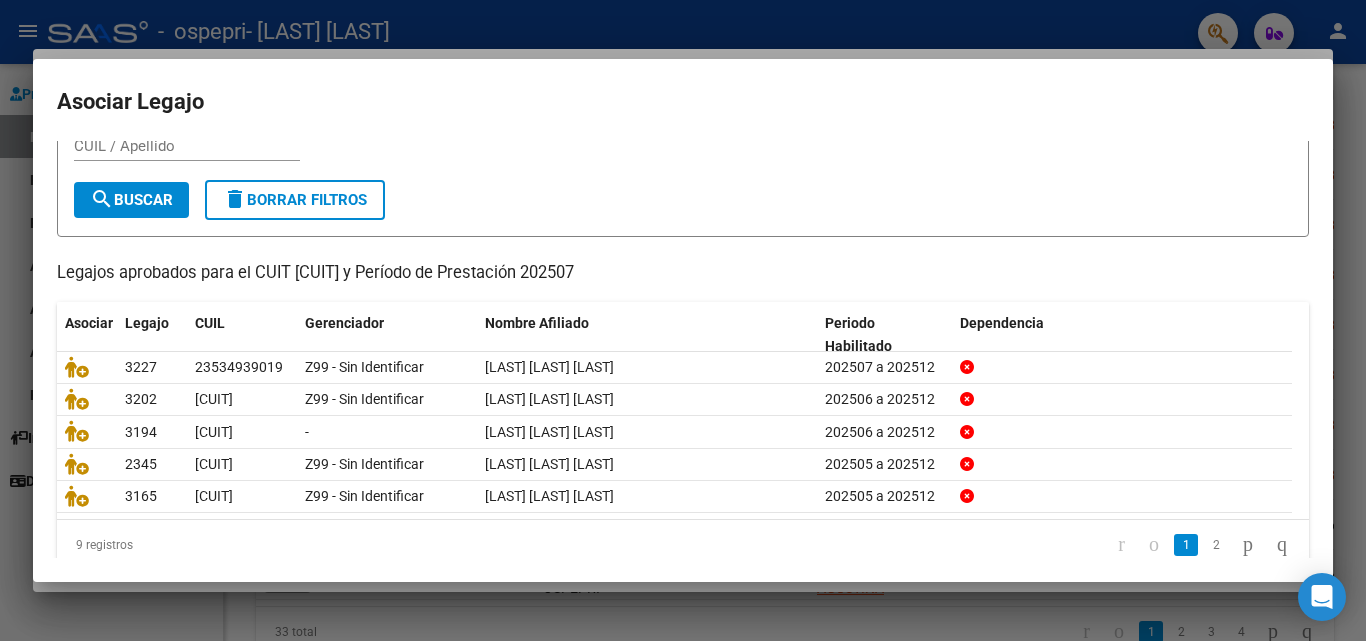 click on "CUIL / Apellido" at bounding box center [187, 146] 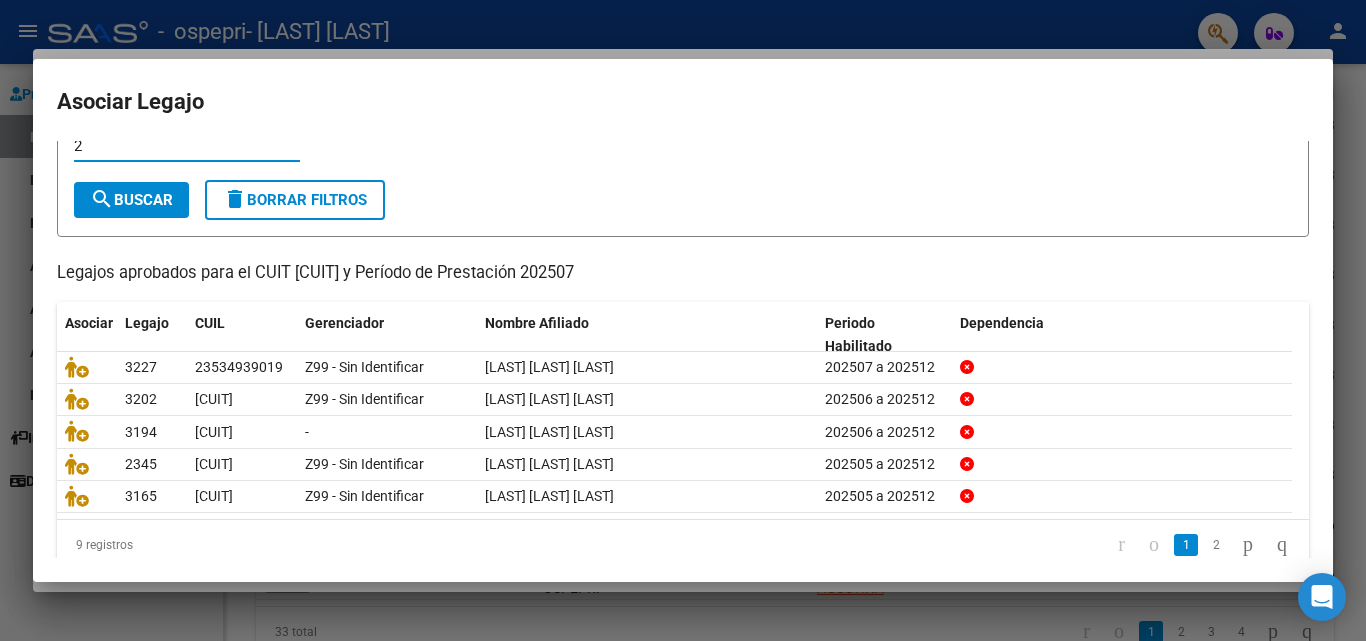 scroll, scrollTop: 72, scrollLeft: 0, axis: vertical 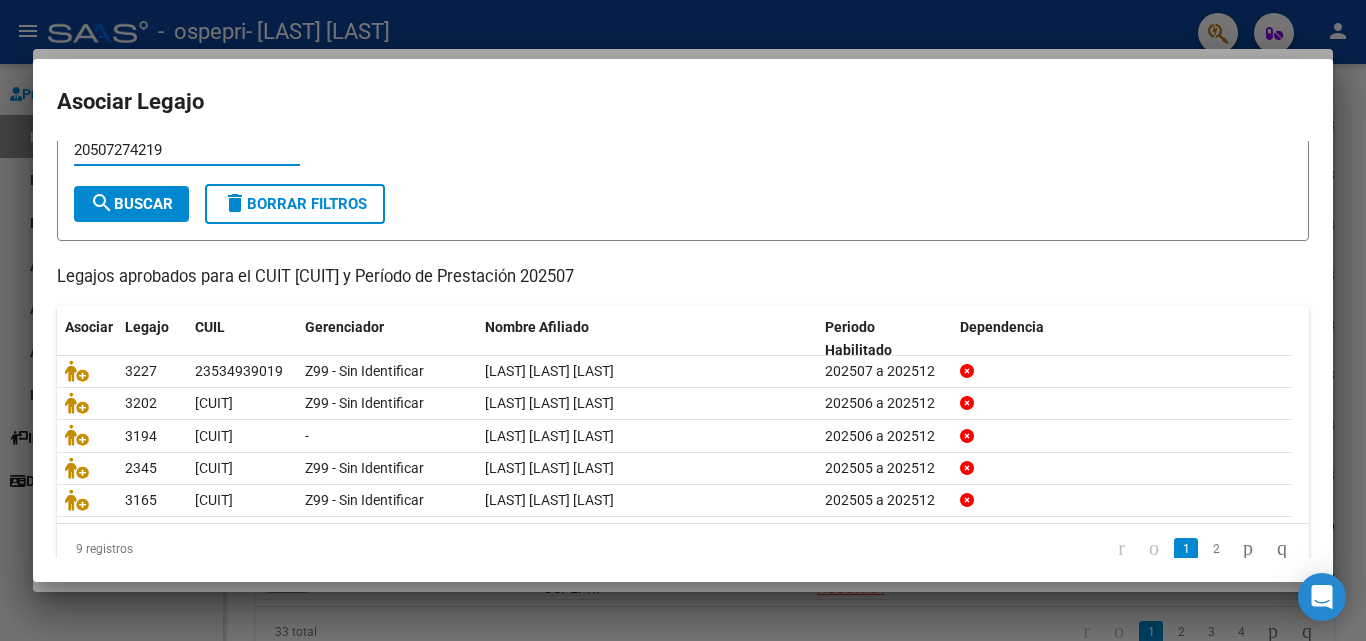 type on "20507274219" 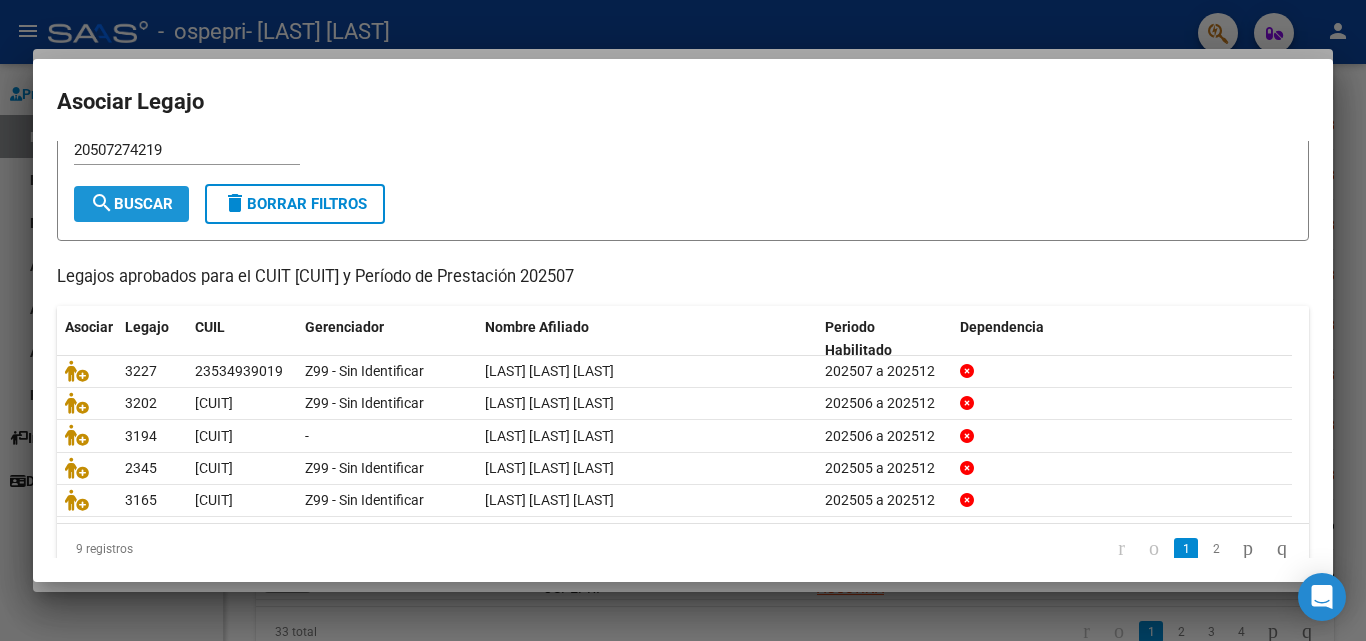 click on "search  Buscar" at bounding box center [131, 204] 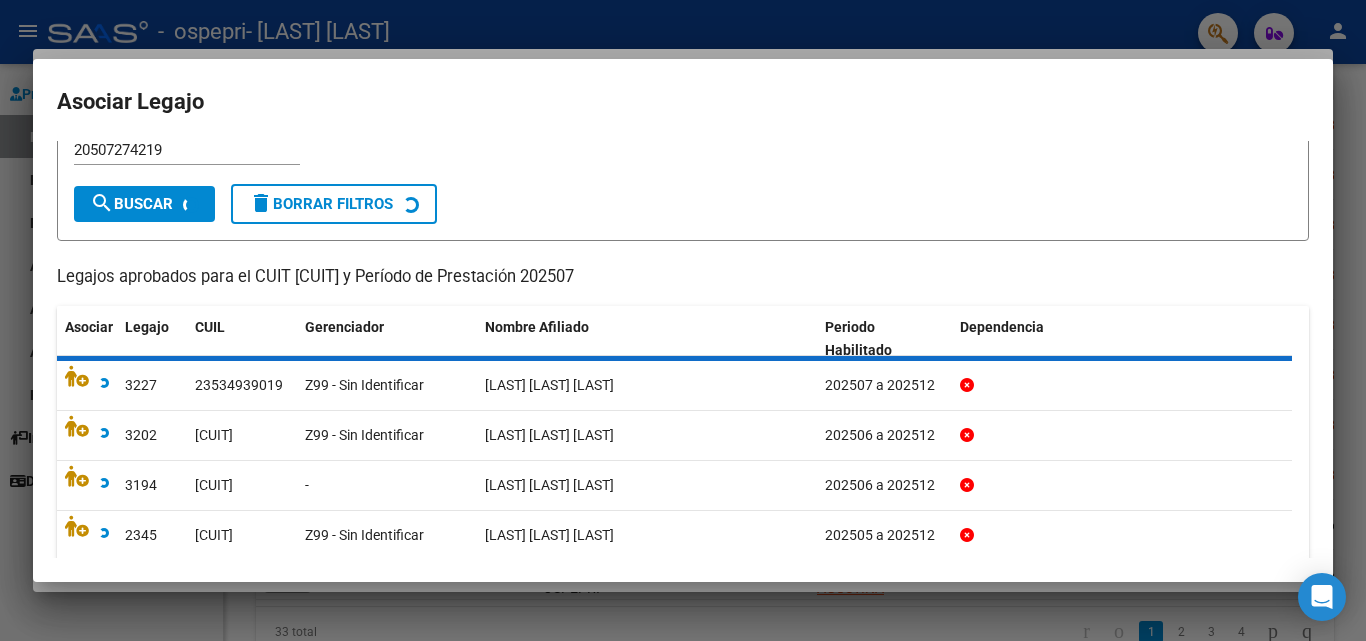 scroll, scrollTop: 0, scrollLeft: 0, axis: both 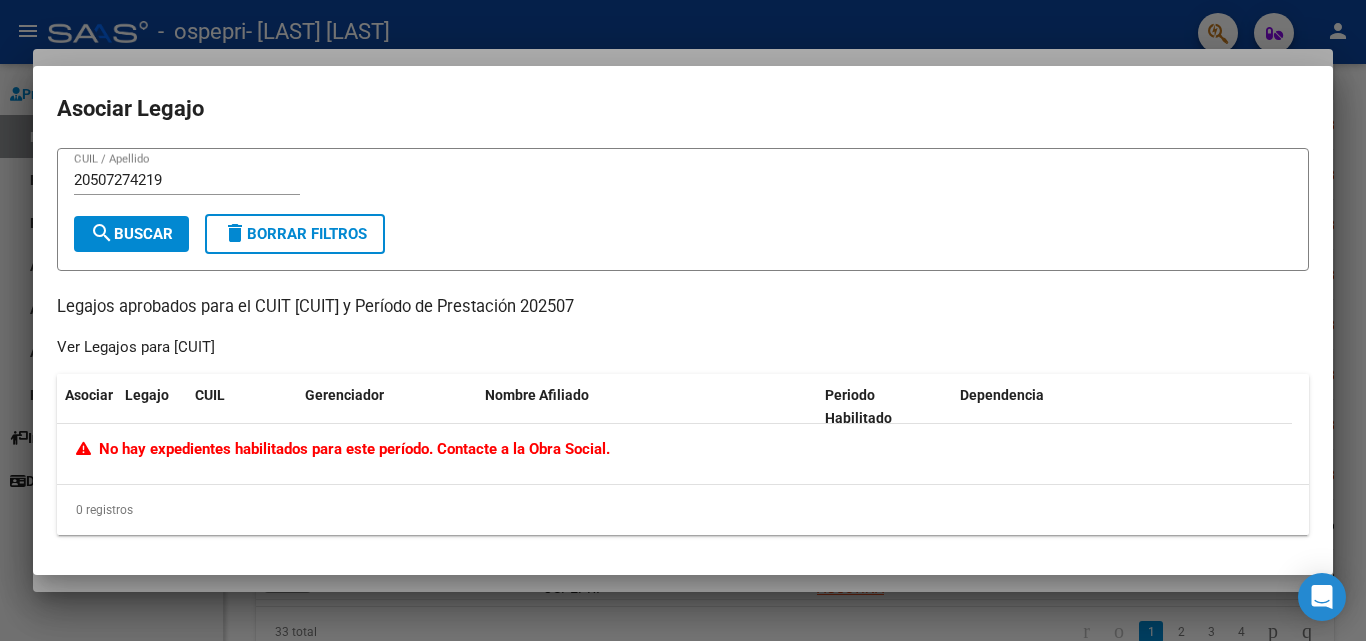 click at bounding box center [683, 320] 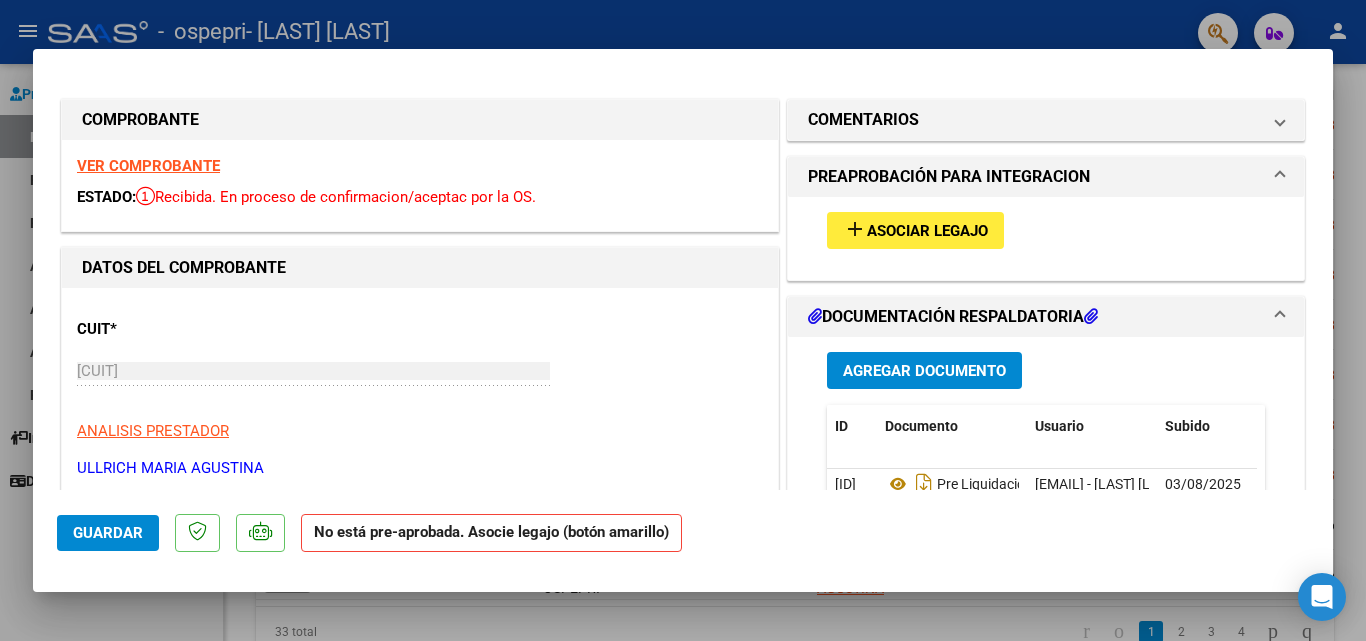 click at bounding box center (683, 320) 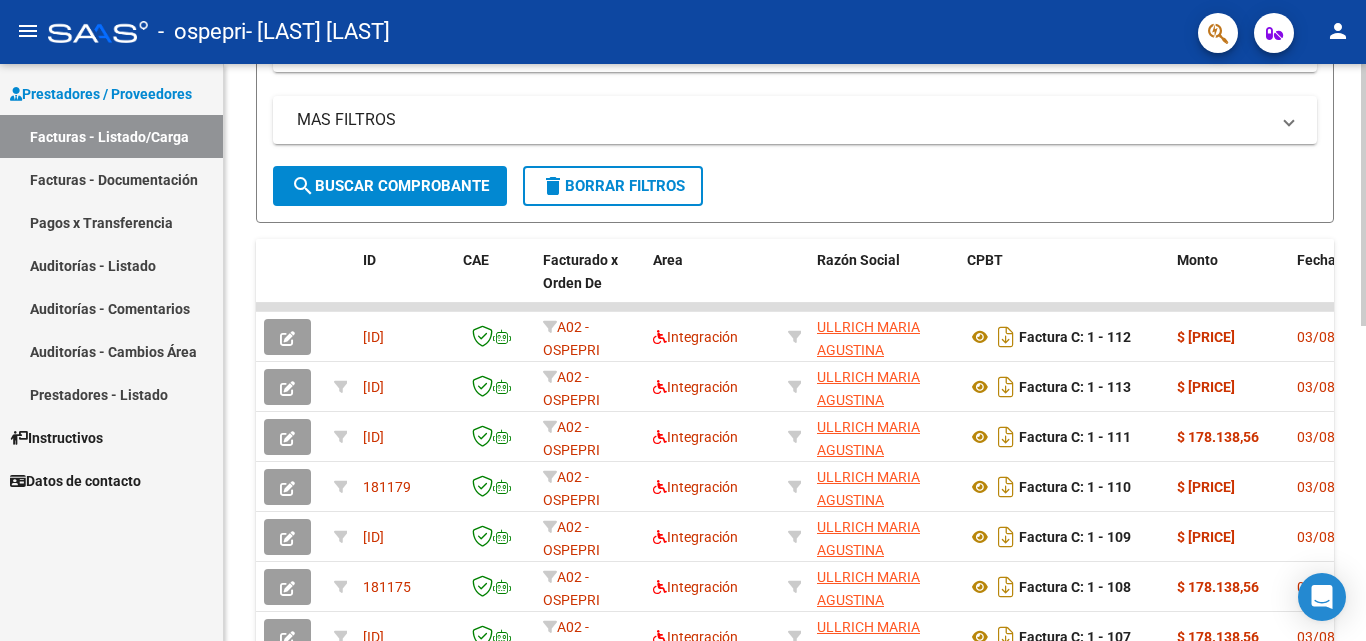 scroll, scrollTop: 377, scrollLeft: 0, axis: vertical 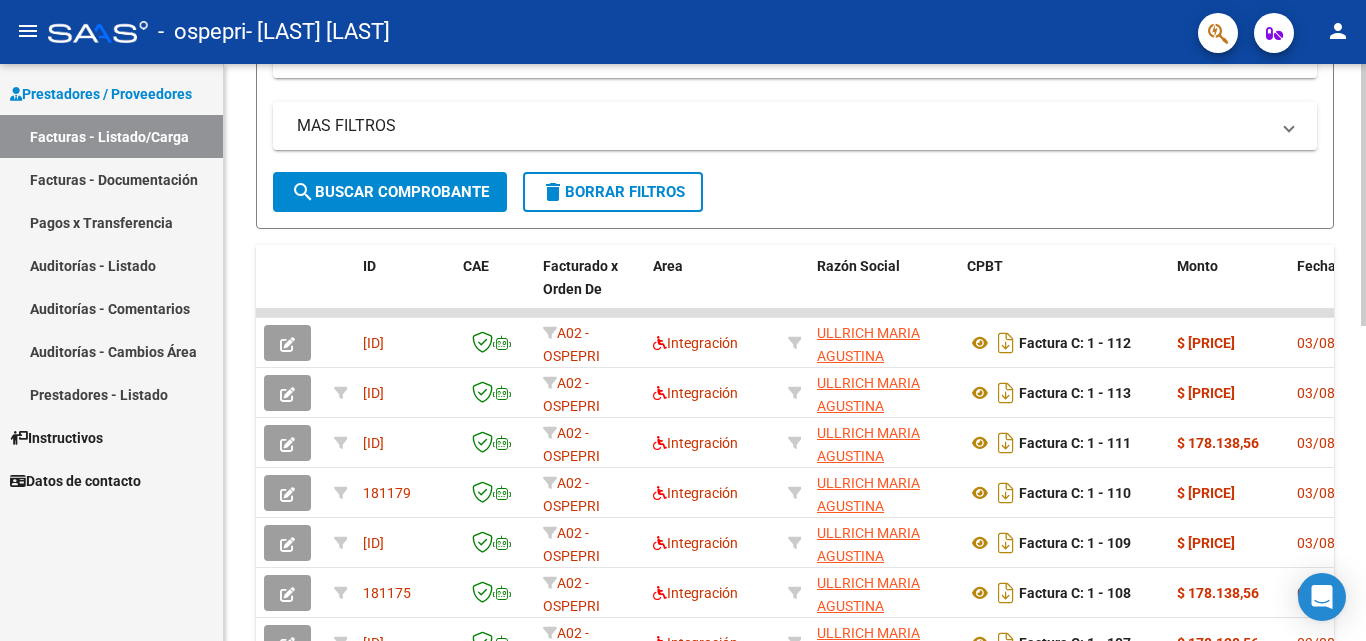 click on "Video tutorial   PRESTADORES -> Listado de CPBTs Emitidos por Prestadores / Proveedores (alt+q)   Cargar Comprobante
cloud_download  CSV  cloud_download  EXCEL  cloud_download  Estandar   Descarga Masiva
Filtros Id Area Area Todos Confirmado   Mostrar totalizadores   FILTROS DEL COMPROBANTE  Comprobante Tipo Comprobante Tipo Start date – End date Fec. Comprobante Desde / Hasta Días Emisión Desde(cant. días) Días Emisión Hasta(cant. días) CUIT / Razón Social Pto. Venta Nro. Comprobante Código SSS CAE Válido CAE Válido Todos Cargado Módulo Hosp. Todos Tiene facturacion Apócrifa Hospital Refes  FILTROS DE INTEGRACION  Período De Prestación Campos del Archivo de Rendición Devuelto x SSS (dr_envio) Todos Rendido x SSS (dr_envio) Tipo de Registro Tipo de Registro Período Presentación Período Presentación Campos del Legajo Asociado (preaprobación) Afiliado Legajo (cuil/nombre) Todos Solo facturas preaprobadas  MAS FILTROS  Todos Con Doc. Respaldatoria Todos Con Trazabilidad Todos – – 0" 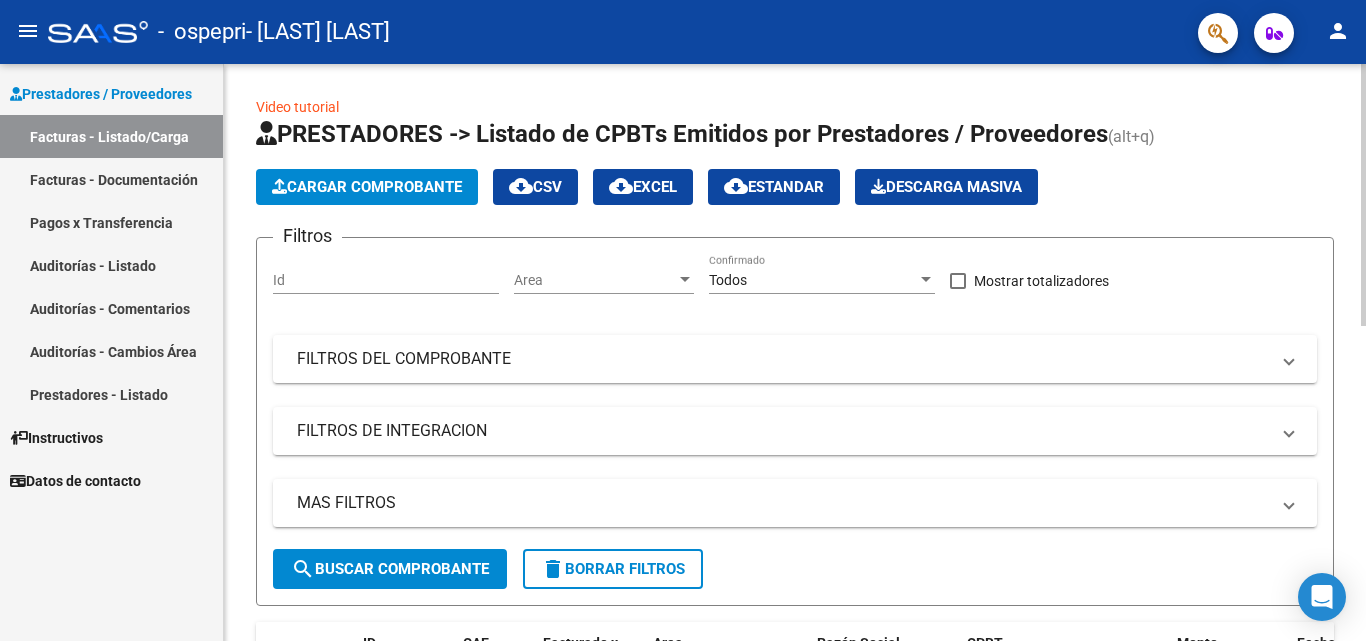 click 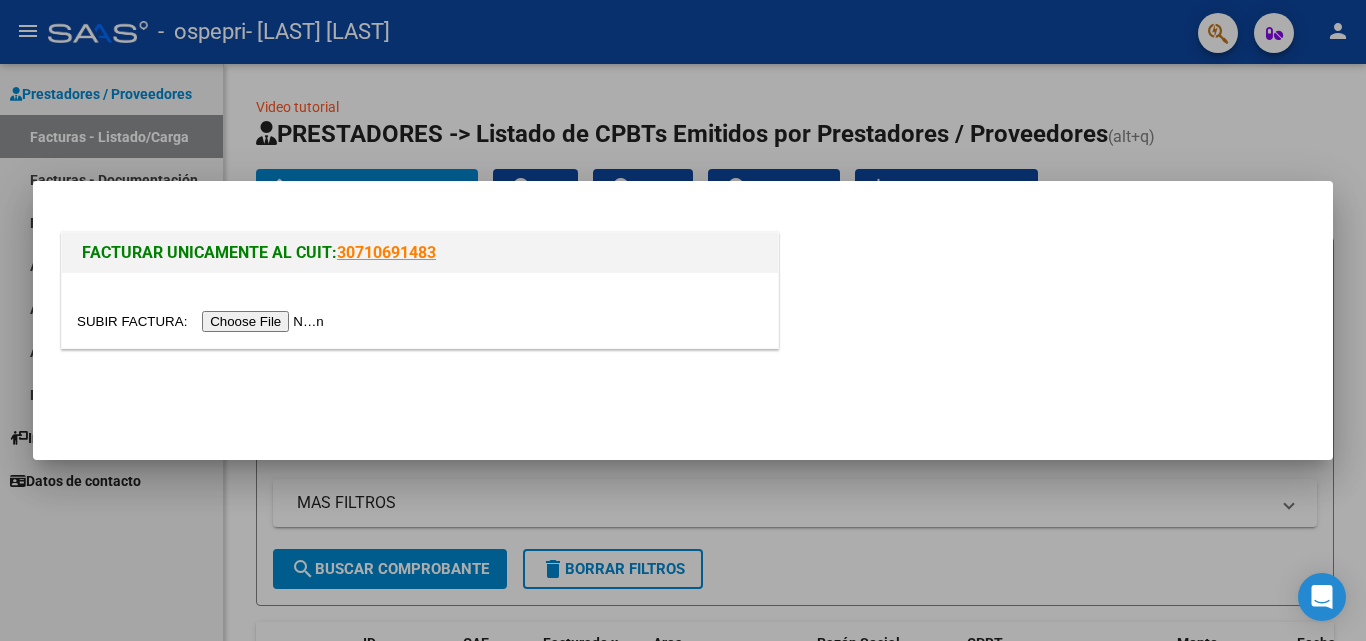 click at bounding box center (683, 320) 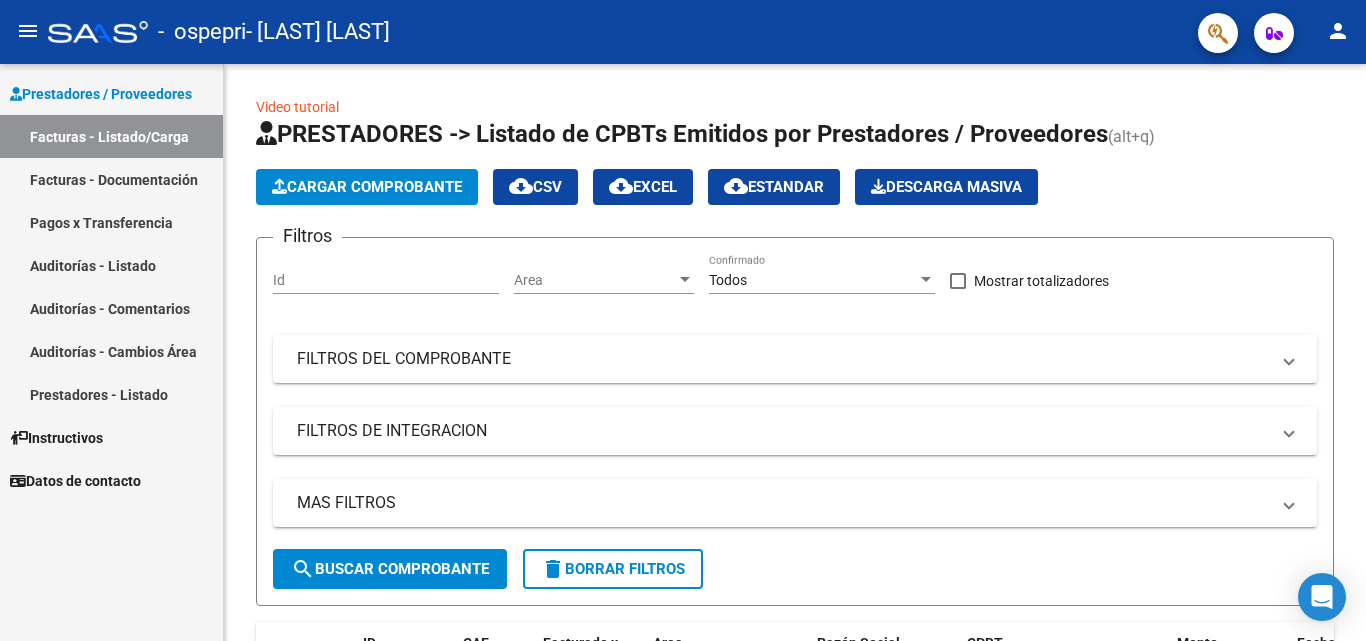 click on "Video tutorial   PRESTADORES -> Listado de CPBTs Emitidos por Prestadores / Proveedores (alt+q)   Cargar Comprobante
cloud_download  CSV  cloud_download  EXCEL  cloud_download  Estandar   Descarga Masiva
Filtros Id Area Area Todos Confirmado   Mostrar totalizadores   FILTROS DEL COMPROBANTE  Comprobante Tipo Comprobante Tipo Start date – End date Fec. Comprobante Desde / Hasta Días Emisión Desde(cant. días) Días Emisión Hasta(cant. días) CUIT / Razón Social Pto. Venta Nro. Comprobante Código SSS CAE Válido CAE Válido Todos Cargado Módulo Hosp. Todos Tiene facturacion Apócrifa Hospital Refes  FILTROS DE INTEGRACION  Período De Prestación Campos del Archivo de Rendición Devuelto x SSS (dr_envio) Todos Rendido x SSS (dr_envio) Tipo de Registro Tipo de Registro Período Presentación Período Presentación Campos del Legajo Asociado (preaprobación) Afiliado Legajo (cuil/nombre) Todos Solo facturas preaprobadas  MAS FILTROS  Todos Con Doc. Respaldatoria Todos Con Trazabilidad Todos – – 0" 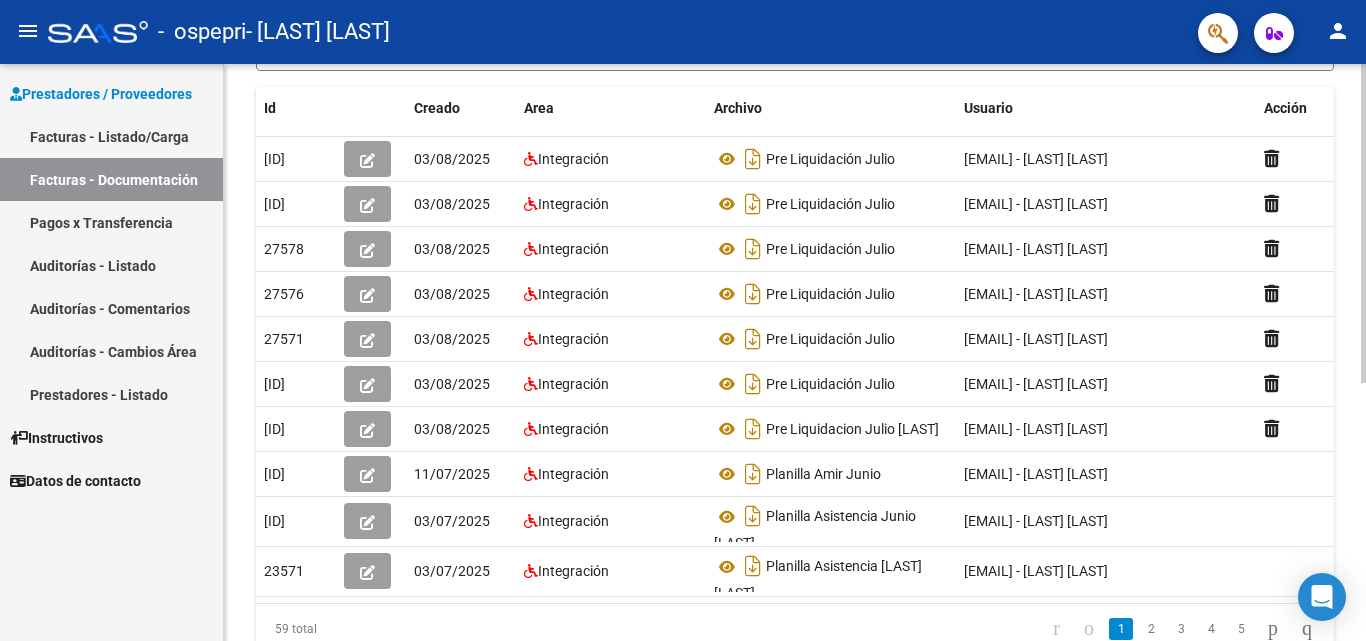 scroll, scrollTop: 374, scrollLeft: 0, axis: vertical 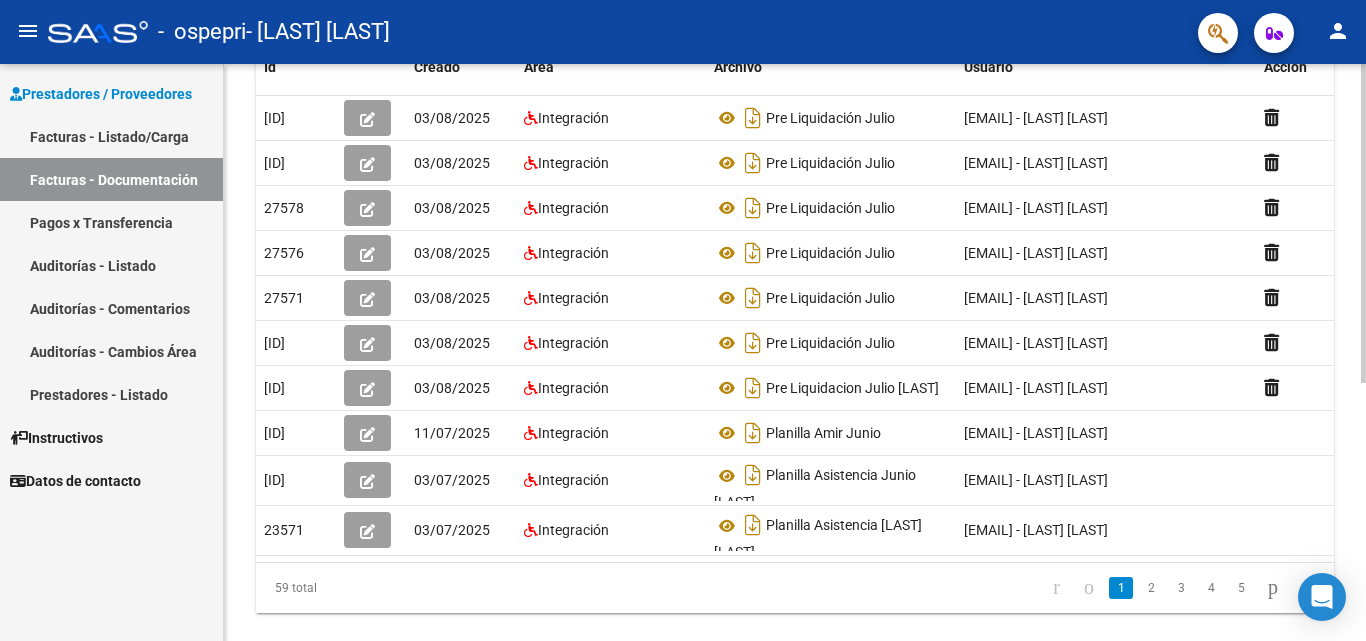 click on "PRESTADORES -> Comprobantes - Documentación Respaldatoria cloud_download Exportar CSV Descarga Masiva Filtros Id CUIT / Razón Social Pto. Venta Nro. Comprobante Descripción 3/2/2025 3/2/2025 – 3/8/2025 3/8/2025 Fec. Cargado Desde / Hasta Área Área Todos Factura Confirmada search Buscar Documentacion delete Borrar Filtros Id Creado Area Archivo Usuario Acción 27587 03/08/2025 Integración Pre Liquidación Julio [EMAIL] - [LAST] [LAST] 27586 03/08/2025 Integración Pre Liquidación Julio [EMAIL] - [LAST] [LAST] 27578 03/08/2025 Integración Pre Liquidación Julio [EMAIL] - [LAST] [LAST] 27576 03/08/2025 Integración Pre Liquidación Julio [EMAIL] - [LAST] [LAST] 27571 03/08/2025 Integración Pre Liquidación Julio [EMAIL] - [LAST] [LAST] 27566 03/08/2025 Integración Pre Liquidación Julio [EMAIL] - [LAST] [LAST] 27285" 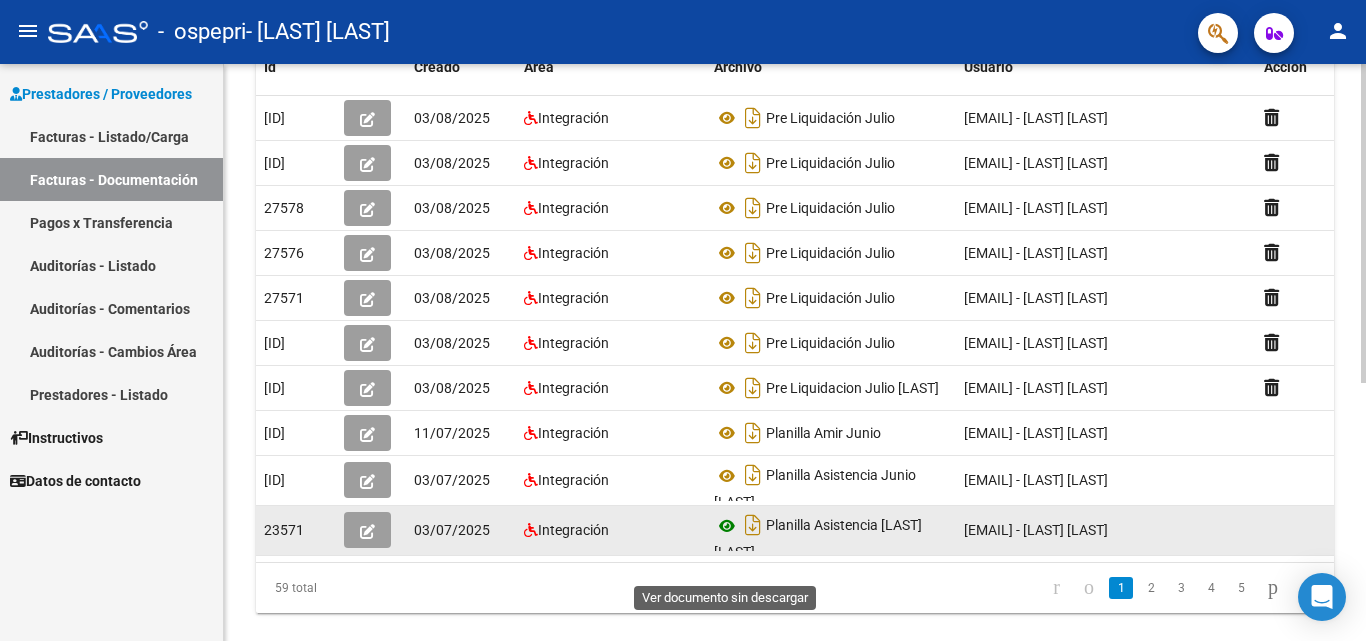 click 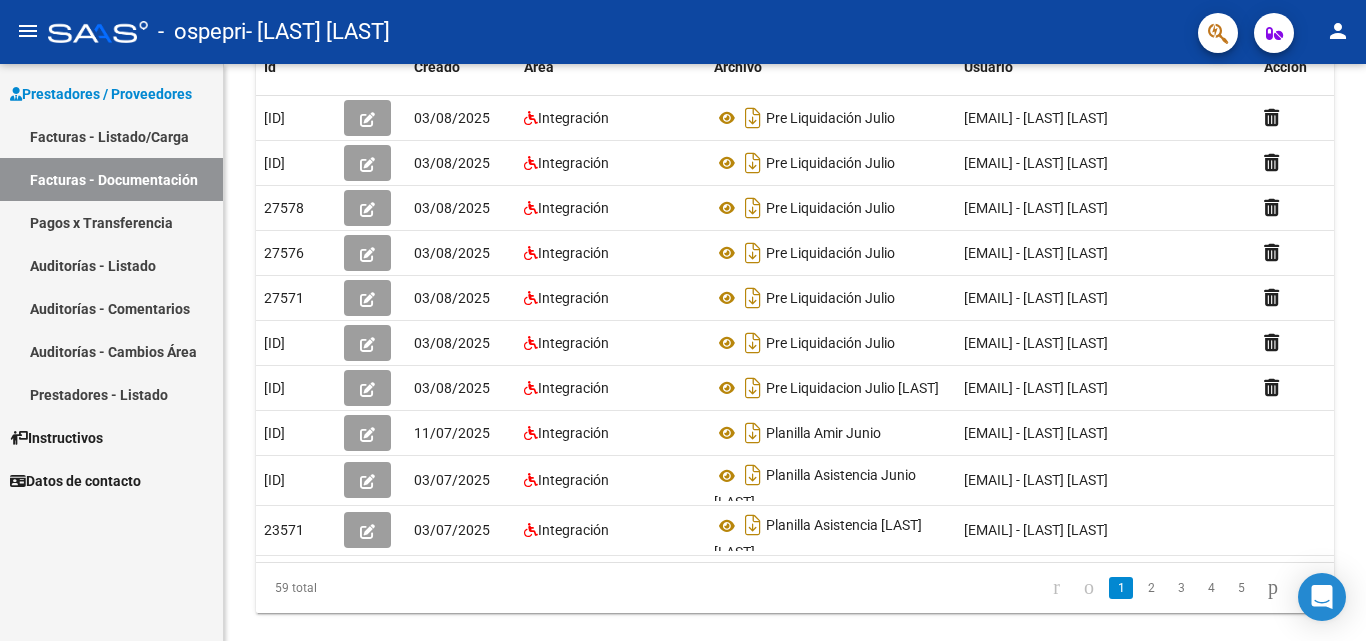 click on "Facturas - Listado/Carga" at bounding box center (111, 136) 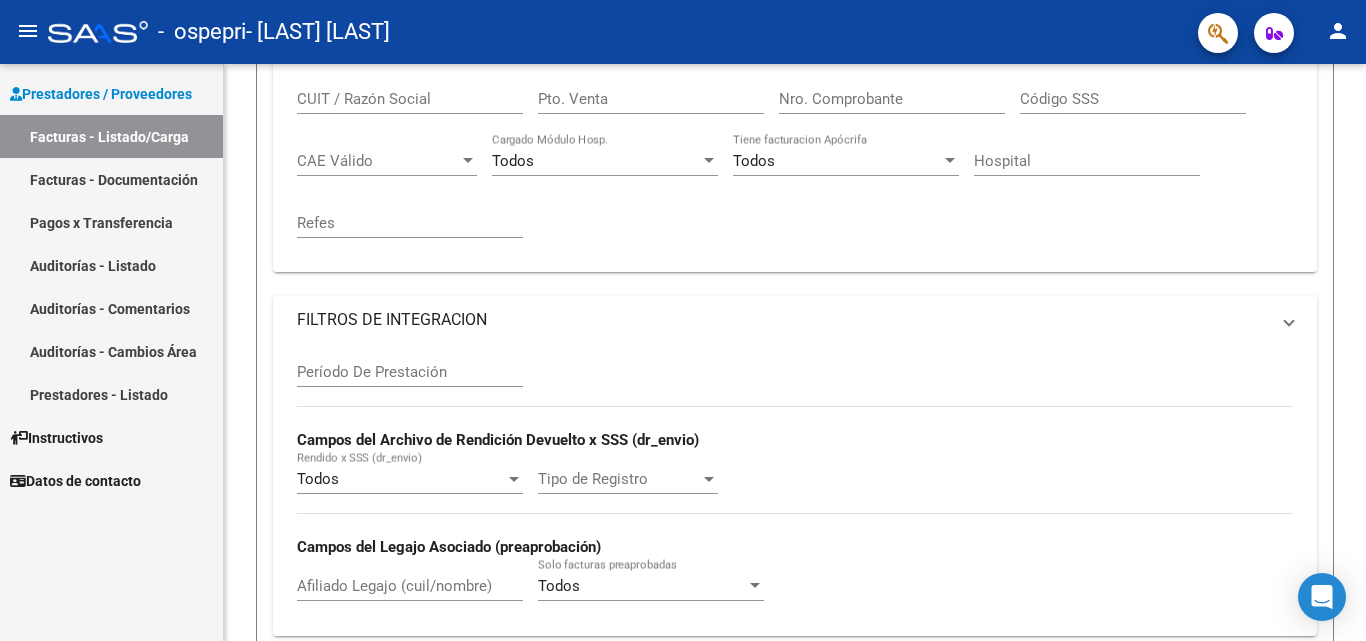 scroll, scrollTop: 165, scrollLeft: 0, axis: vertical 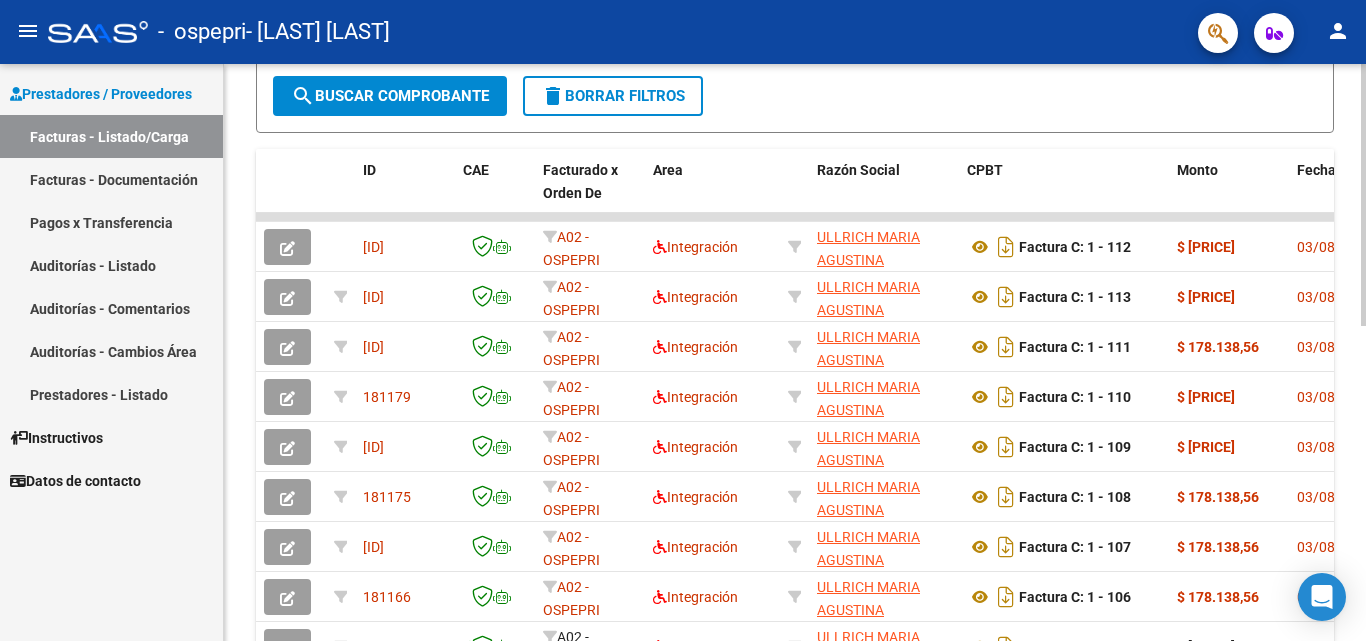 click 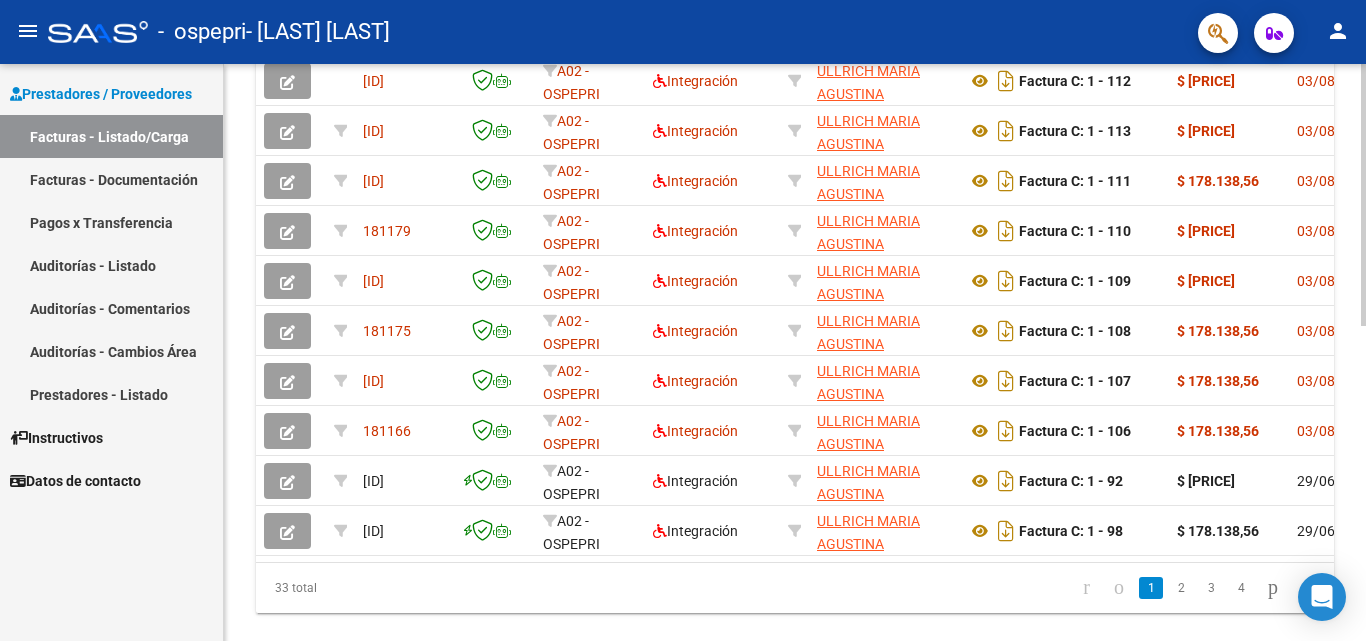 scroll, scrollTop: 687, scrollLeft: 0, axis: vertical 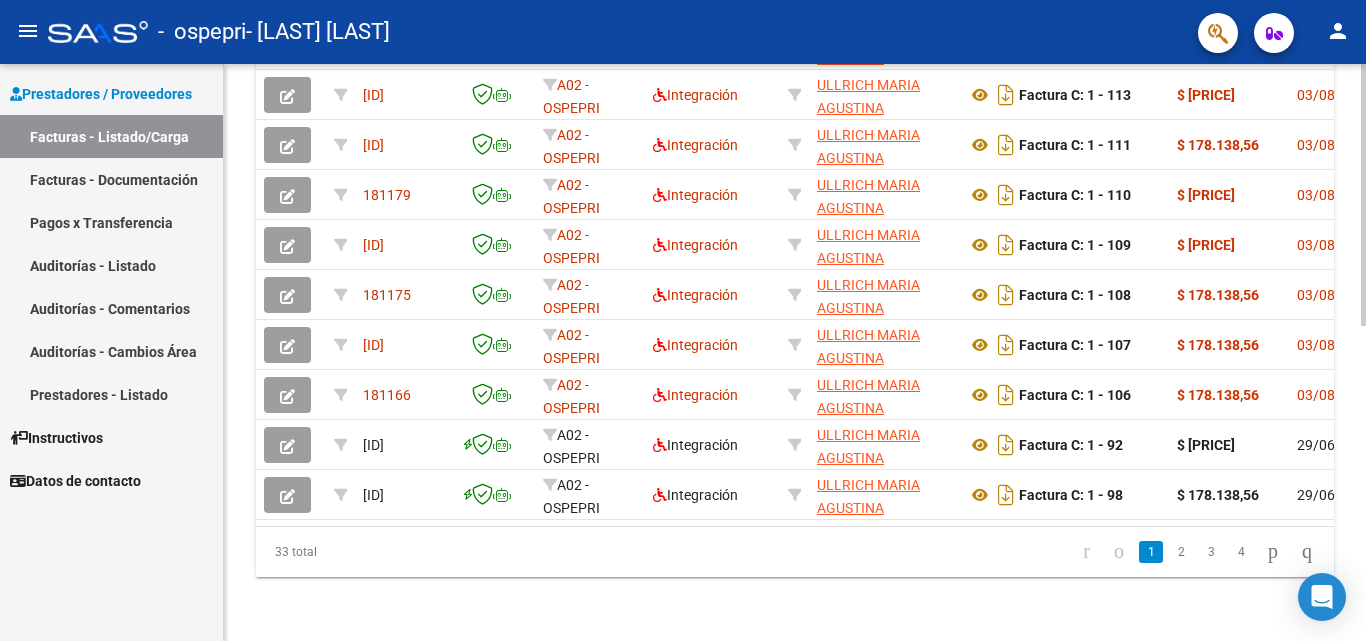 click on "Video tutorial   PRESTADORES -> Listado de CPBTs Emitidos por Prestadores / Proveedores (alt+q)   Cargar Comprobante
cloud_download  CSV  cloud_download  EXCEL  cloud_download  Estandar   Descarga Masiva
Filtros Id Area Area Todos Confirmado   Mostrar totalizadores   FILTROS DEL COMPROBANTE  Comprobante Tipo Comprobante Tipo Start date – End date Fec. Comprobante Desde / Hasta Días Emisión Desde(cant. días) Días Emisión Hasta(cant. días) CUIT / Razón Social Pto. Venta Nro. Comprobante Código SSS CAE Válido CAE Válido Todos Cargado Módulo Hosp. Todos Tiene facturacion Apócrifa Hospital Refes  FILTROS DE INTEGRACION  Período De Prestación Campos del Archivo de Rendición Devuelto x SSS (dr_envio) Todos Rendido x SSS (dr_envio) Tipo de Registro Tipo de Registro Período Presentación Período Presentación Campos del Legajo Asociado (preaprobación) Afiliado Legajo (cuil/nombre) Todos Solo facturas preaprobadas  MAS FILTROS  Todos Con Doc. Respaldatoria Todos Con Trazabilidad Todos – – 0" 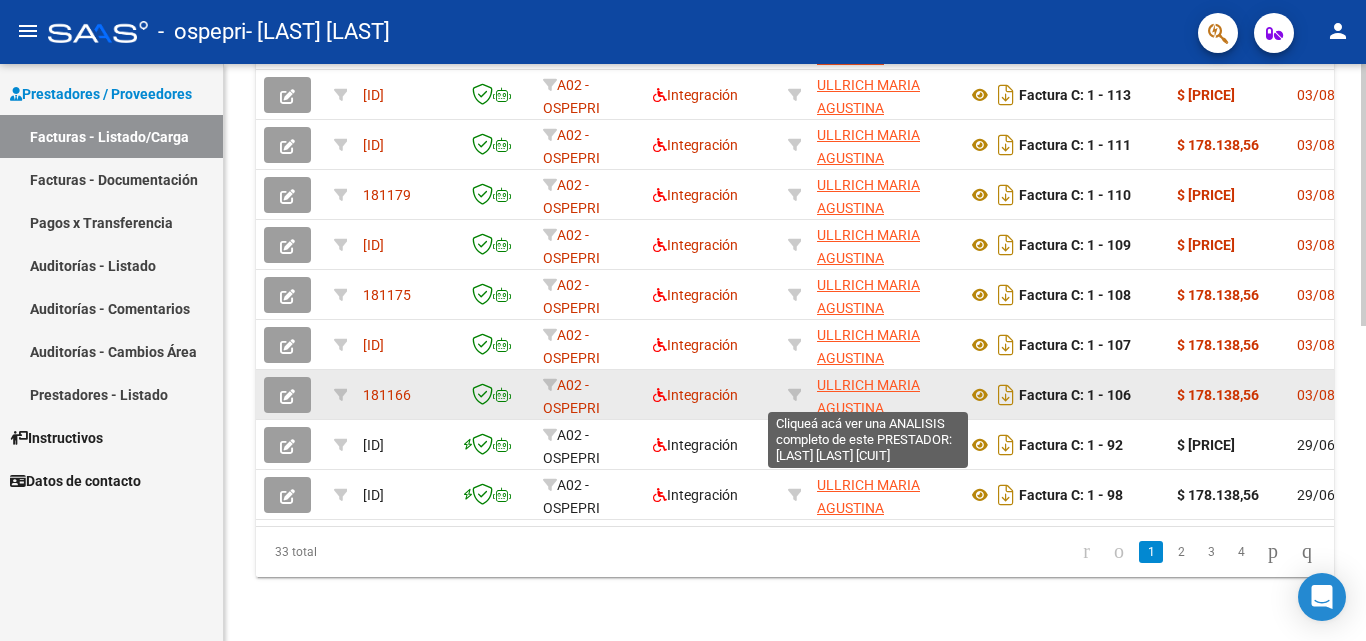 click on "ULLRICH MARIA AGUSTINA" 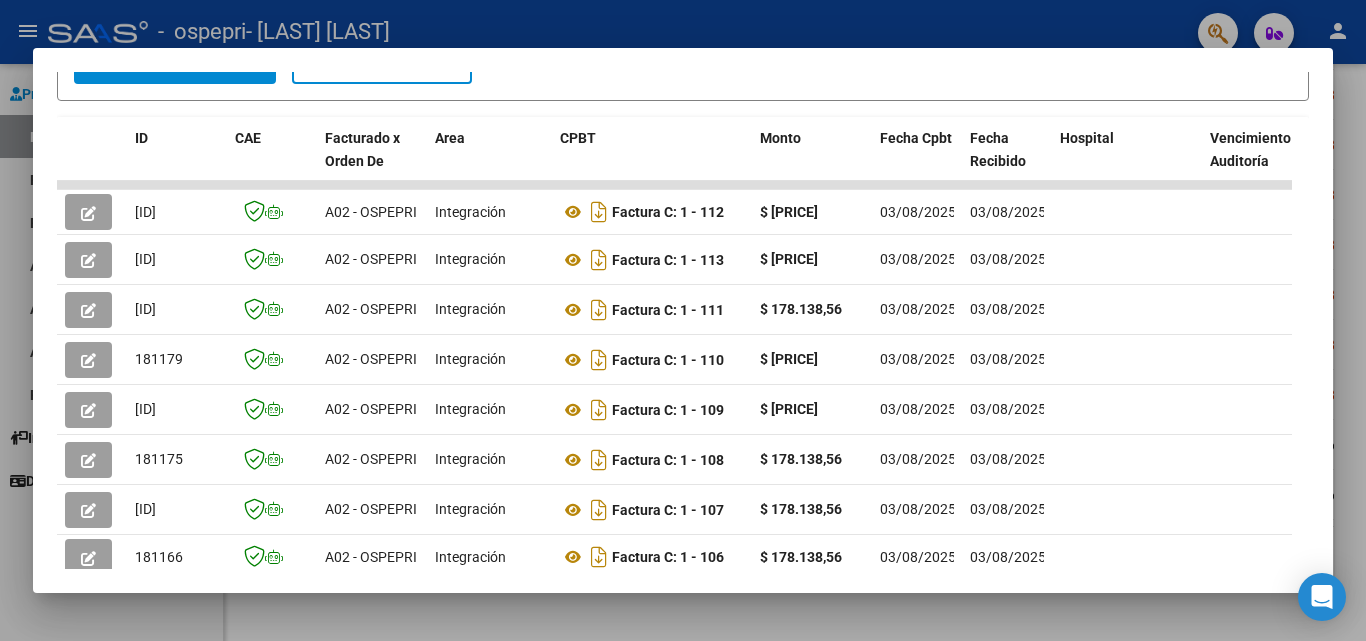 scroll, scrollTop: 576, scrollLeft: 0, axis: vertical 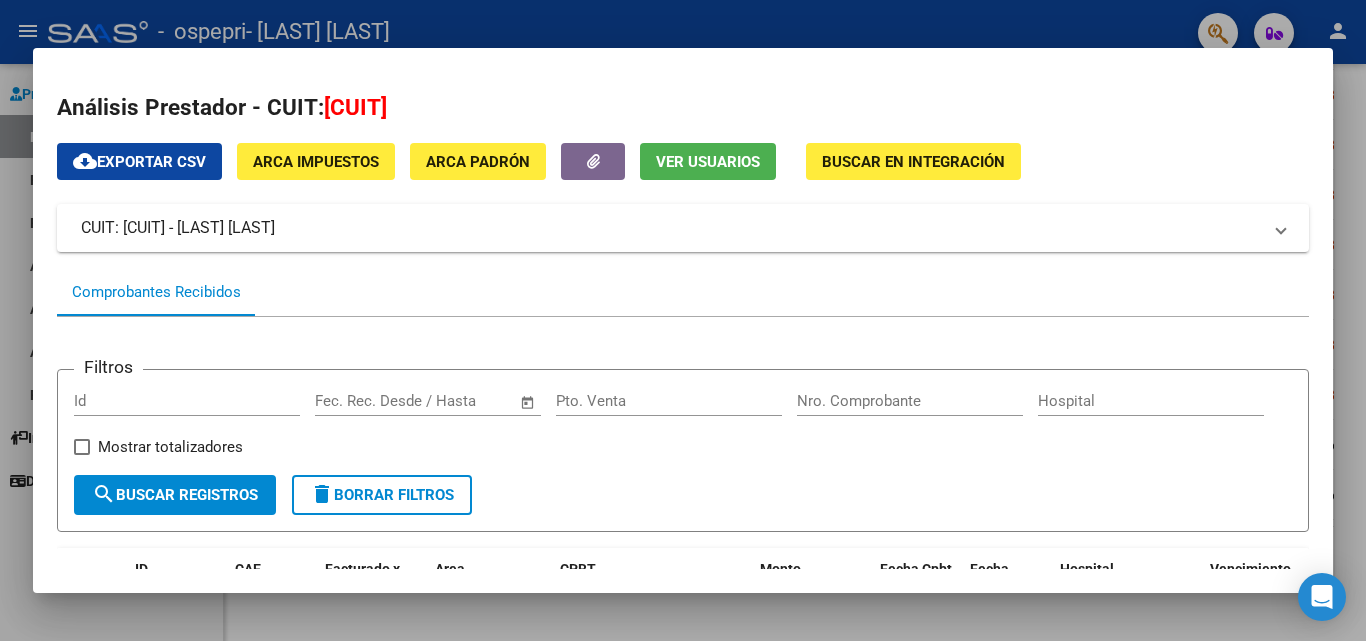 click at bounding box center [683, 320] 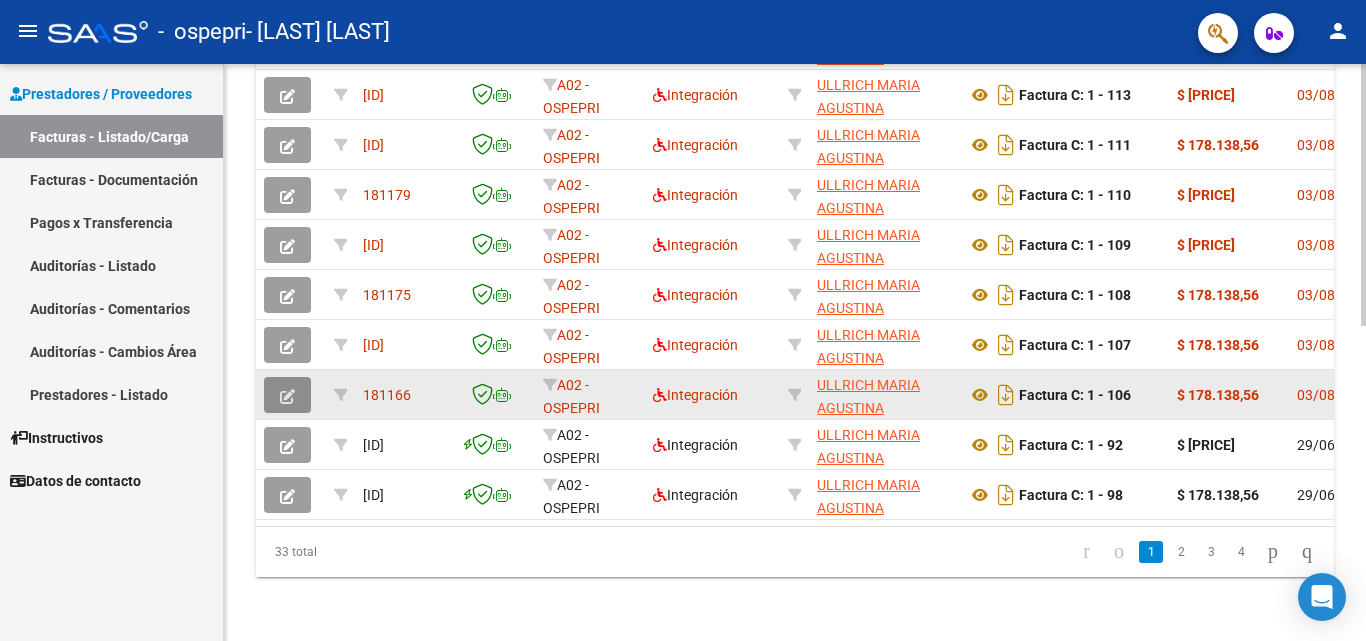 click 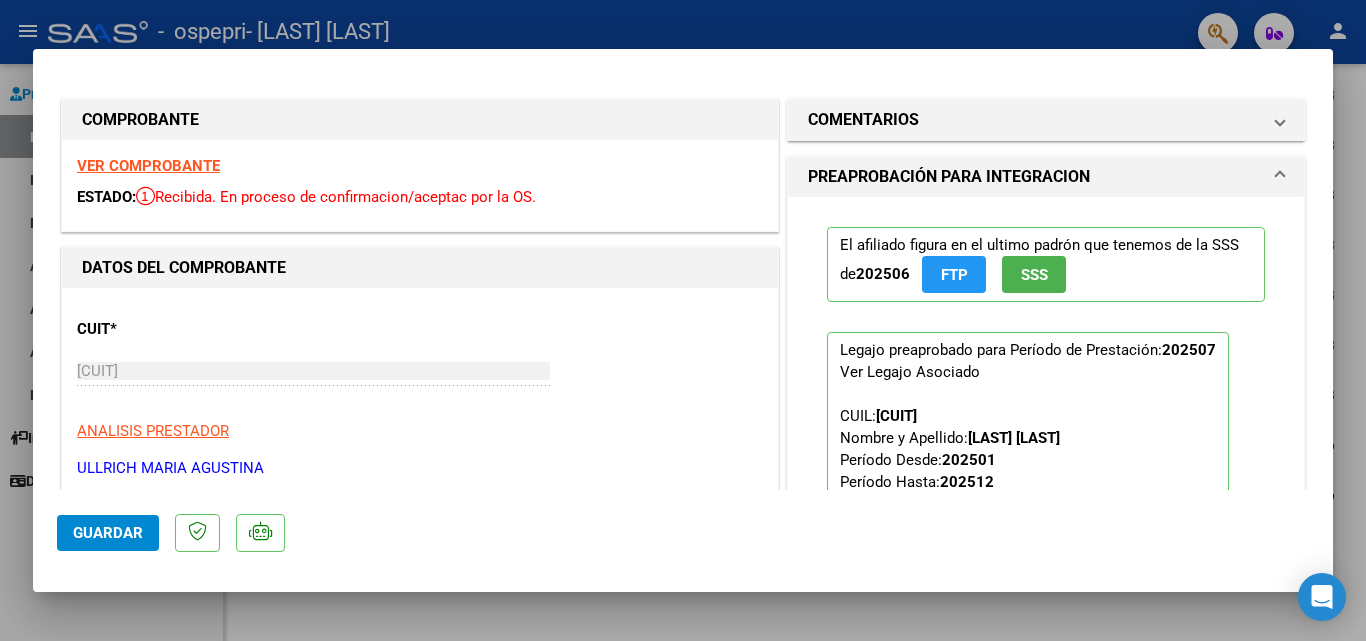 click at bounding box center (683, 320) 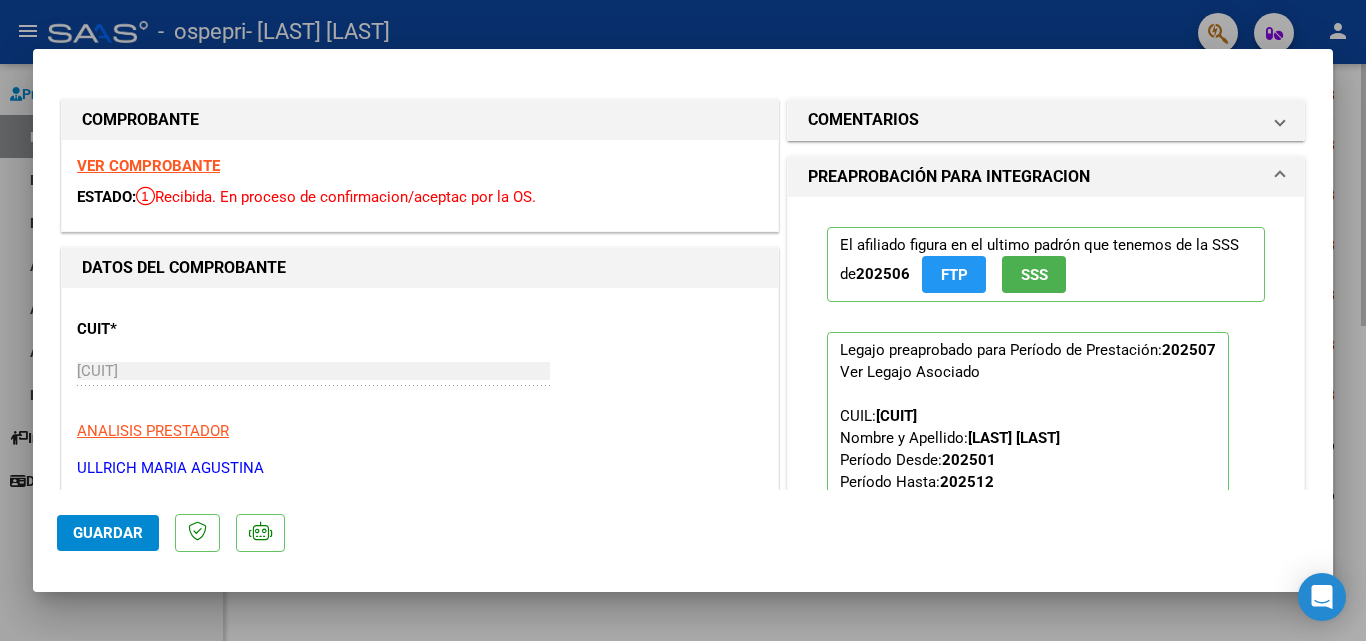 type 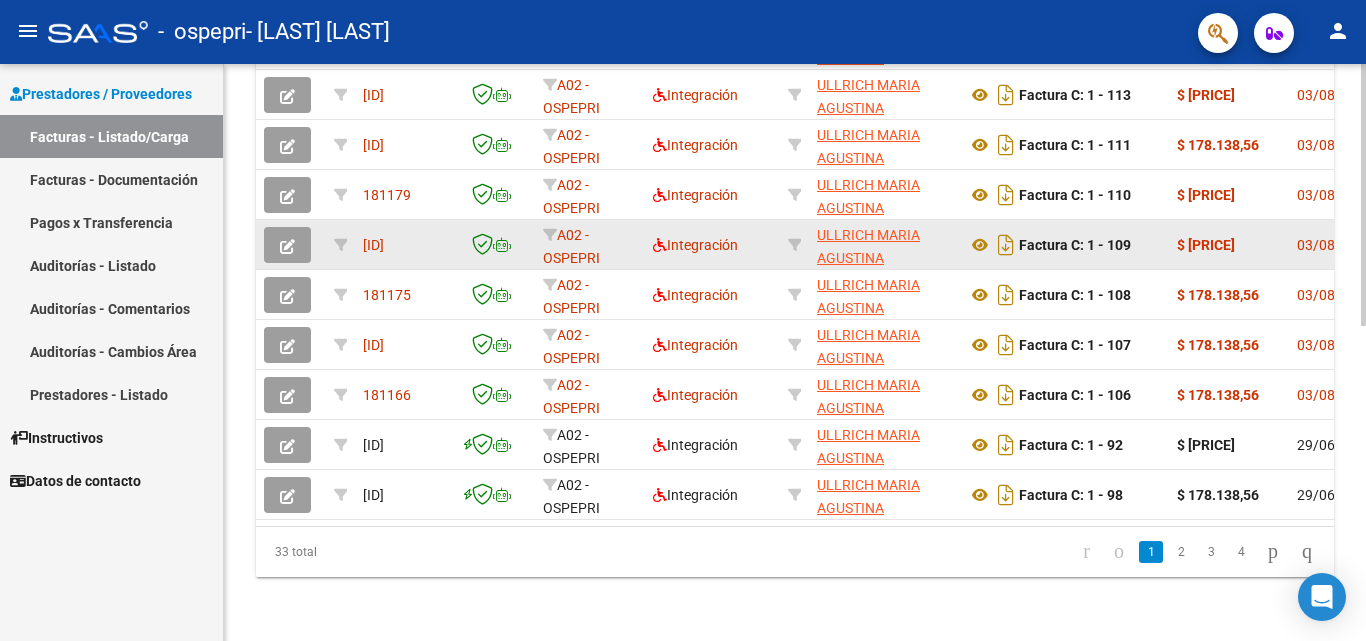 scroll, scrollTop: 687, scrollLeft: 0, axis: vertical 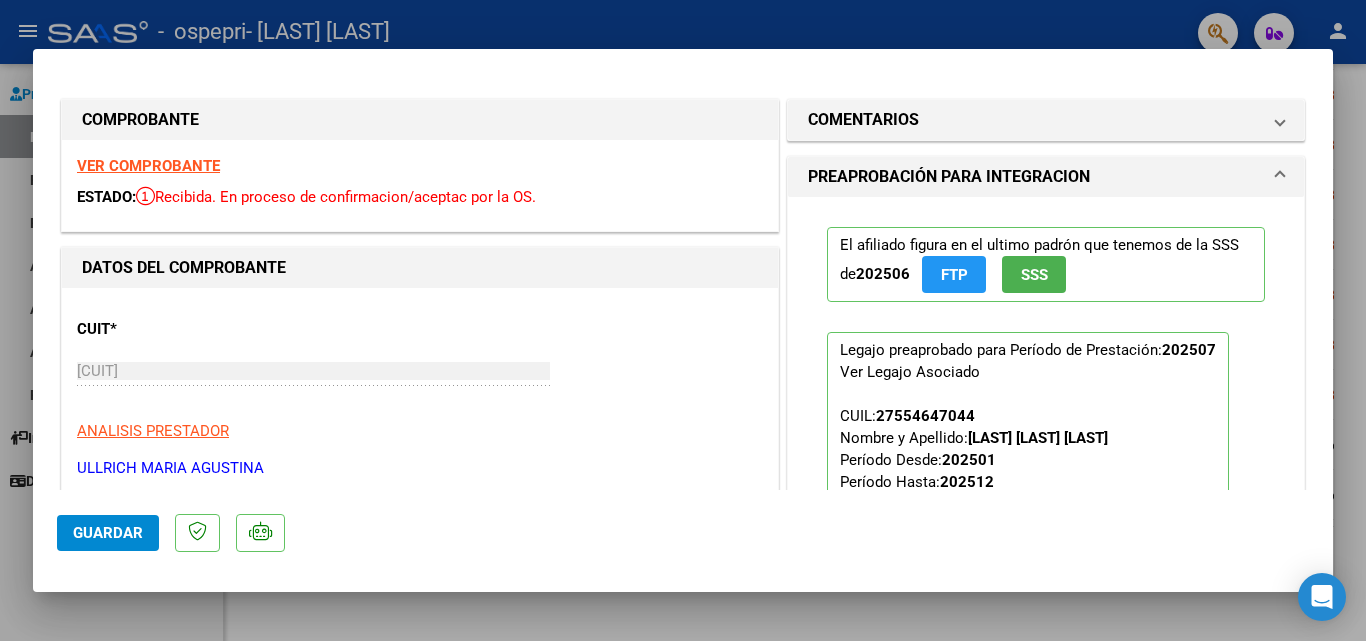 click at bounding box center (683, 320) 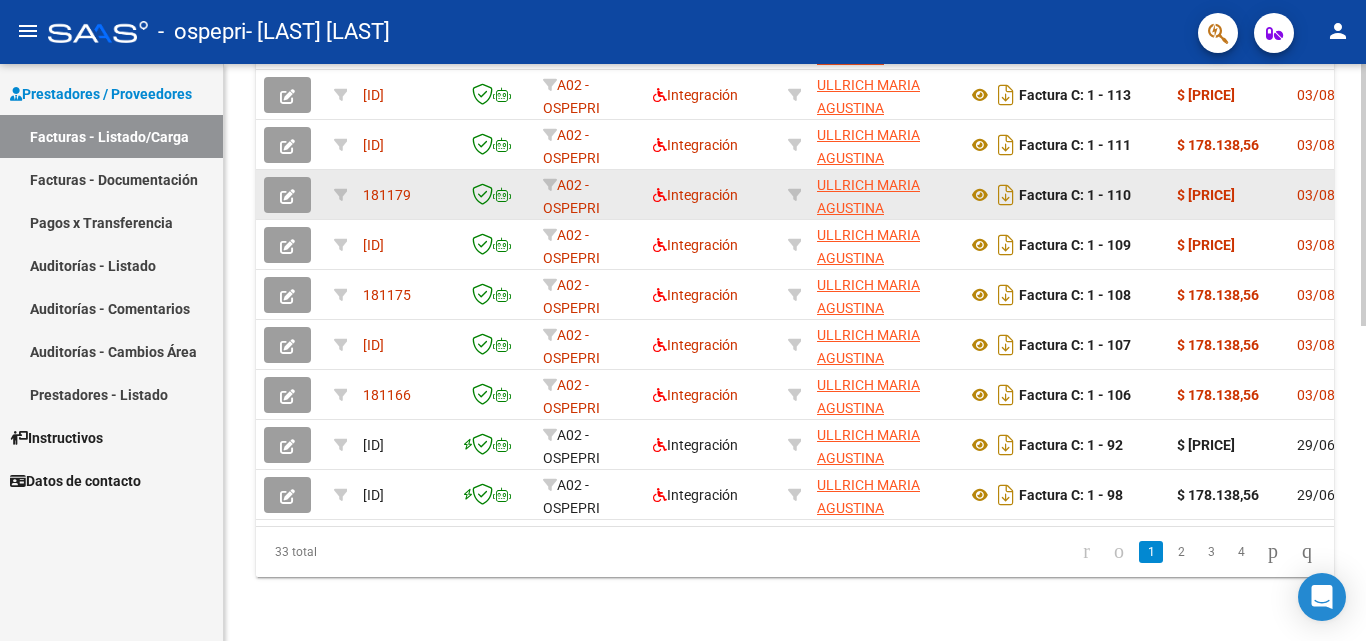 scroll, scrollTop: 687, scrollLeft: 0, axis: vertical 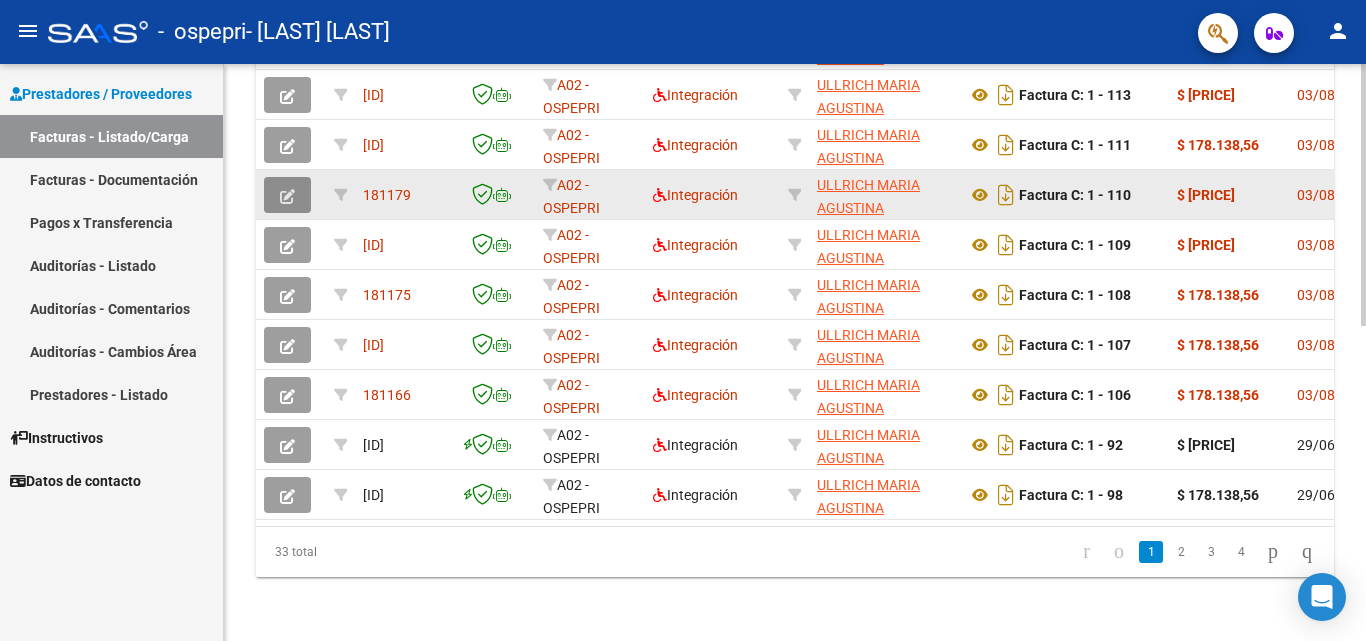 click 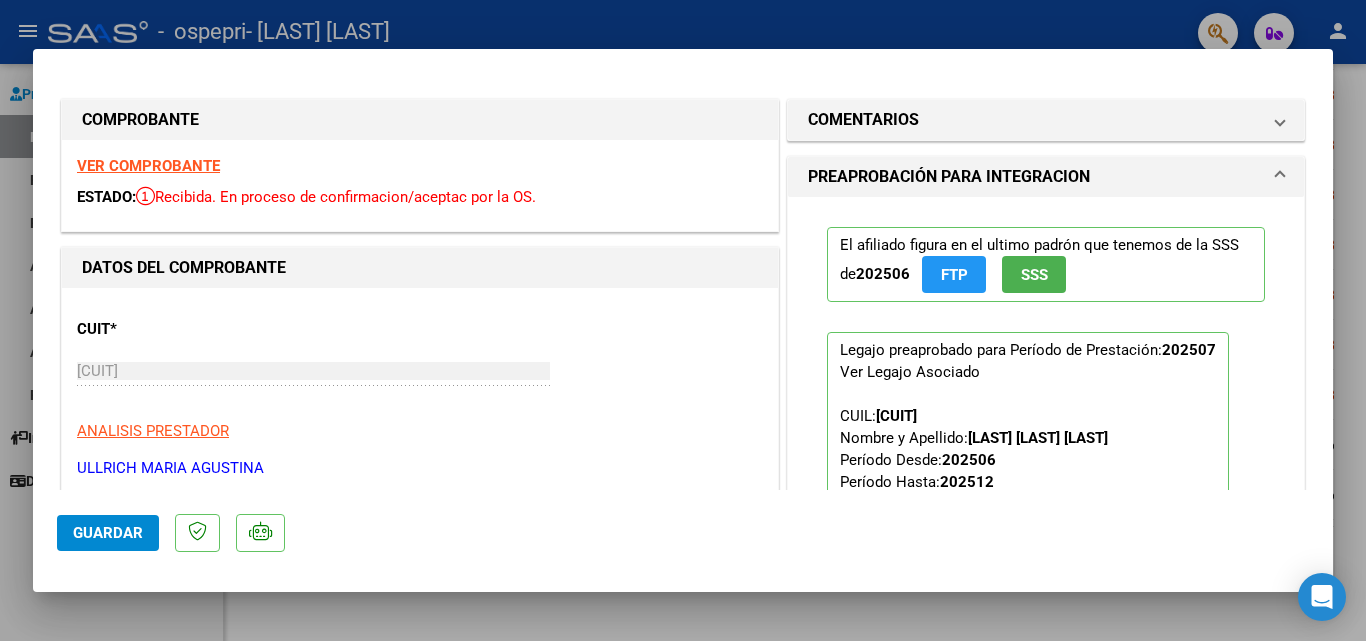 drag, startPoint x: 1315, startPoint y: 138, endPoint x: 1317, endPoint y: 208, distance: 70.028564 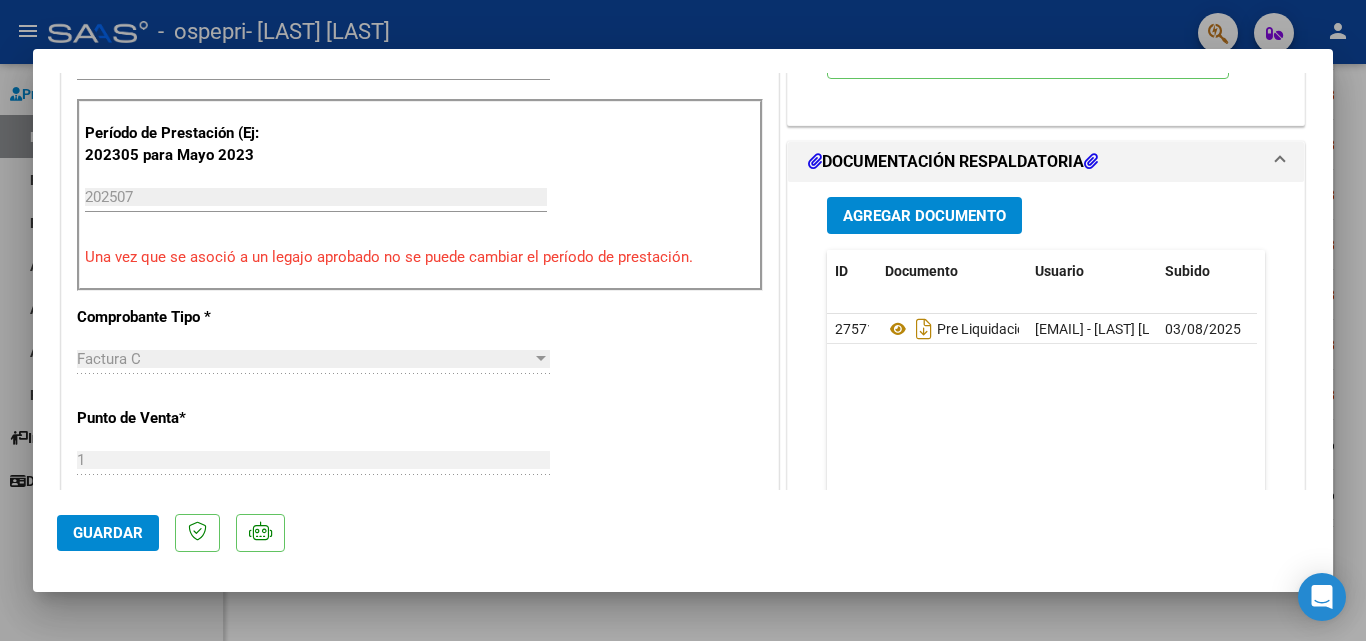 scroll, scrollTop: 506, scrollLeft: 0, axis: vertical 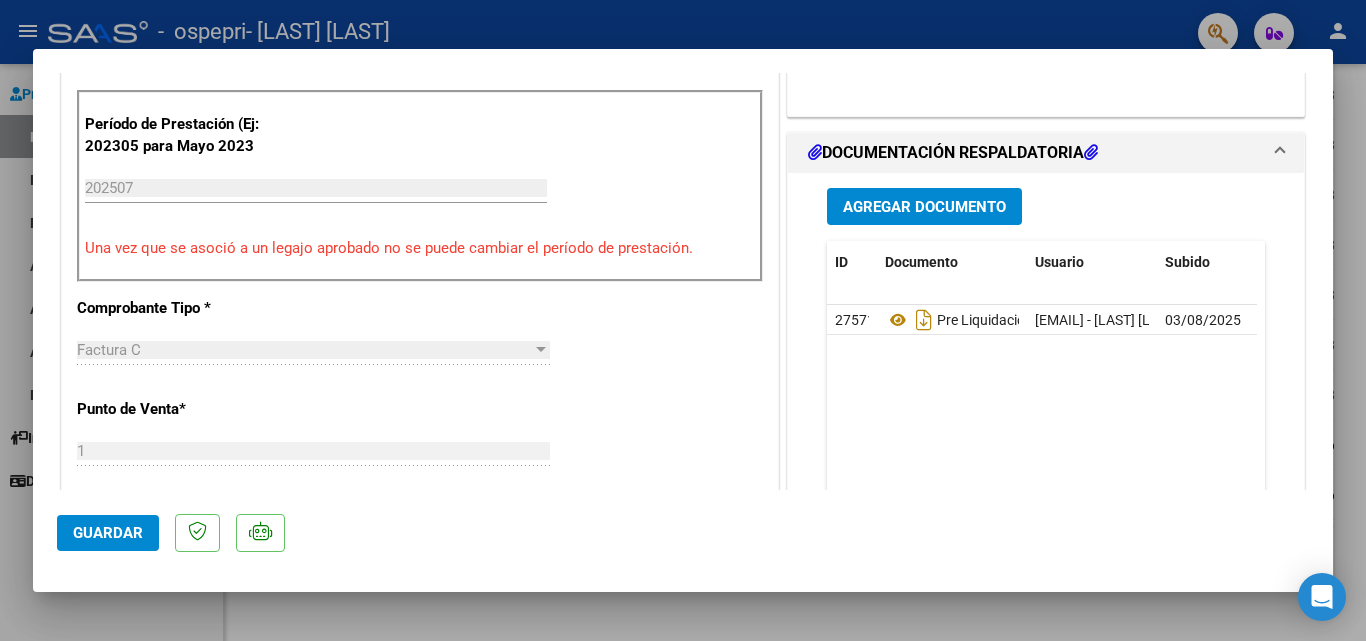 click on "Agregar Documento" at bounding box center (924, 207) 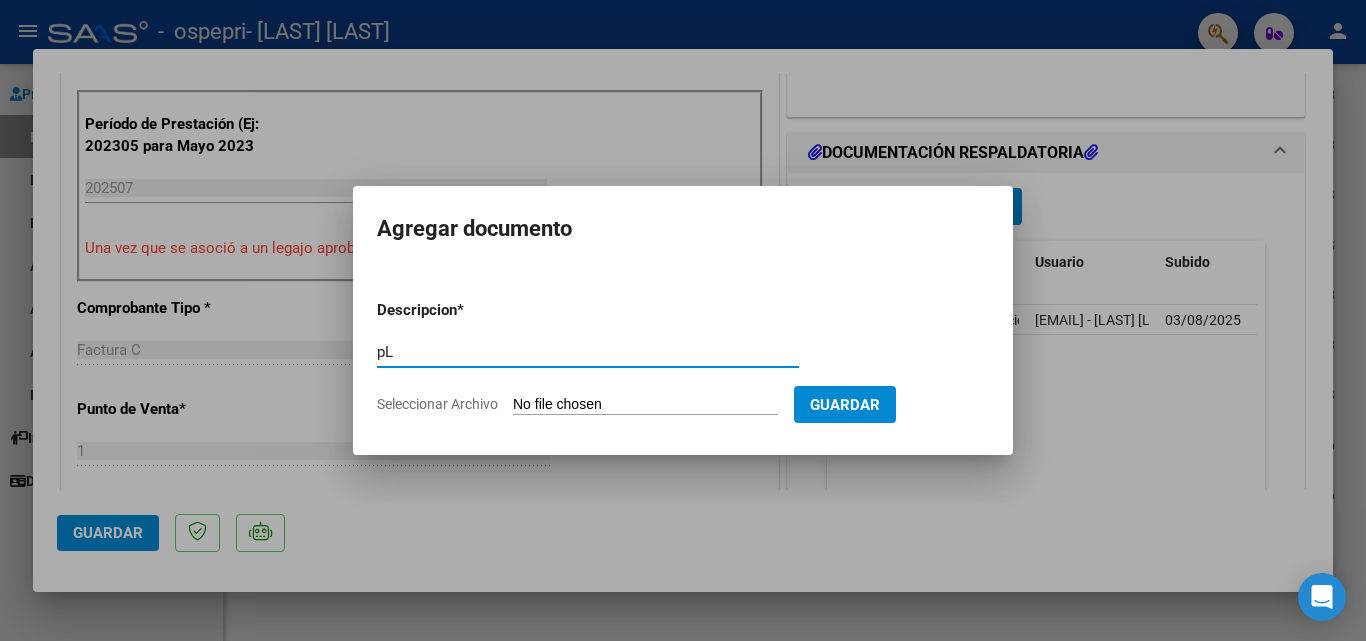 type on "p" 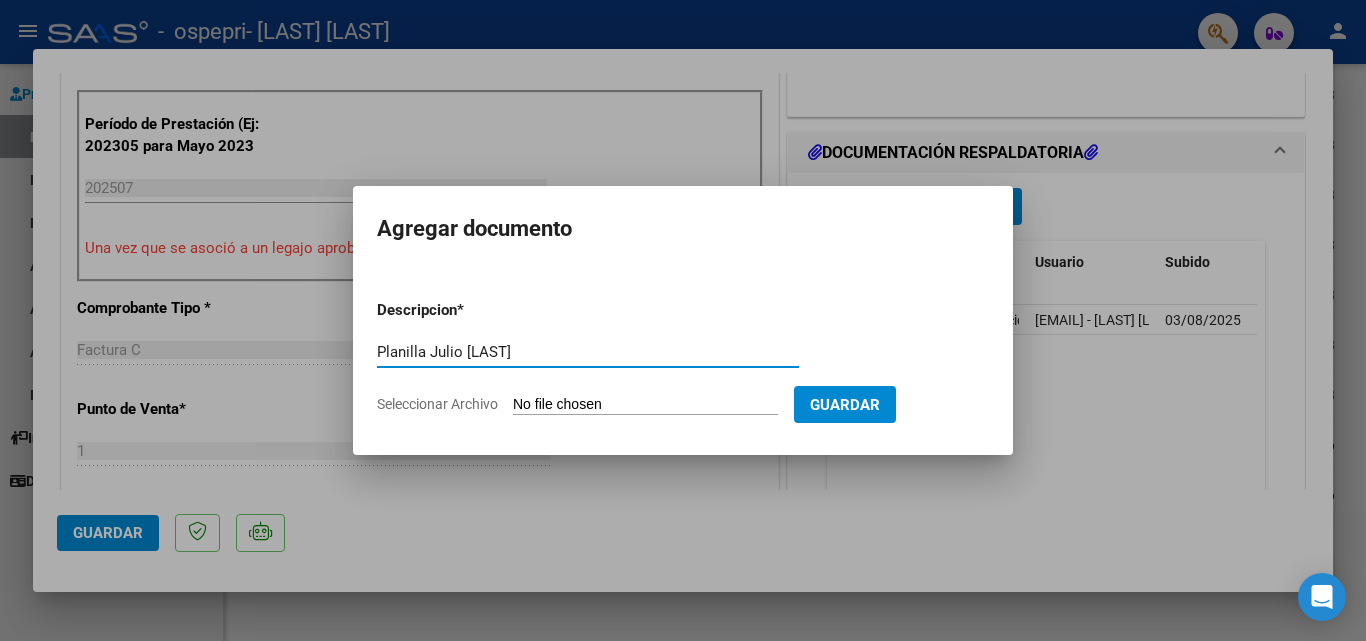 type on "Planilla Julio [LAST]" 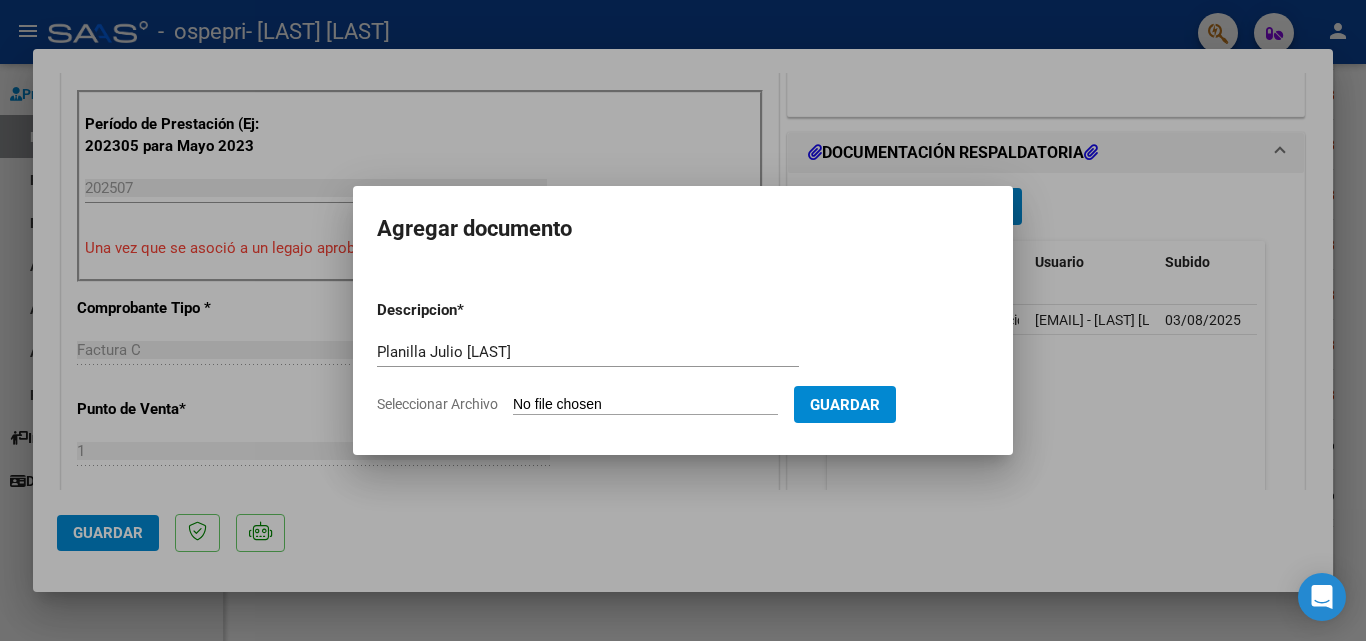click on "Seleccionar Archivo" at bounding box center (645, 405) 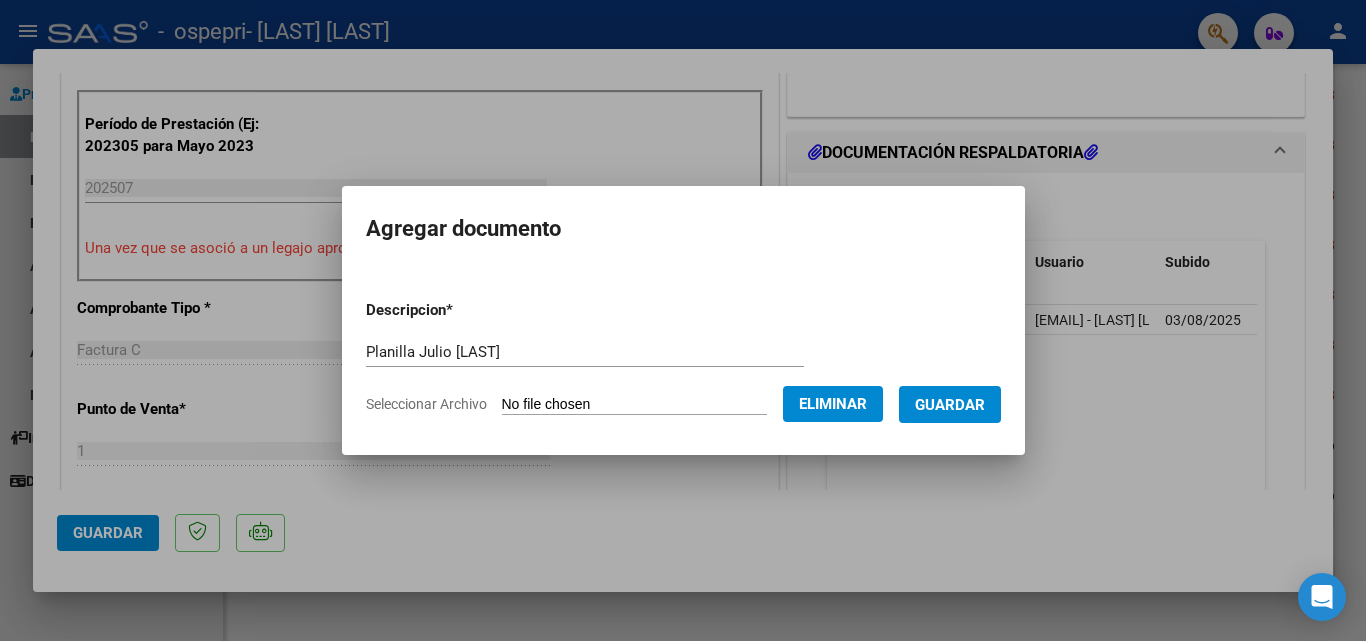 click on "Descripcion * Planilla Julio [LAST] Escriba aquí una descripcion Seleccionar Archivo Eliminar Guardar" at bounding box center (683, 357) 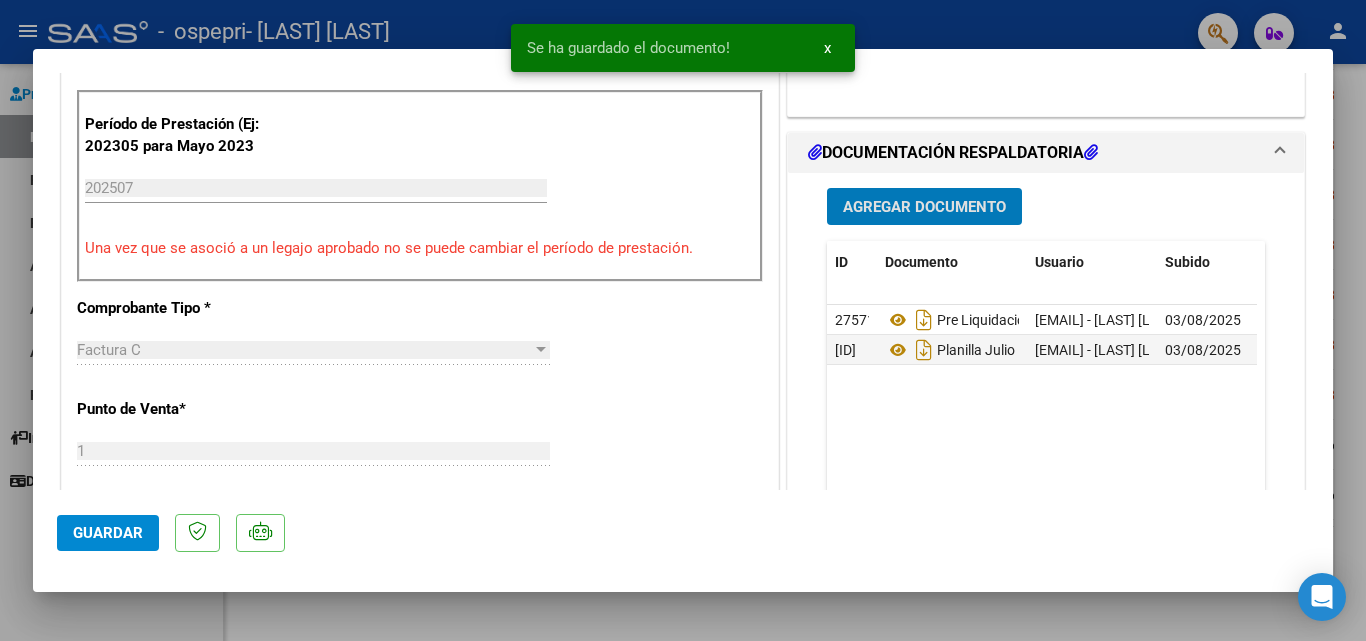 click on "Guardar" 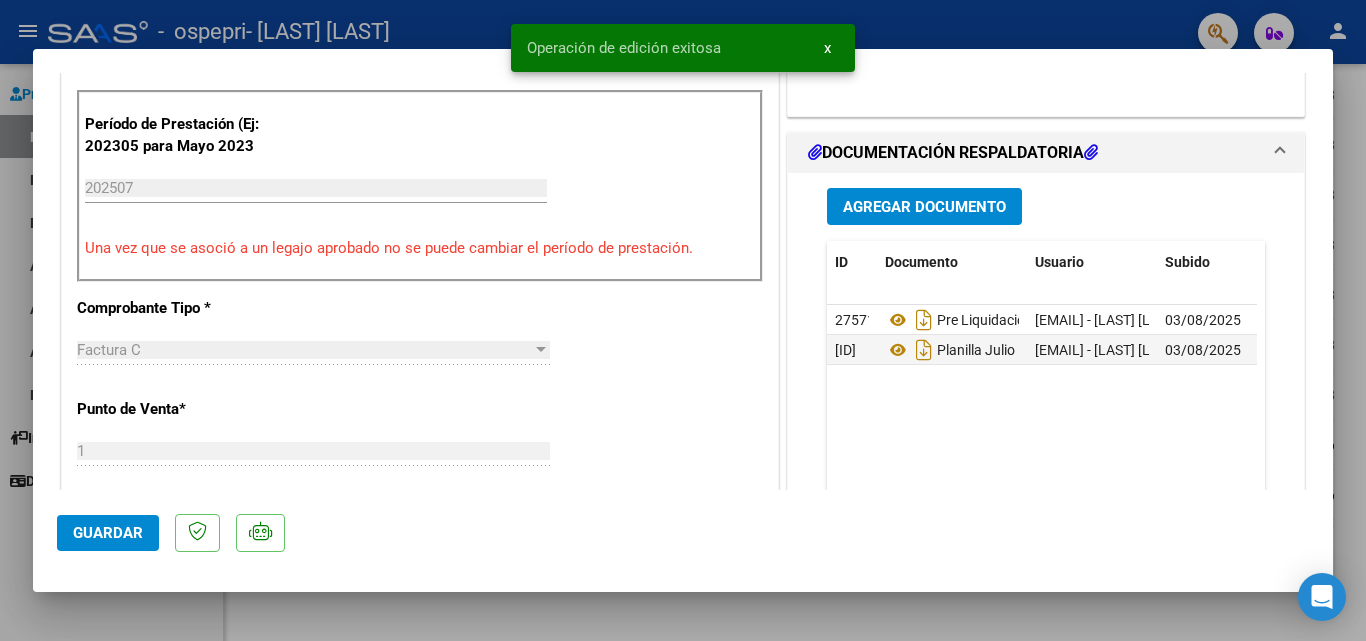 click at bounding box center (683, 320) 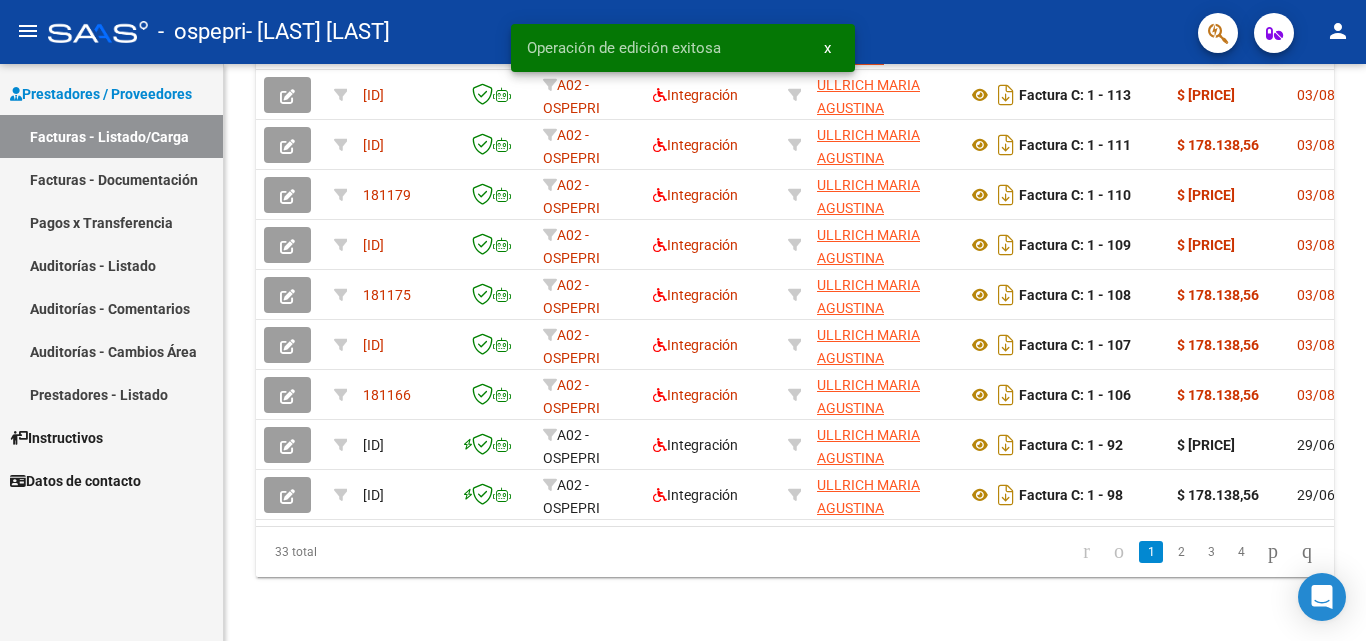scroll, scrollTop: 687, scrollLeft: 0, axis: vertical 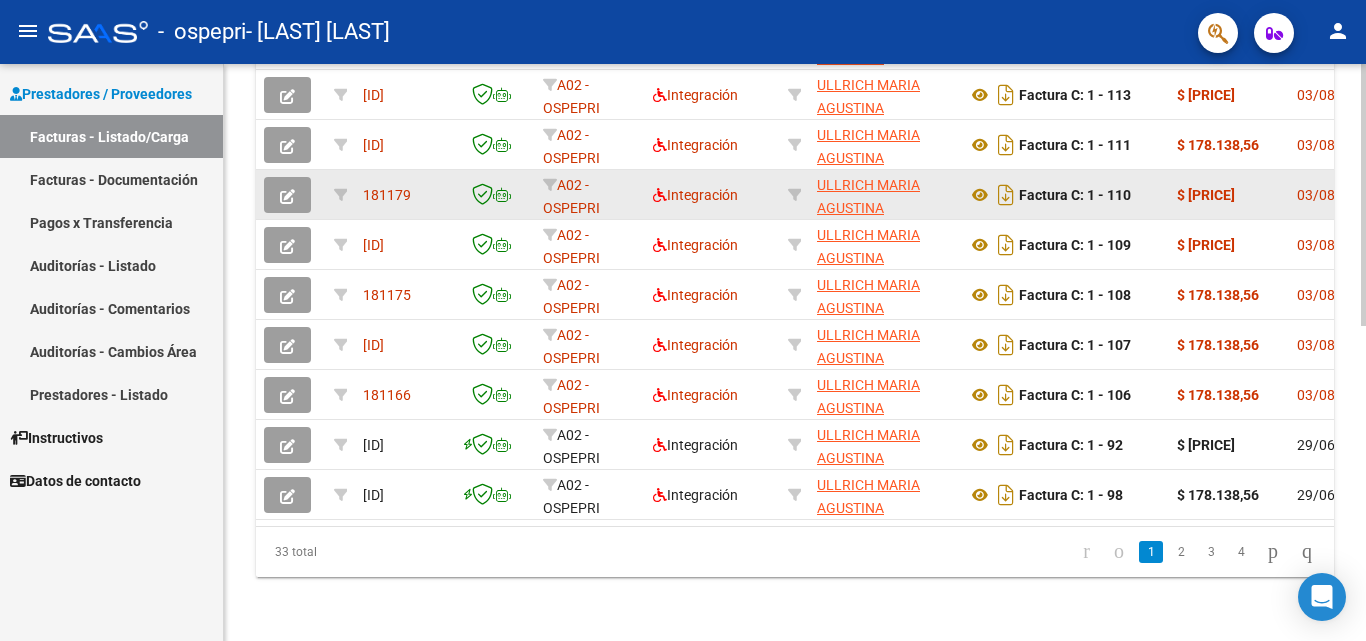 click 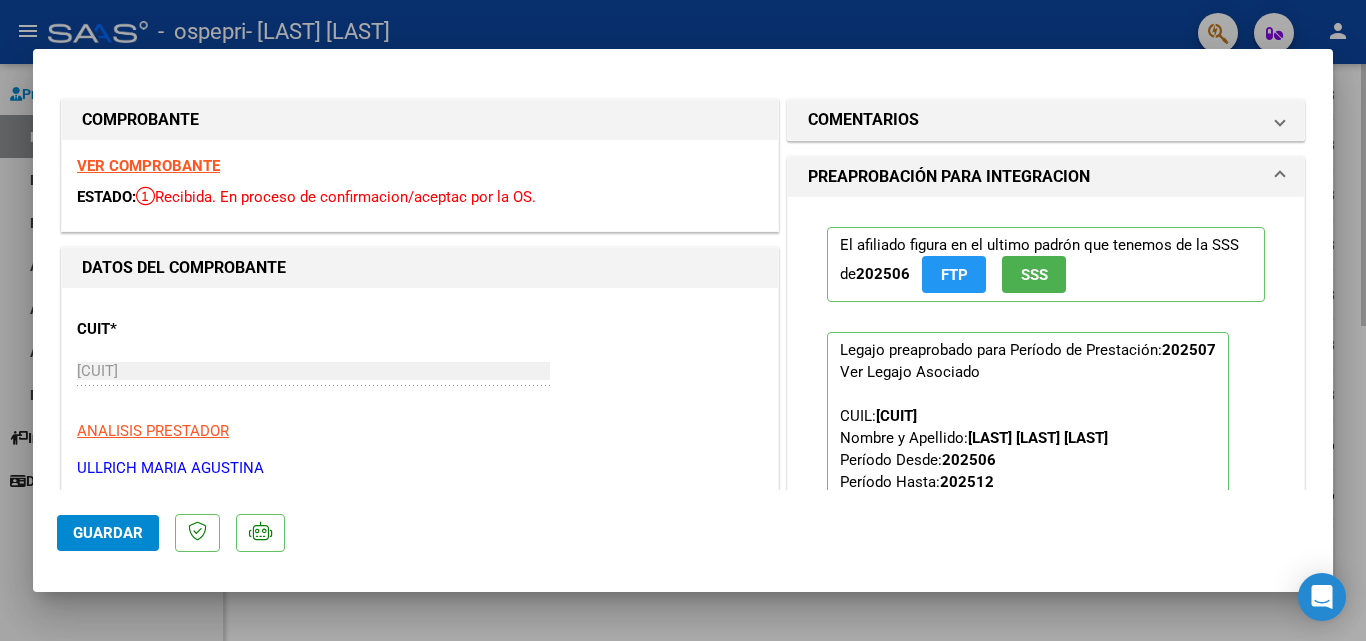 click at bounding box center (683, 320) 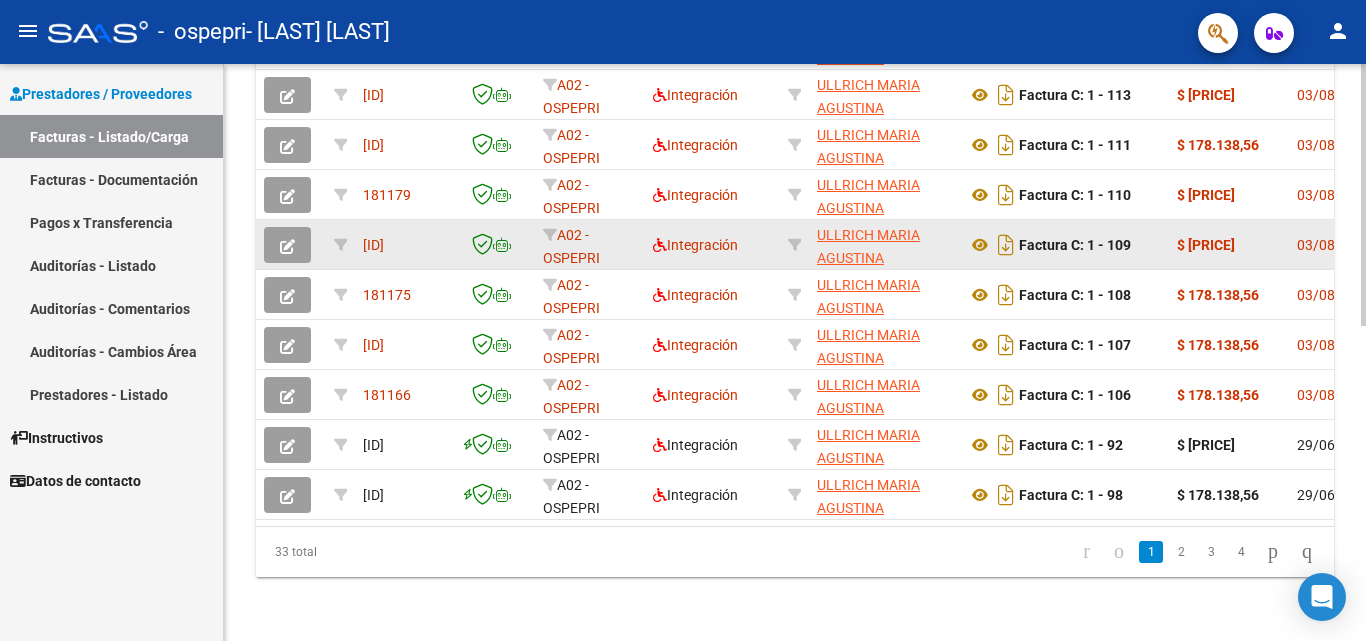 scroll, scrollTop: 687, scrollLeft: 0, axis: vertical 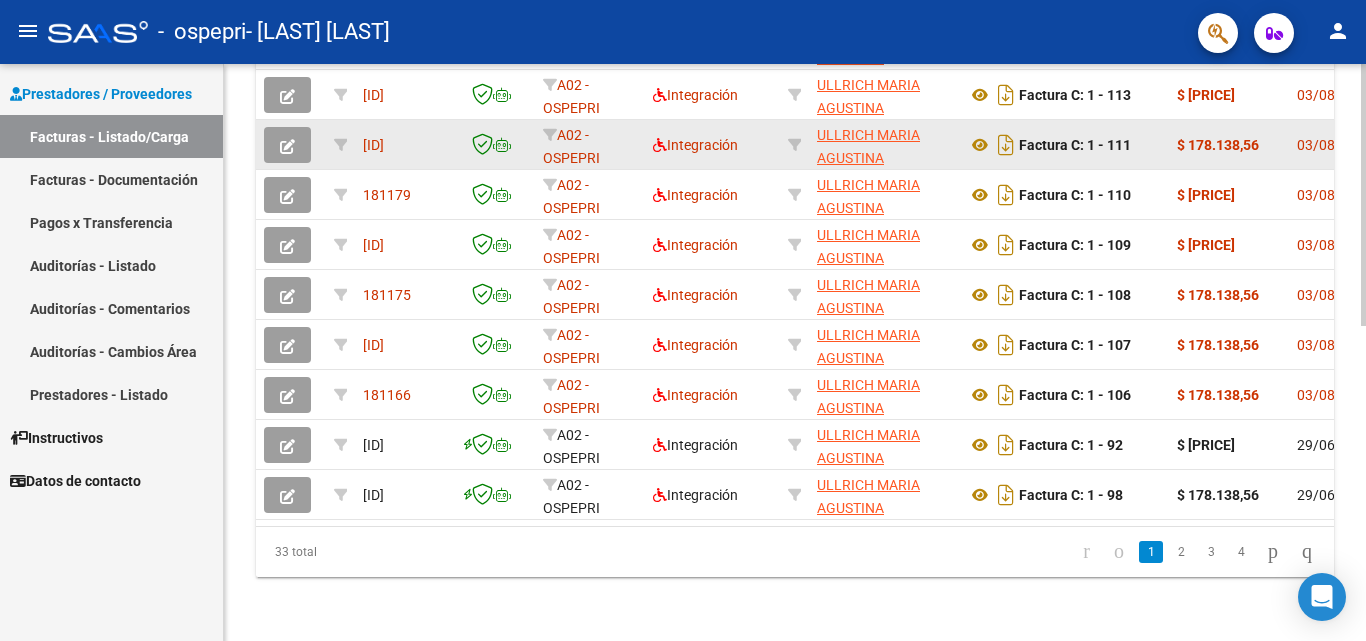 click 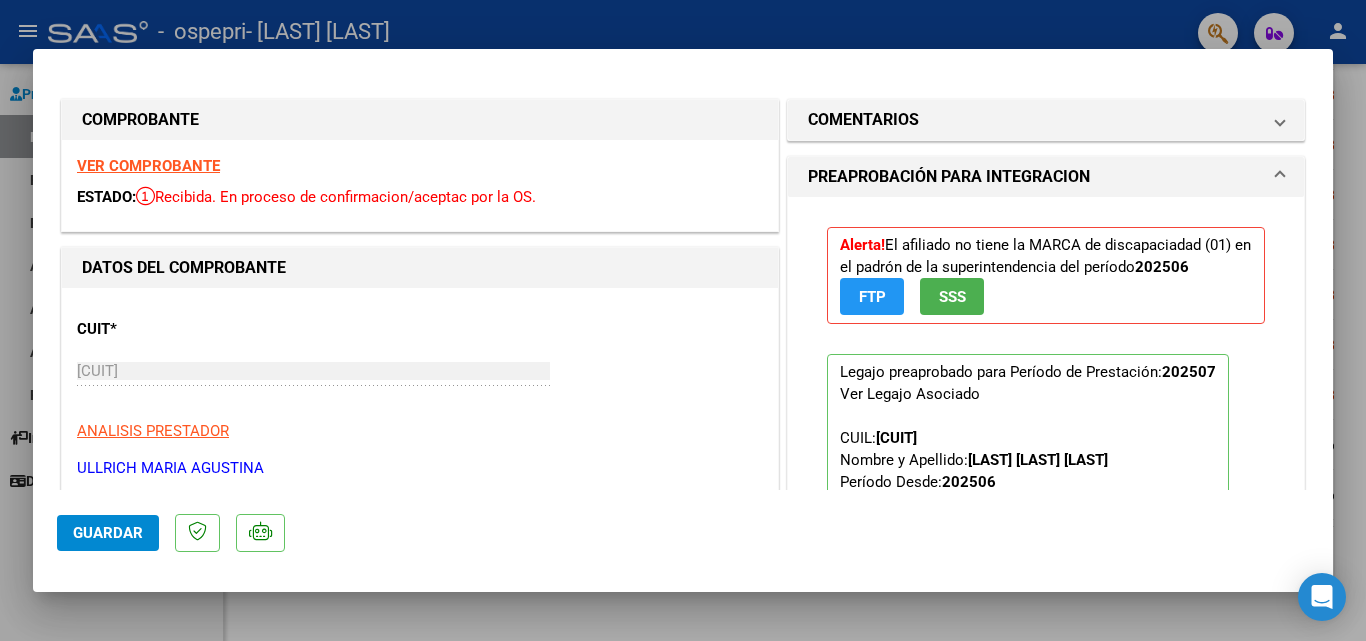 click at bounding box center (683, 320) 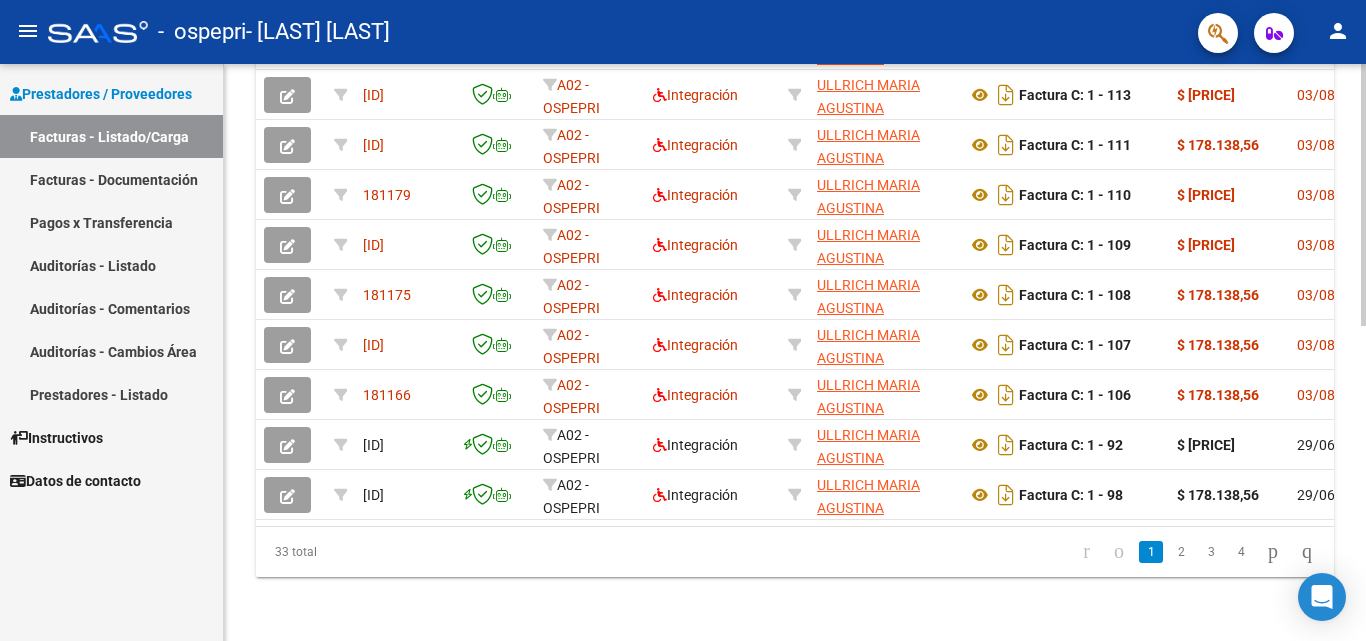 scroll, scrollTop: 110, scrollLeft: 0, axis: vertical 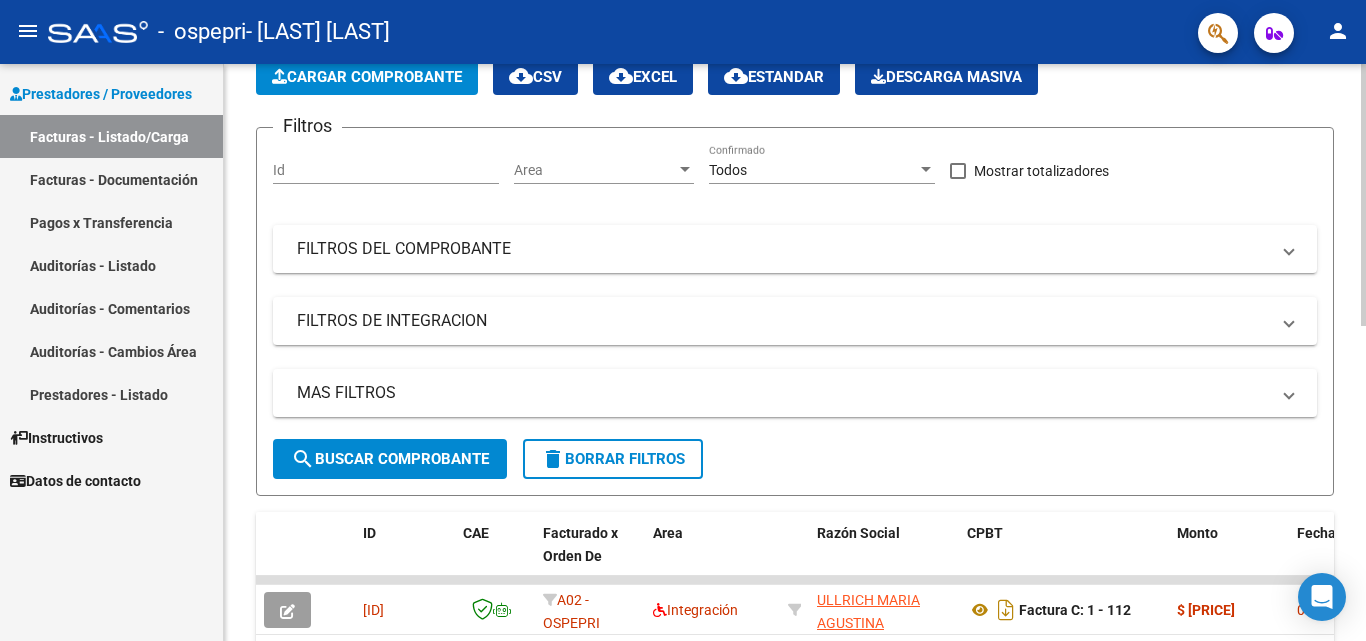 click 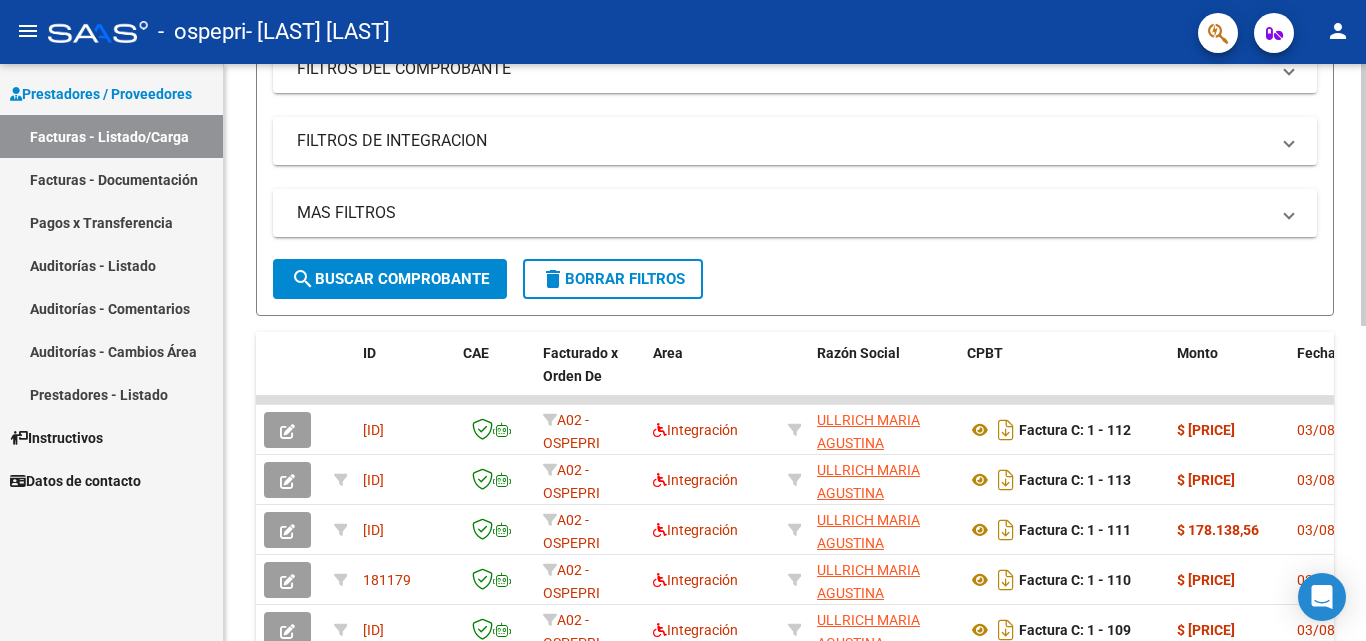 scroll, scrollTop: 418, scrollLeft: 0, axis: vertical 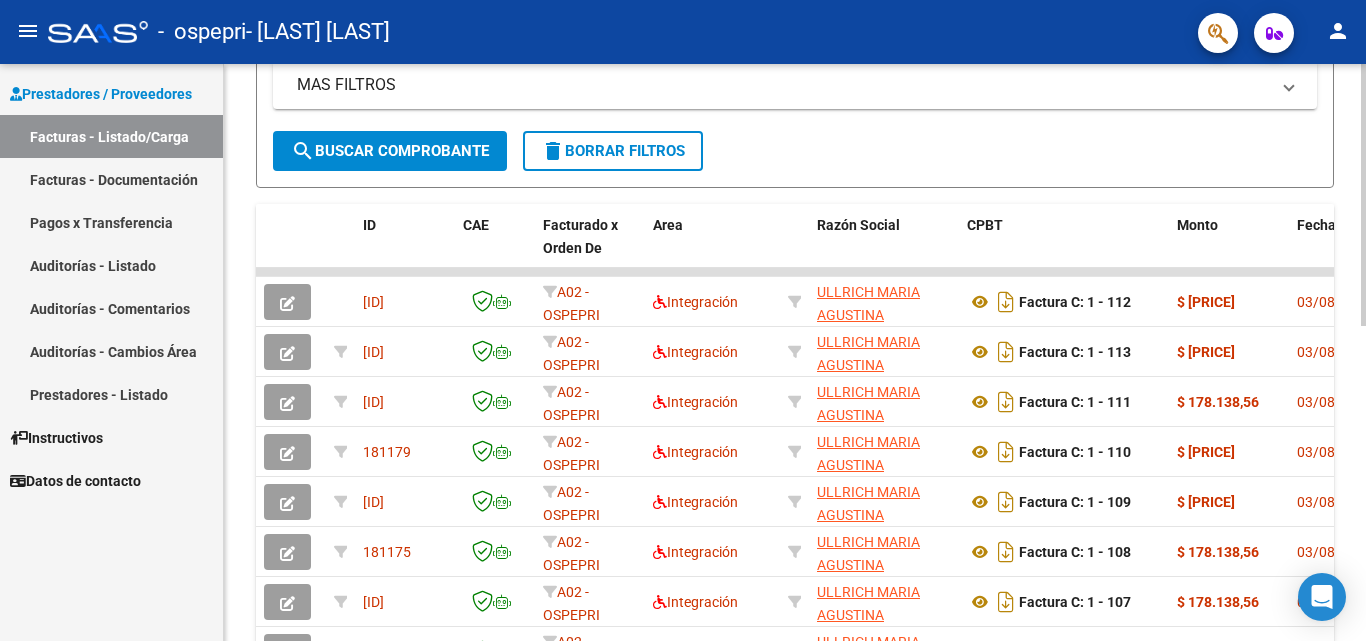 click on "Video tutorial   PRESTADORES -> Listado de CPBTs Emitidos por Prestadores / Proveedores (alt+q)   Cargar Comprobante
cloud_download  CSV  cloud_download  EXCEL  cloud_download  Estandar   Descarga Masiva
Filtros Id Area Area Todos Confirmado   Mostrar totalizadores   FILTROS DEL COMPROBANTE  Comprobante Tipo Comprobante Tipo Start date – End date Fec. Comprobante Desde / Hasta Días Emisión Desde(cant. días) Días Emisión Hasta(cant. días) CUIT / Razón Social Pto. Venta Nro. Comprobante Código SSS CAE Válido CAE Válido Todos Cargado Módulo Hosp. Todos Tiene facturacion Apócrifa Hospital Refes  FILTROS DE INTEGRACION  Período De Prestación Campos del Archivo de Rendición Devuelto x SSS (dr_envio) Todos Rendido x SSS (dr_envio) Tipo de Registro Tipo de Registro Período Presentación Período Presentación Campos del Legajo Asociado (preaprobación) Afiliado Legajo (cuil/nombre) Todos Solo facturas preaprobadas  MAS FILTROS  Todos Con Doc. Respaldatoria Todos Con Trazabilidad Todos – – 0" 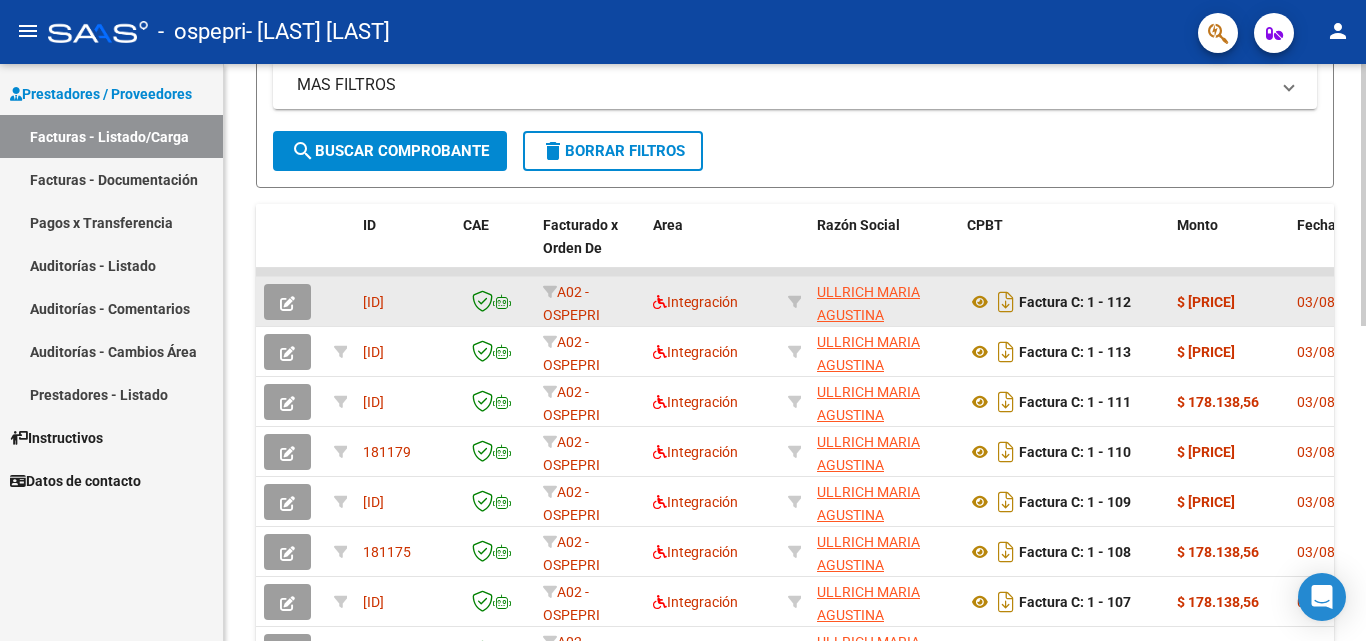 click 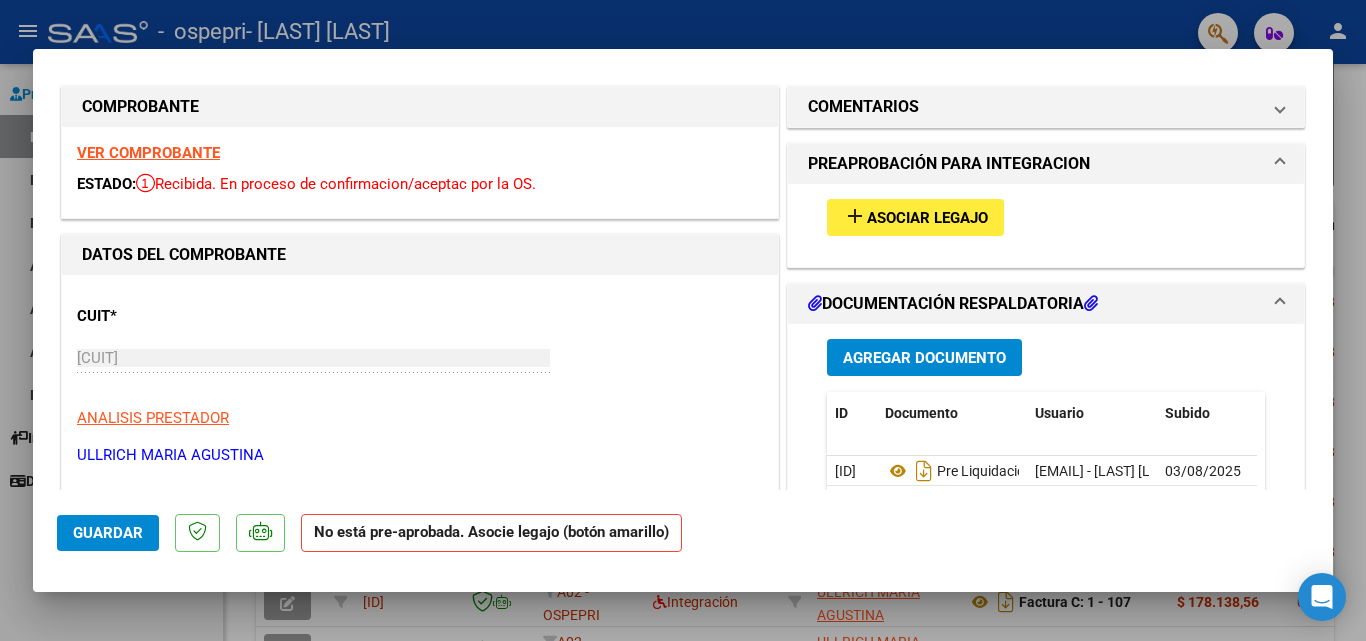 scroll, scrollTop: 0, scrollLeft: 0, axis: both 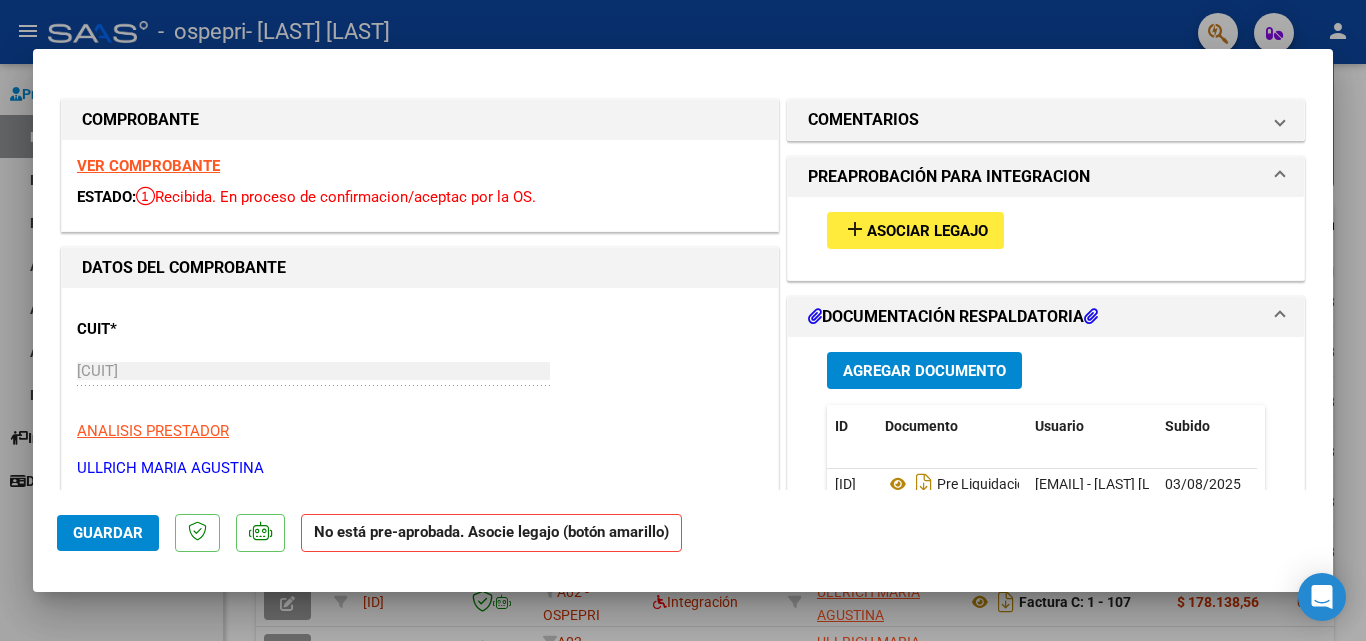 click at bounding box center [683, 320] 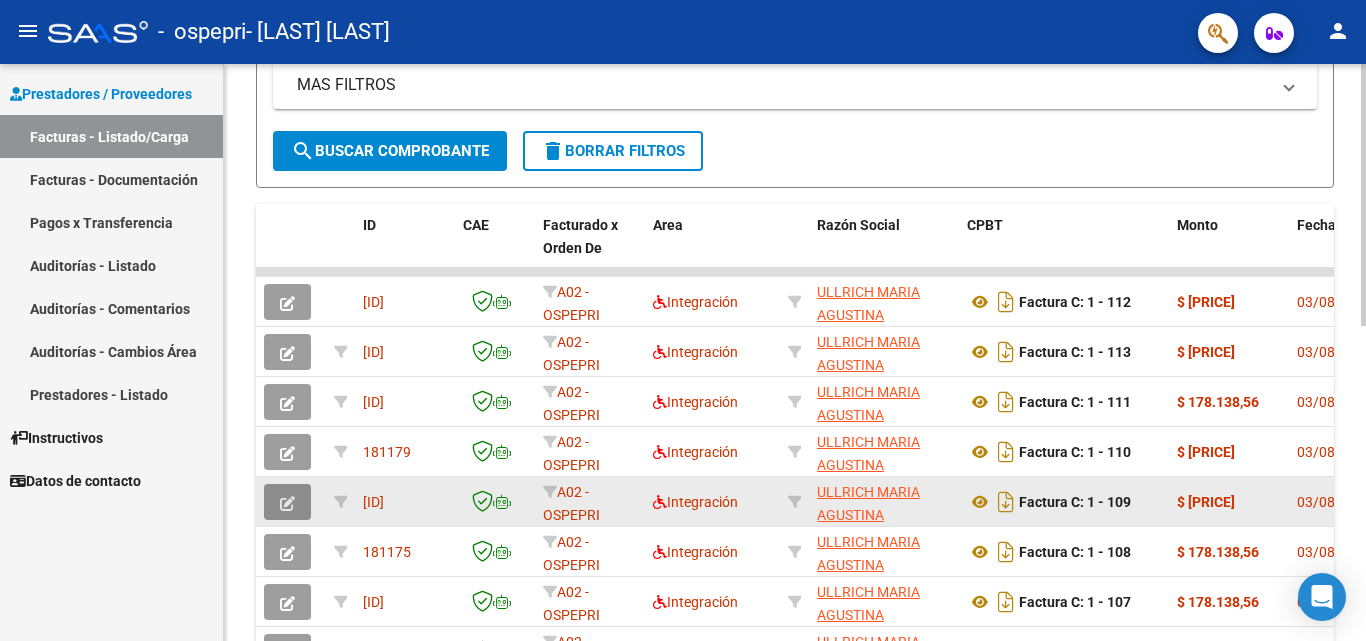 click 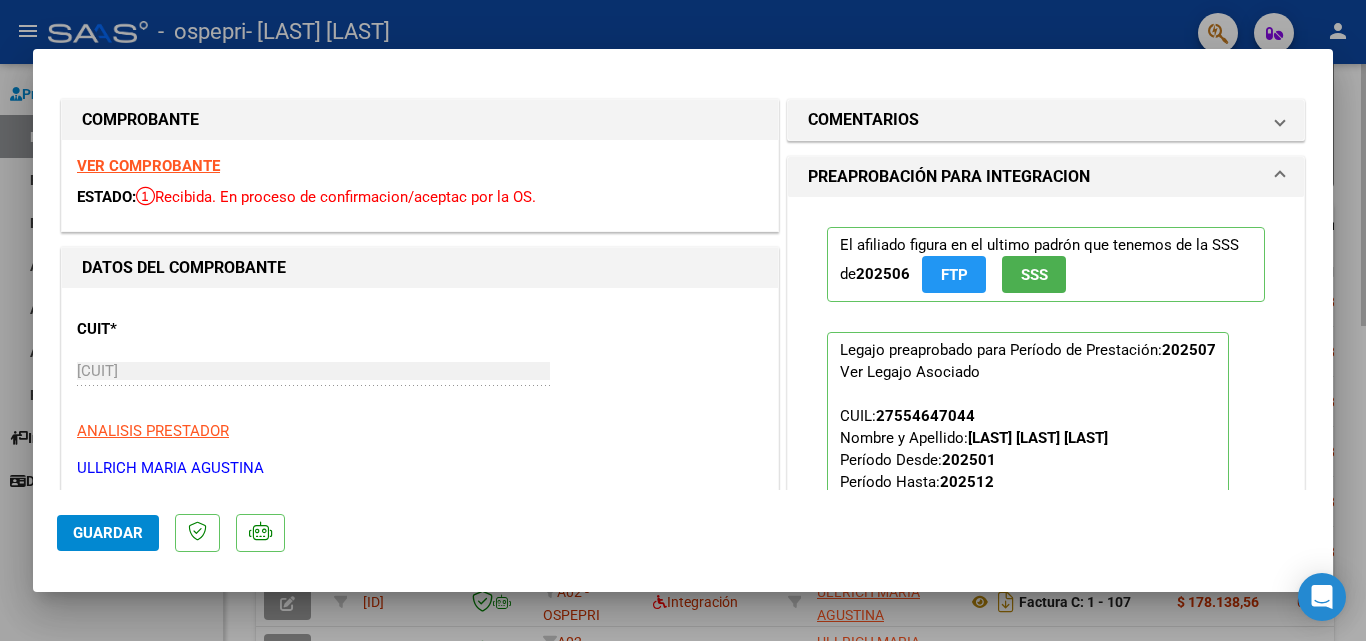 click at bounding box center [683, 320] 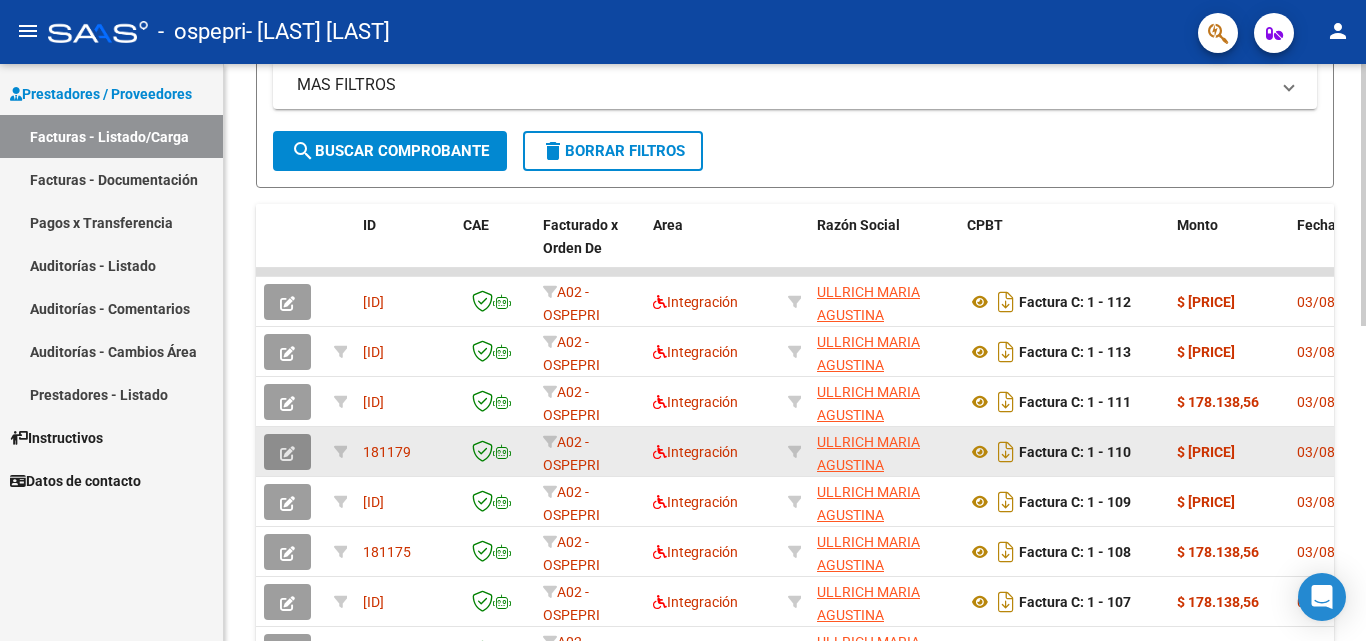 click 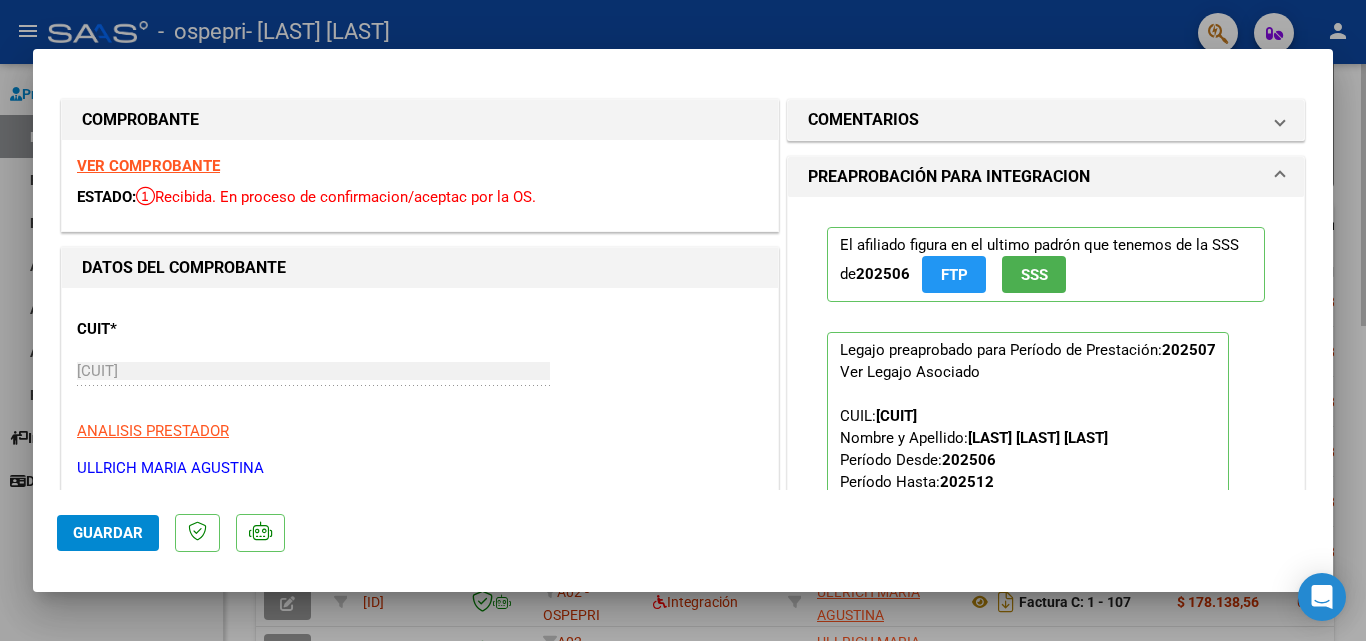 click at bounding box center (683, 320) 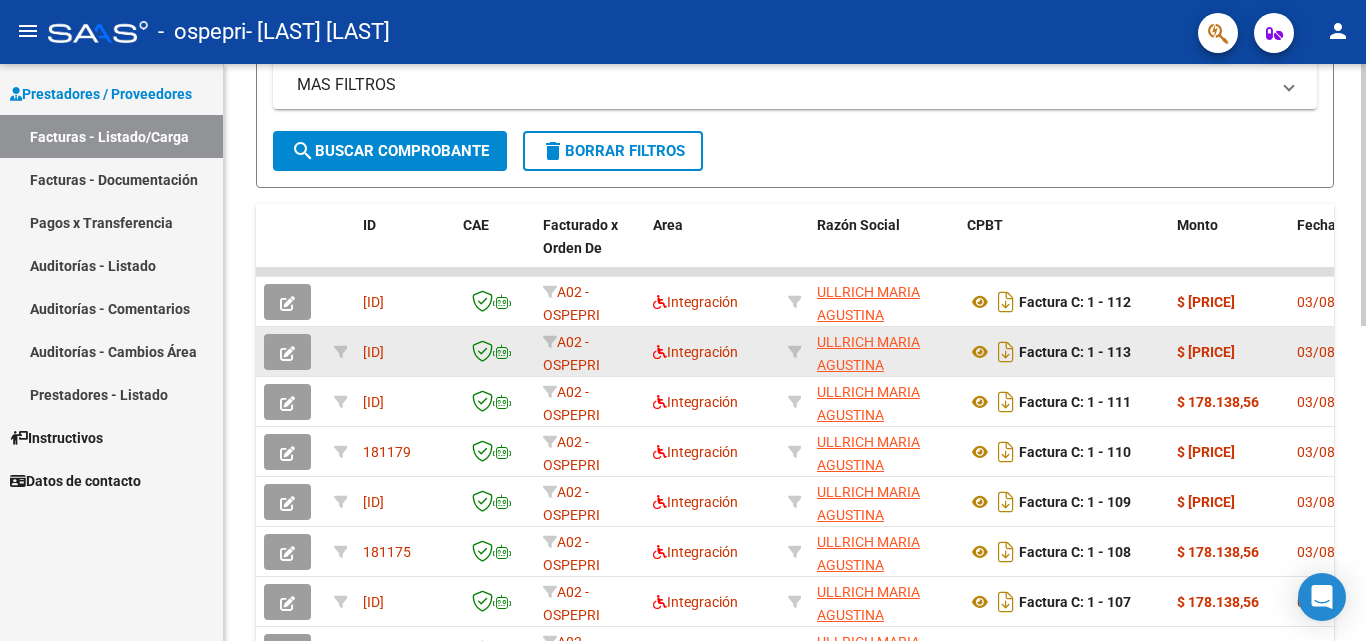 click 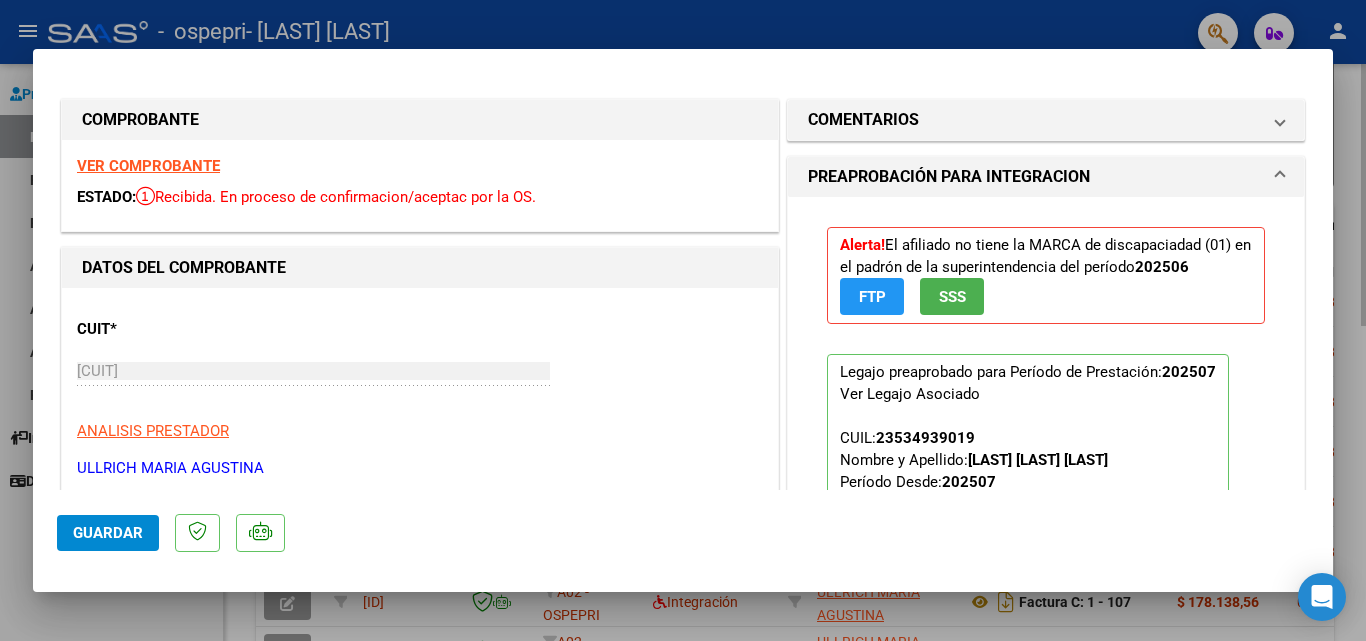click at bounding box center [683, 320] 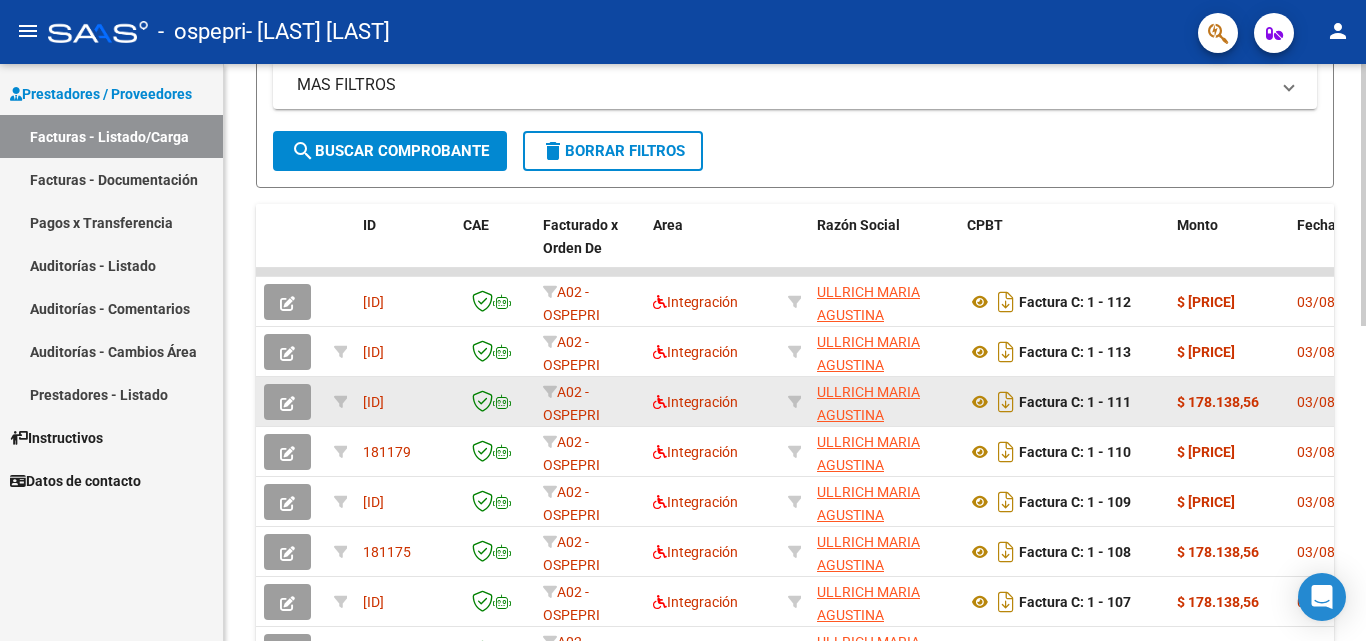 click 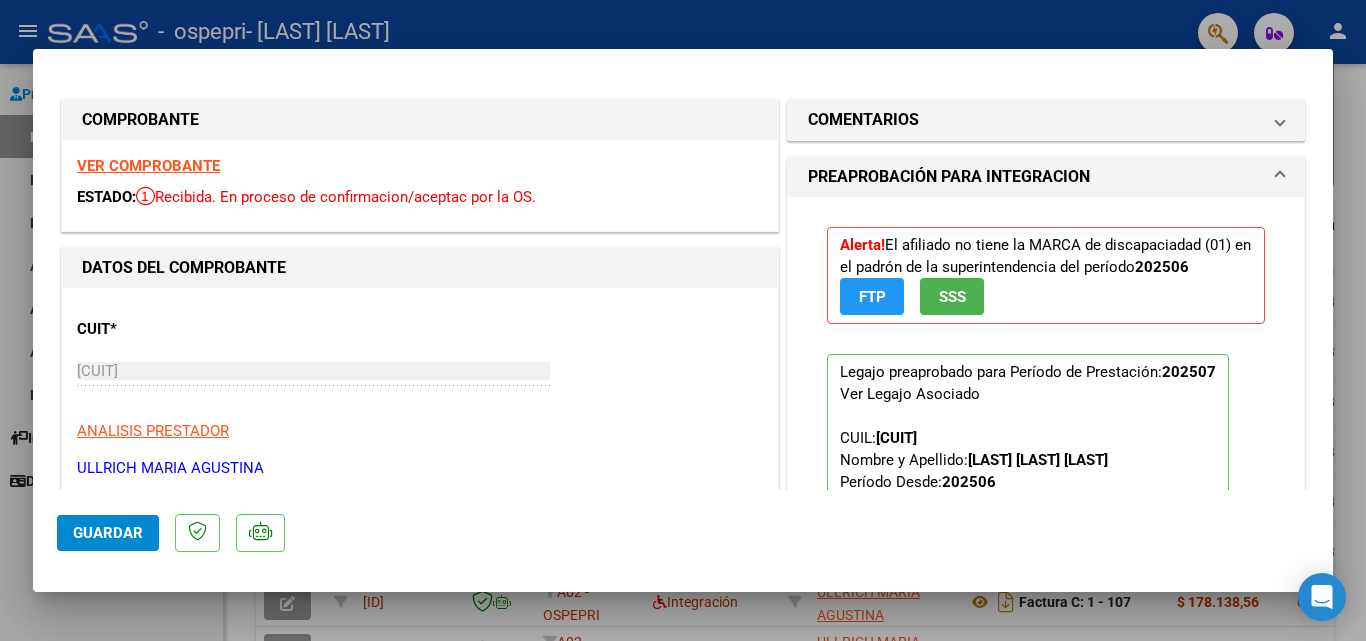 click at bounding box center (683, 320) 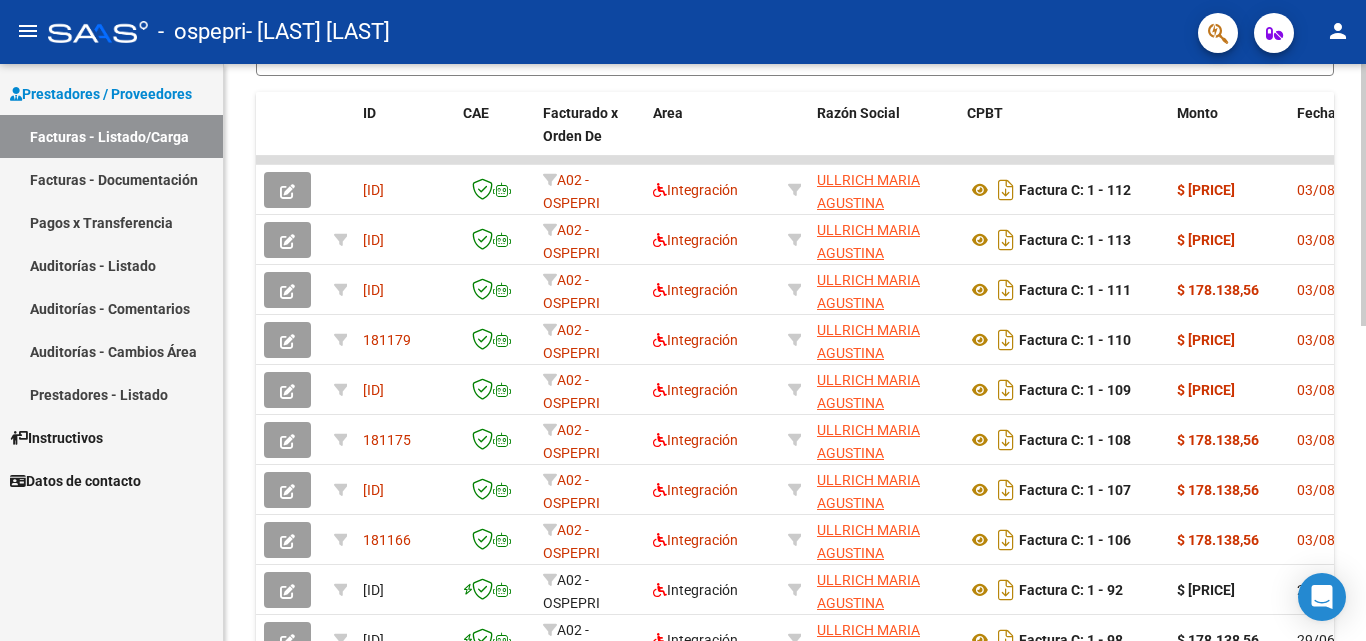 click 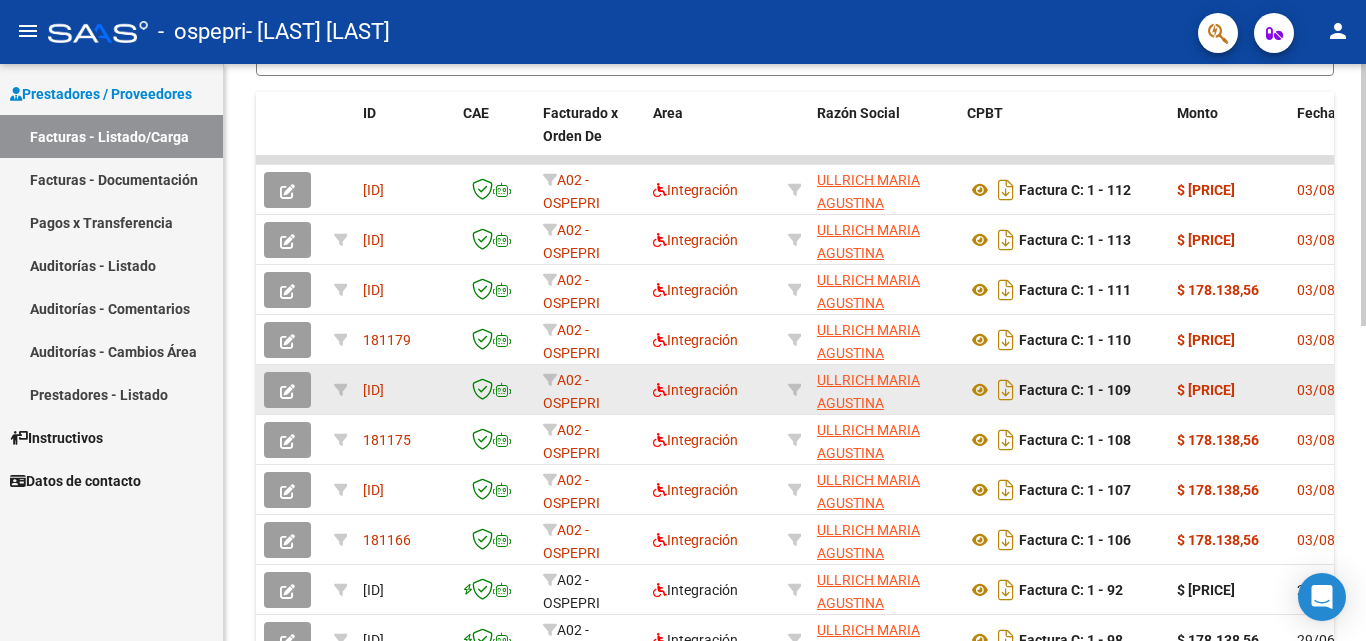 scroll, scrollTop: 534, scrollLeft: 0, axis: vertical 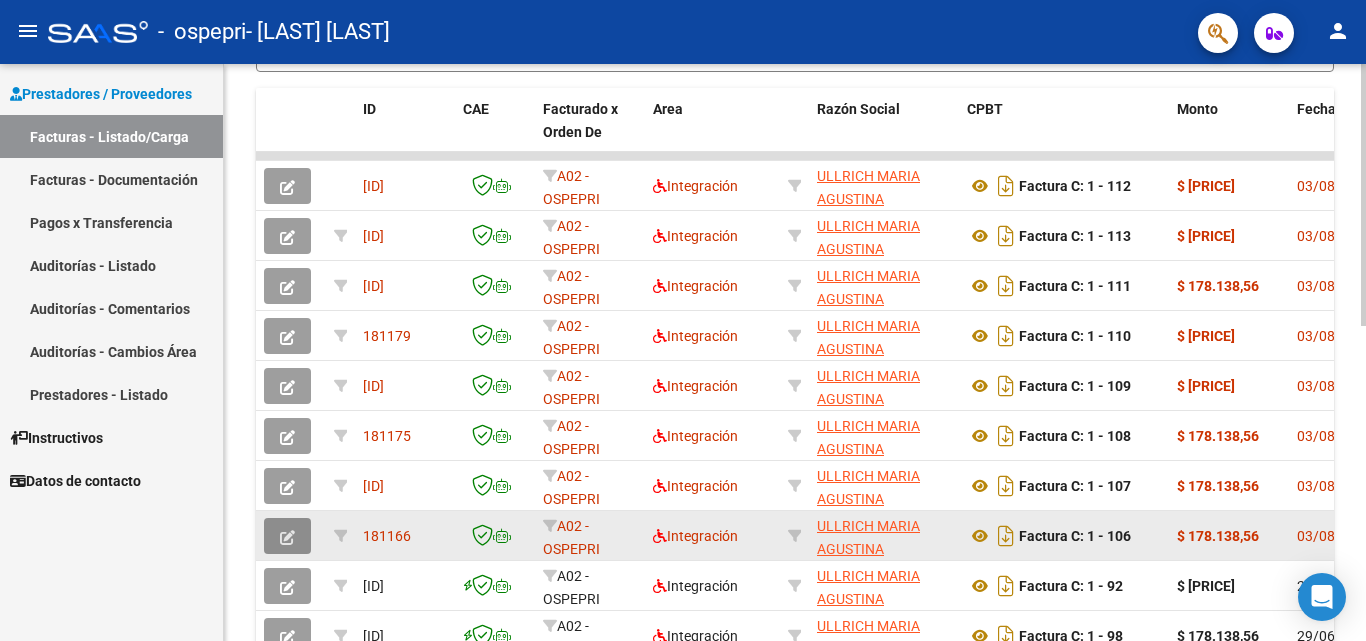 click 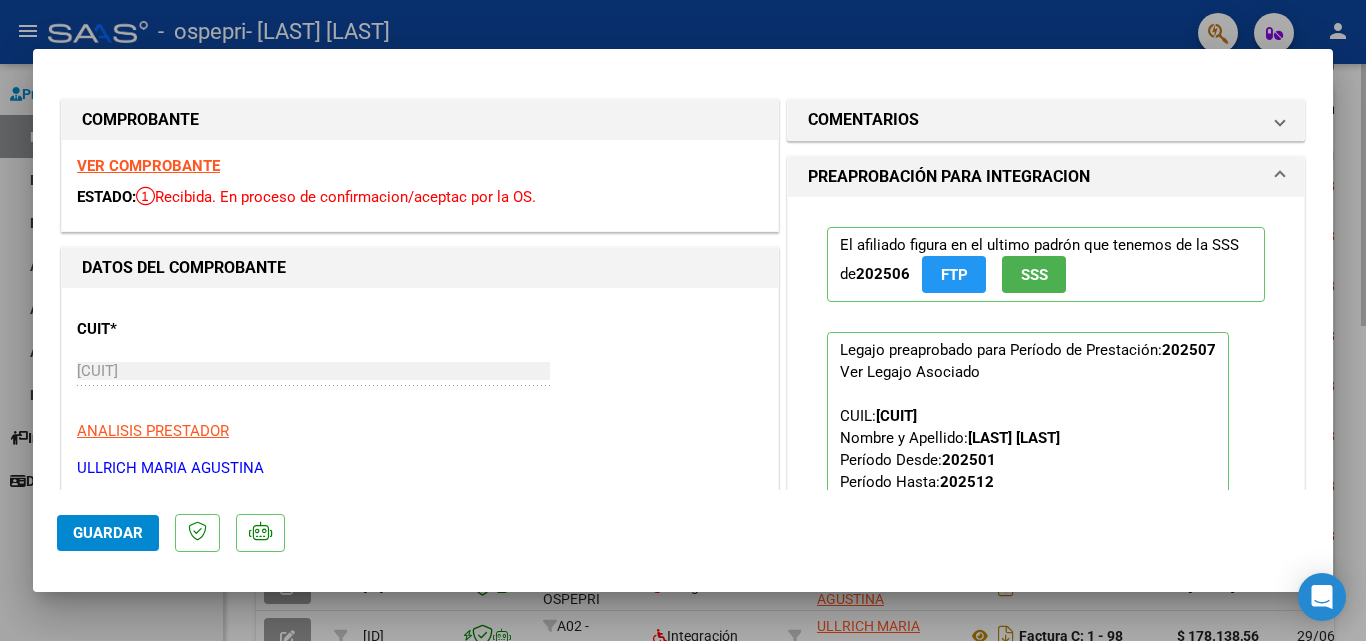 click at bounding box center [683, 320] 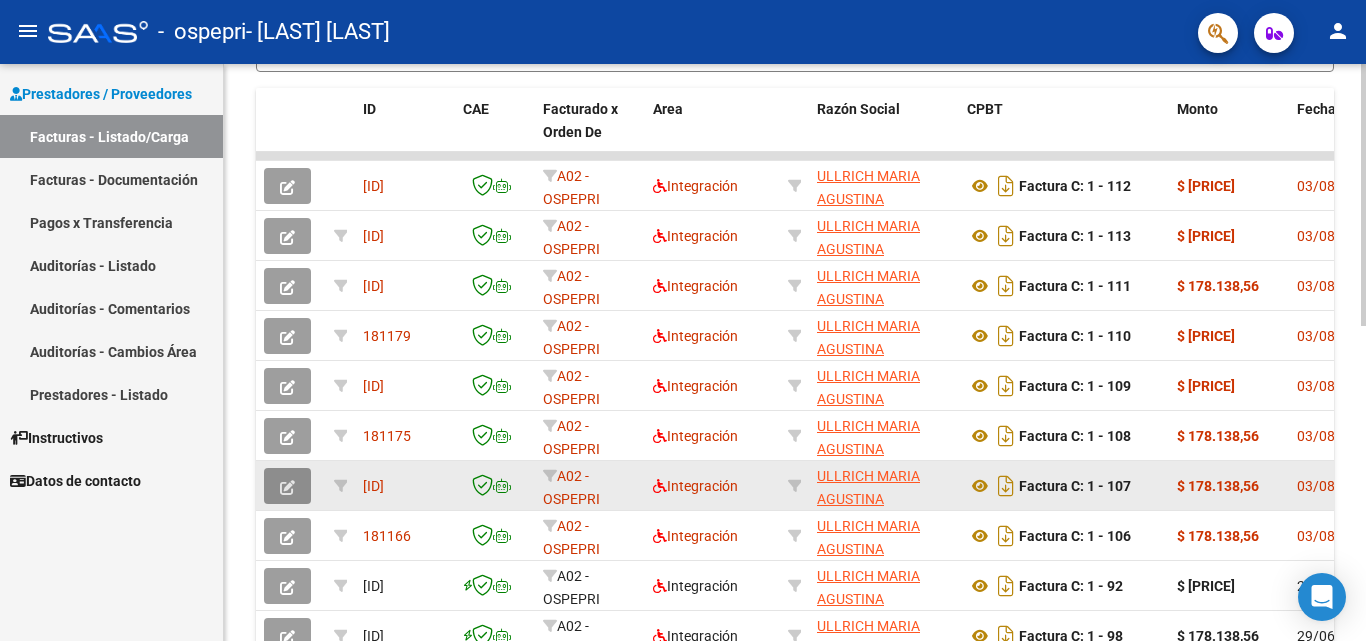 click 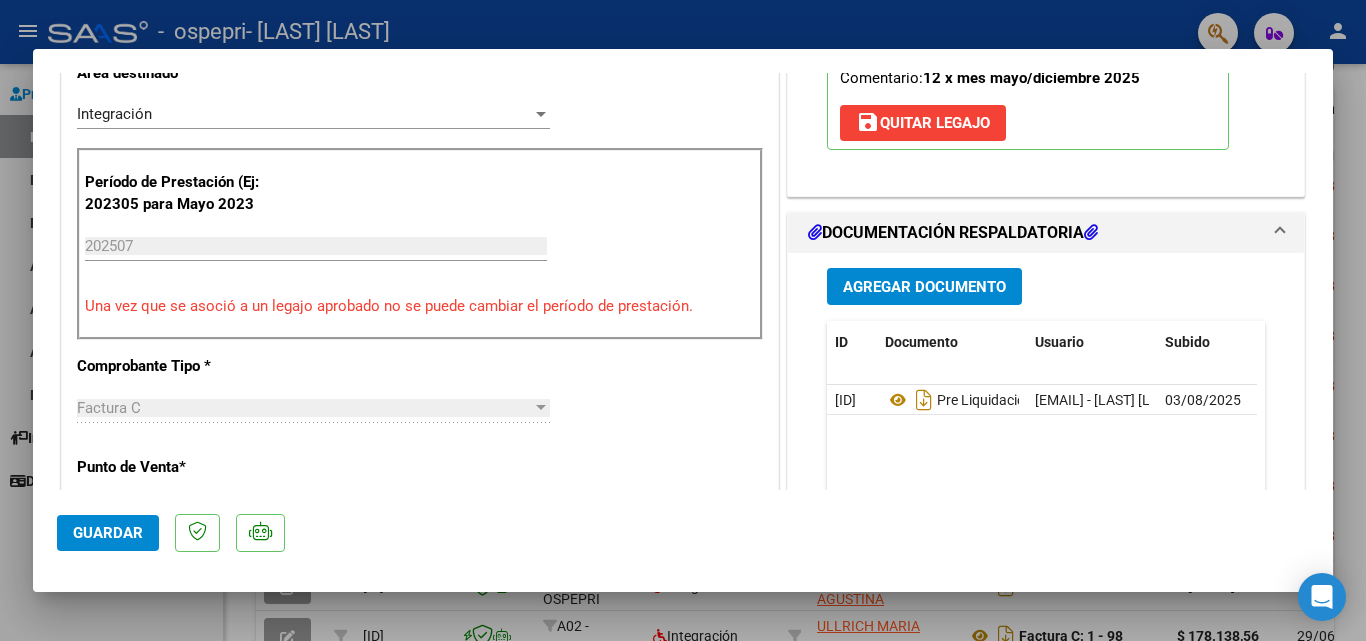 scroll, scrollTop: 497, scrollLeft: 0, axis: vertical 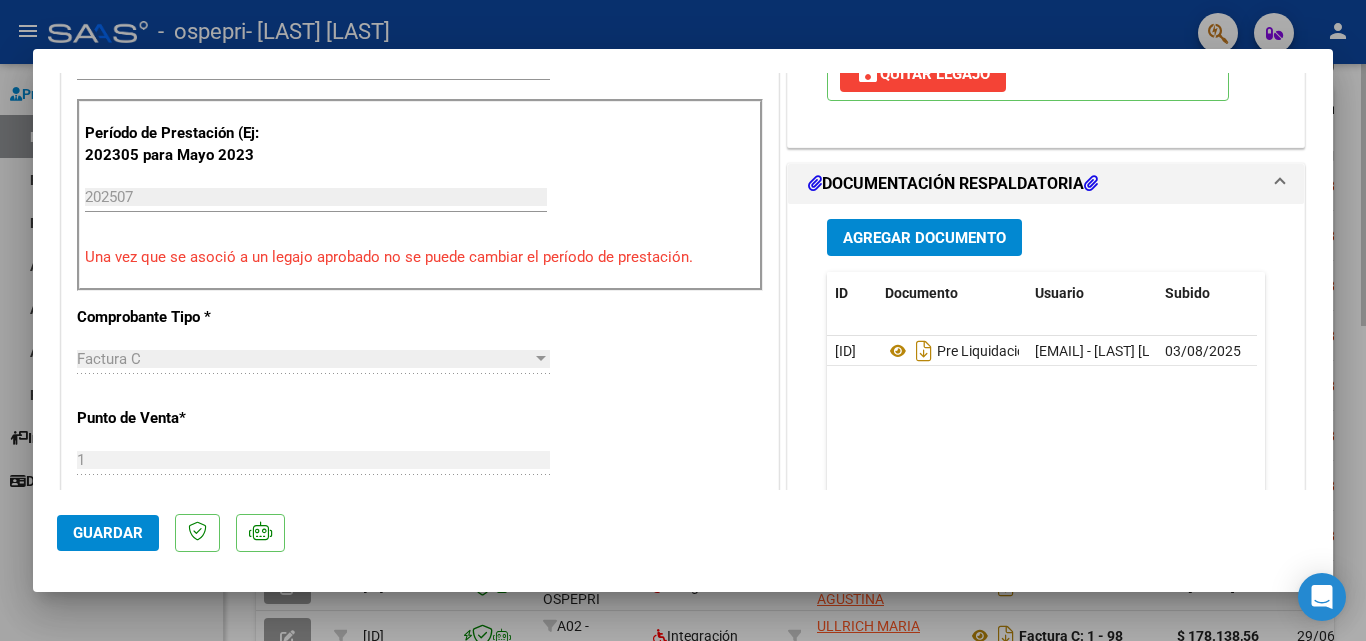 click at bounding box center (683, 320) 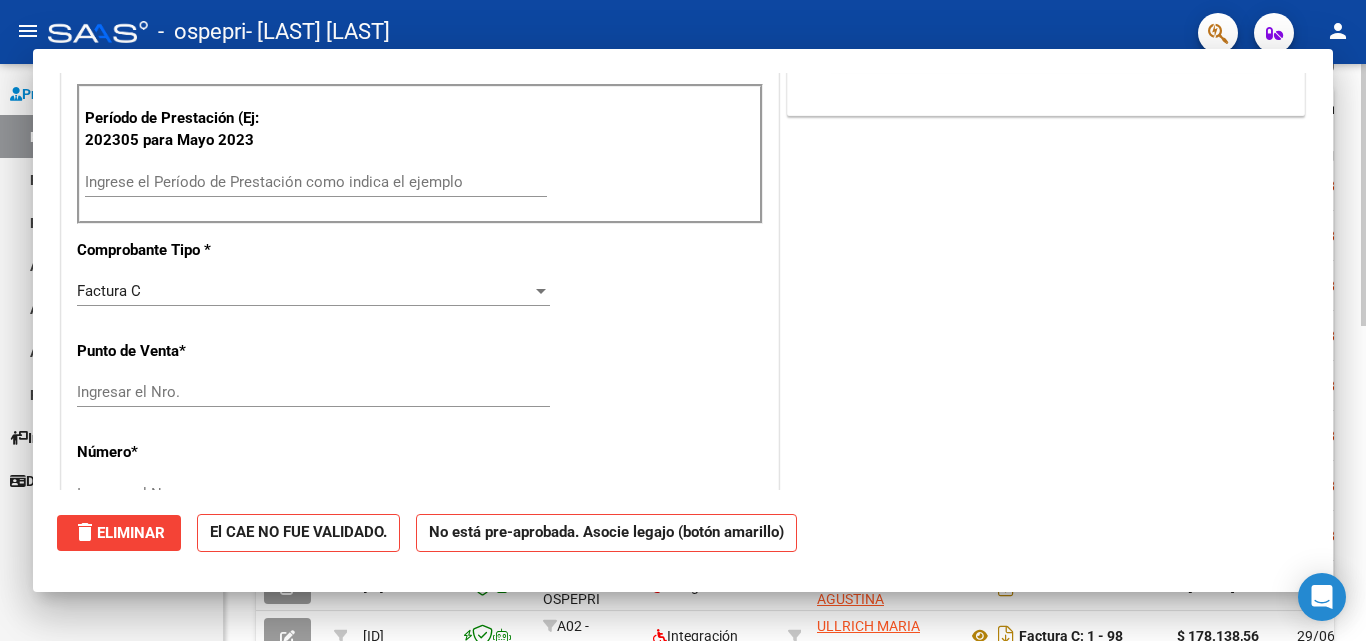 scroll, scrollTop: 482, scrollLeft: 0, axis: vertical 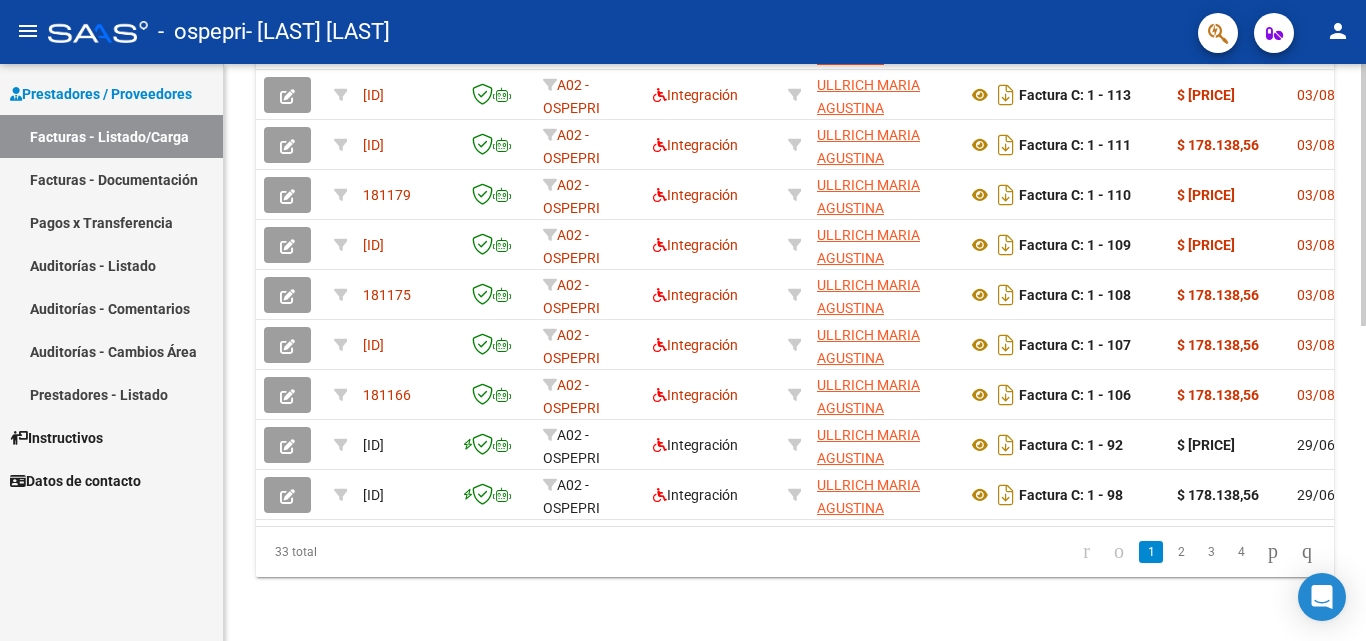 click 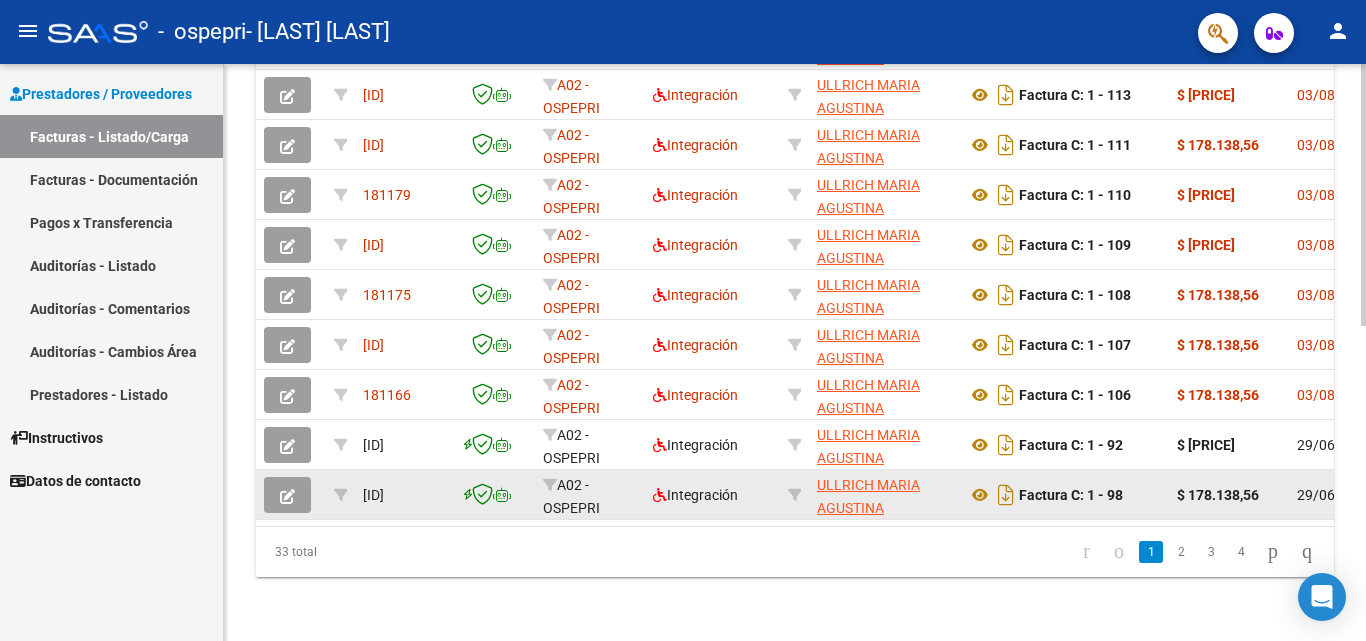 scroll, scrollTop: 0, scrollLeft: 359, axis: horizontal 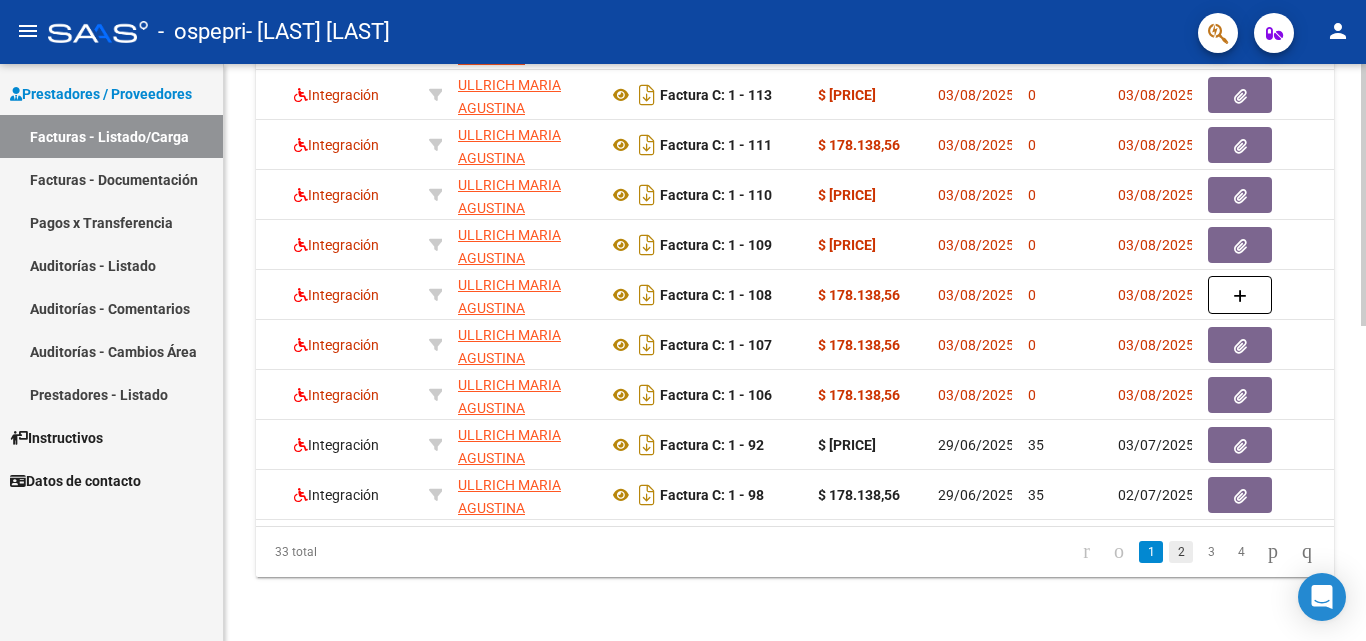 click on "2" 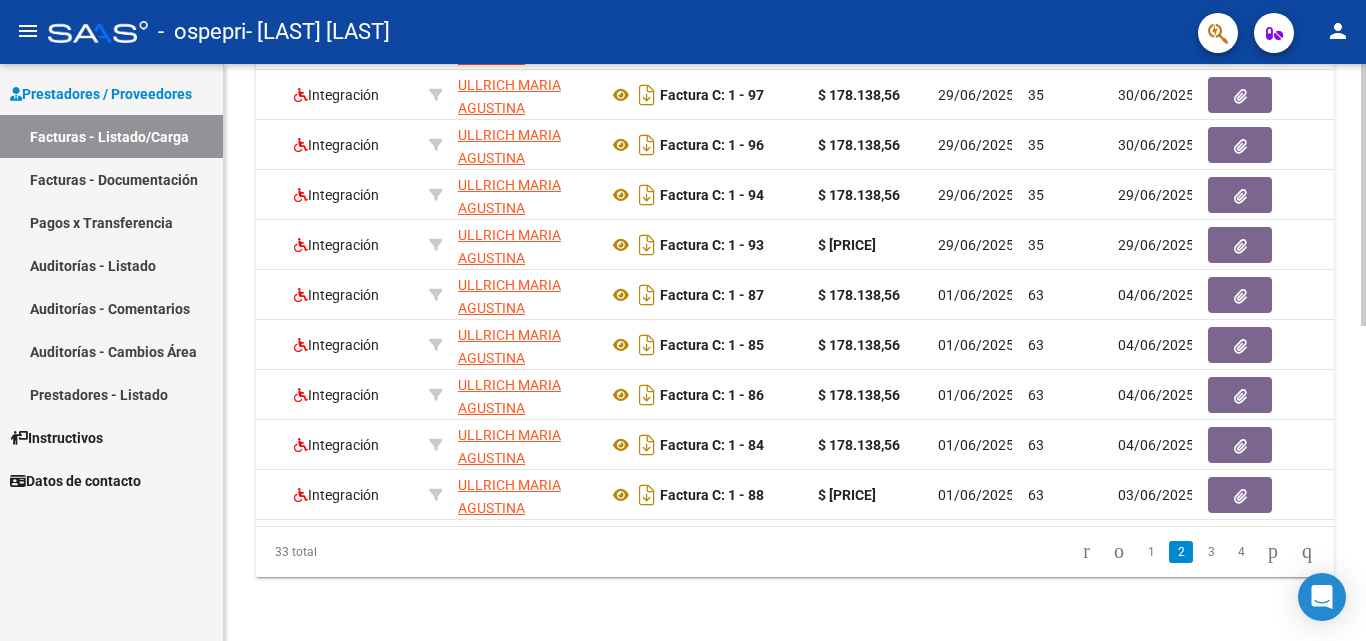 scroll, scrollTop: 693, scrollLeft: 0, axis: vertical 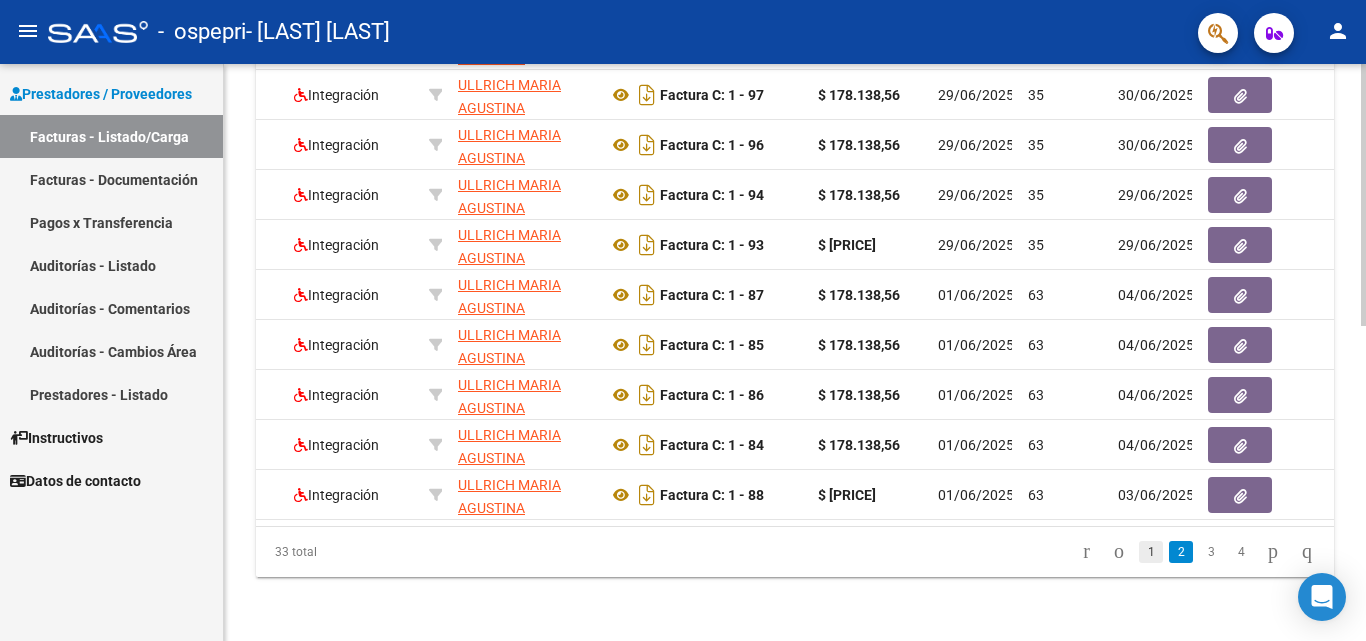 click on "1" 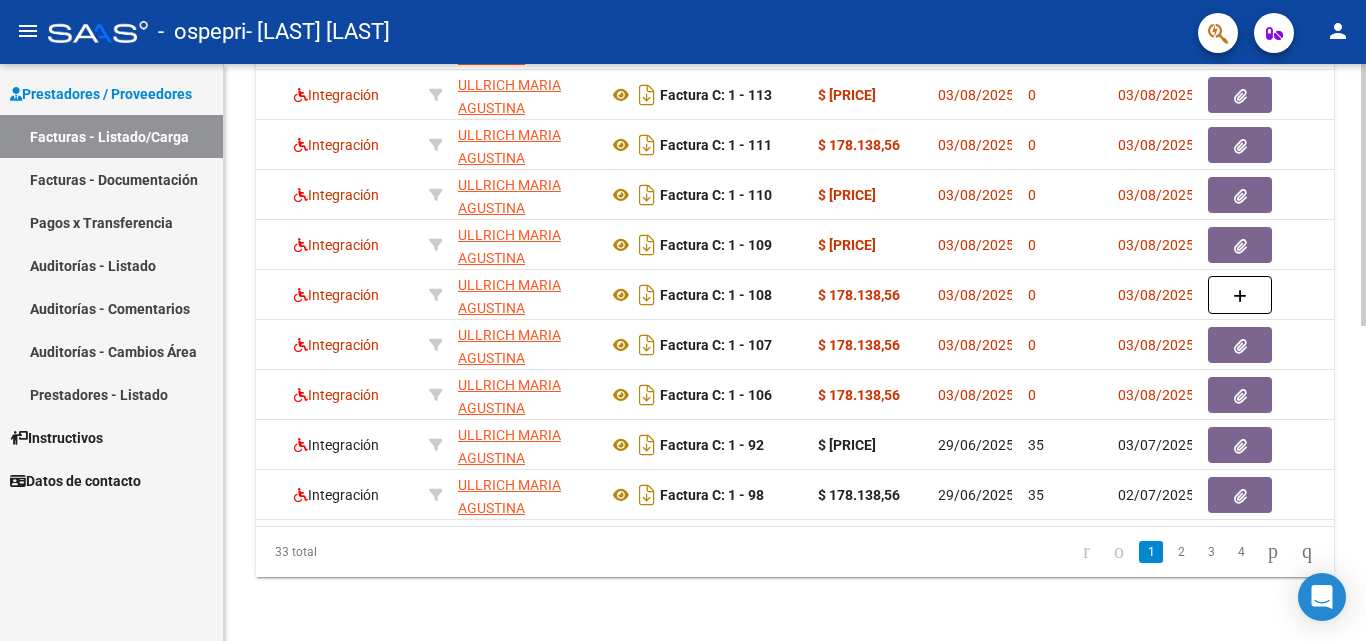 scroll, scrollTop: 693, scrollLeft: 0, axis: vertical 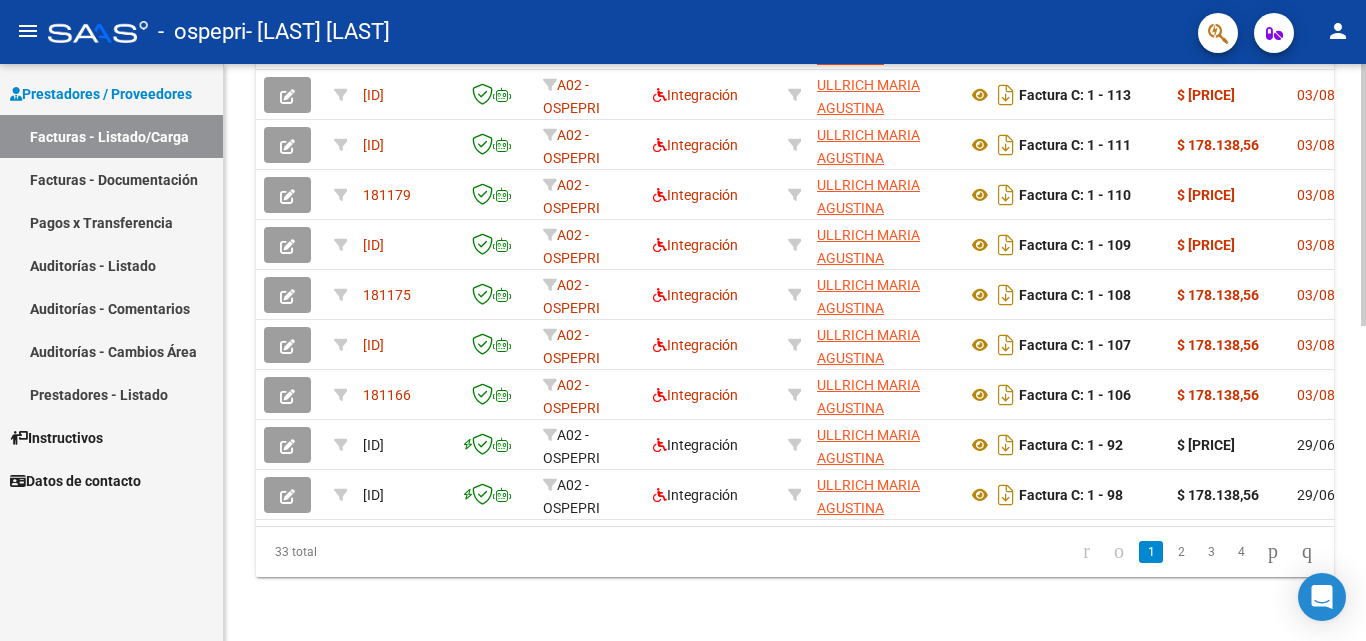 click on "Video tutorial   PRESTADORES -> Listado de CPBTs Emitidos por Prestadores / Proveedores (alt+q)   Cargar Comprobante
cloud_download  CSV  cloud_download  EXCEL  cloud_download  Estandar   Descarga Masiva
Filtros Id Area Area Todos Confirmado   Mostrar totalizadores   FILTROS DEL COMPROBANTE  Comprobante Tipo Comprobante Tipo Start date – End date Fec. Comprobante Desde / Hasta Días Emisión Desde(cant. días) Días Emisión Hasta(cant. días) CUIT / Razón Social Pto. Venta Nro. Comprobante Código SSS CAE Válido CAE Válido Todos Cargado Módulo Hosp. Todos Tiene facturacion Apócrifa Hospital Refes  FILTROS DE INTEGRACION  Período De Prestación Campos del Archivo de Rendición Devuelto x SSS (dr_envio) Todos Rendido x SSS (dr_envio) Tipo de Registro Tipo de Registro Período Presentación Período Presentación Campos del Legajo Asociado (preaprobación) Afiliado Legajo (cuil/nombre) Todos Solo facturas preaprobadas  MAS FILTROS  Todos Con Doc. Respaldatoria Todos Con Trazabilidad Todos – – 0" 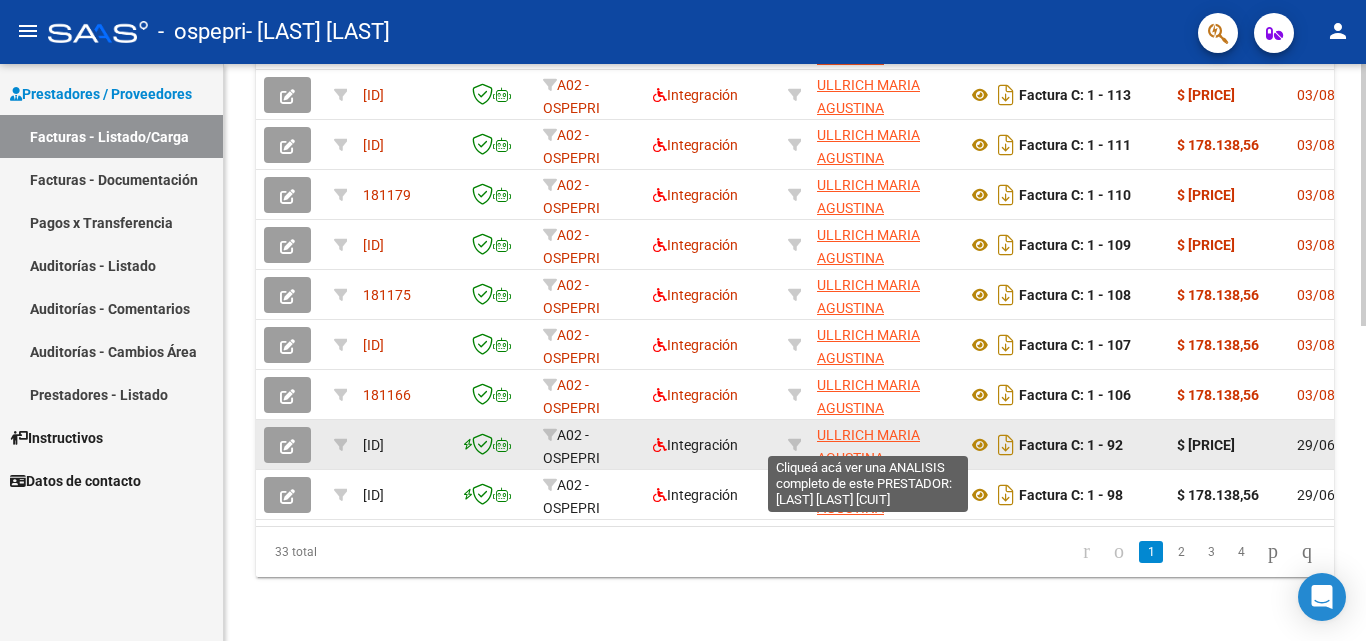 click on "ULLRICH MARIA AGUSTINA" 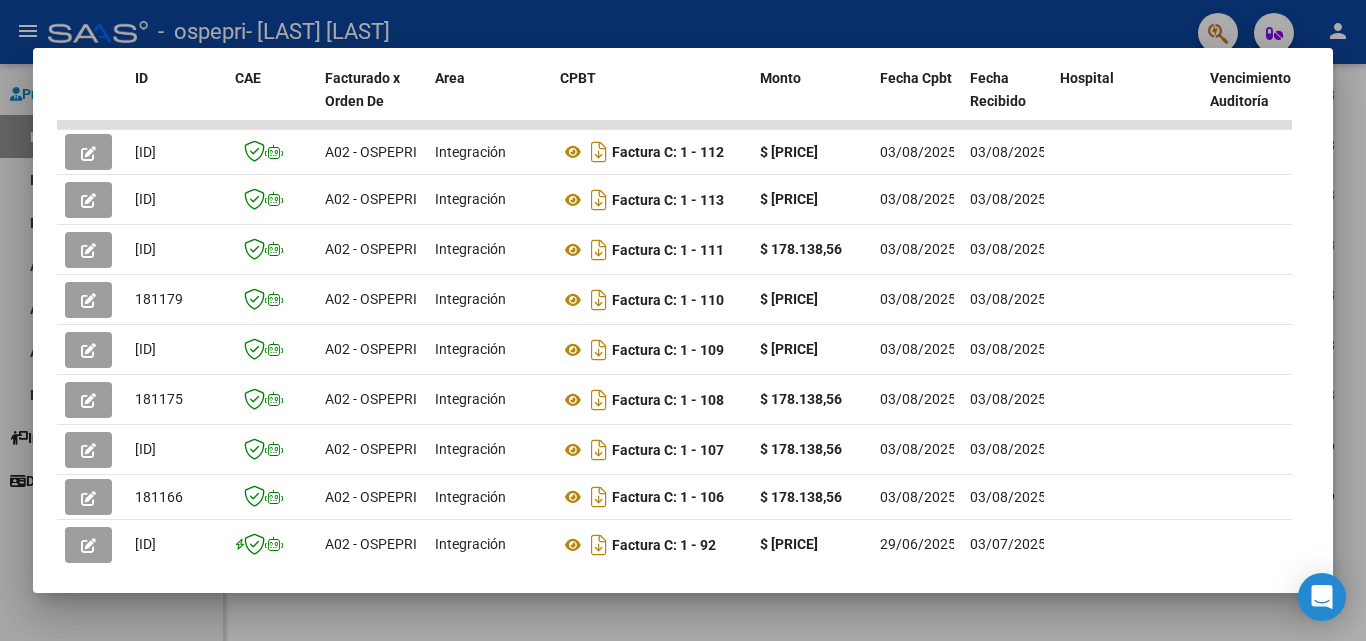 scroll, scrollTop: 674, scrollLeft: 0, axis: vertical 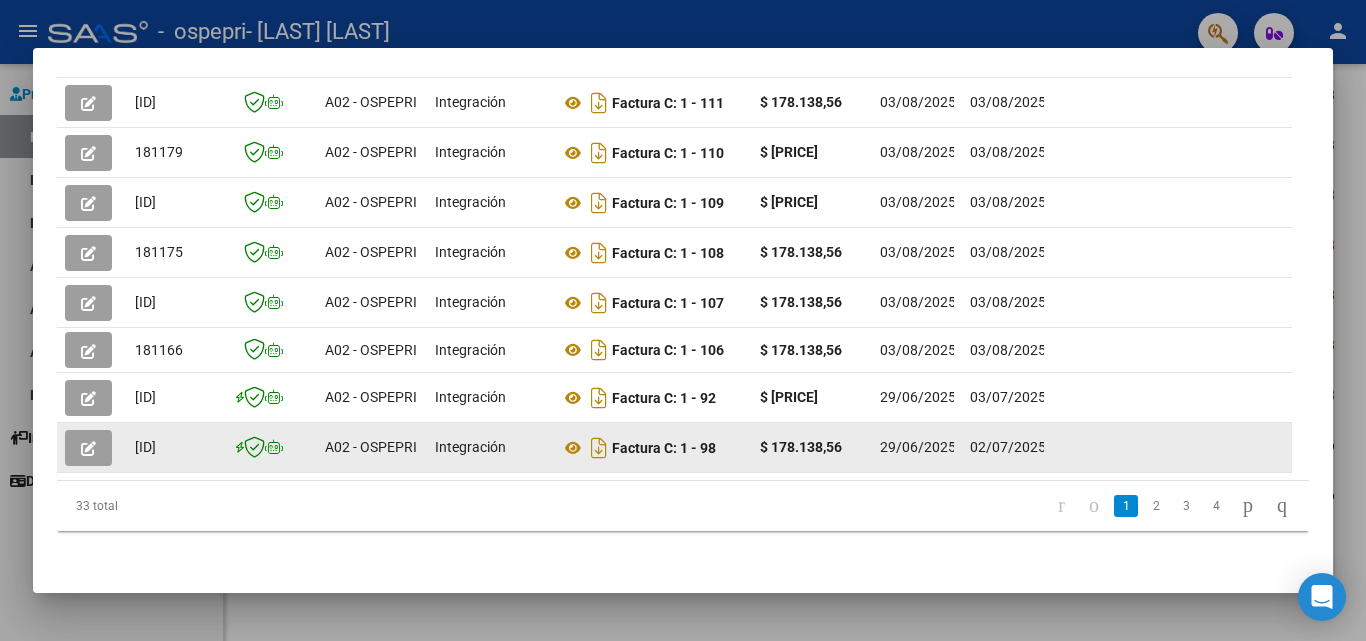 click 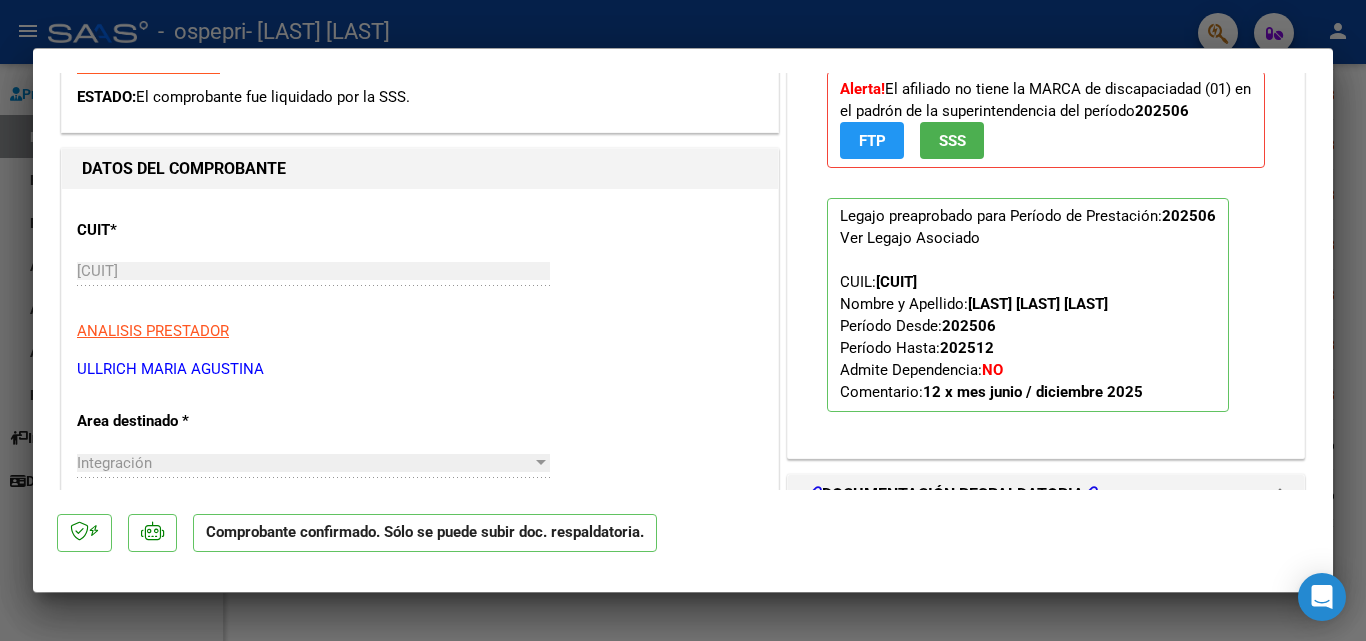 scroll, scrollTop: 396, scrollLeft: 0, axis: vertical 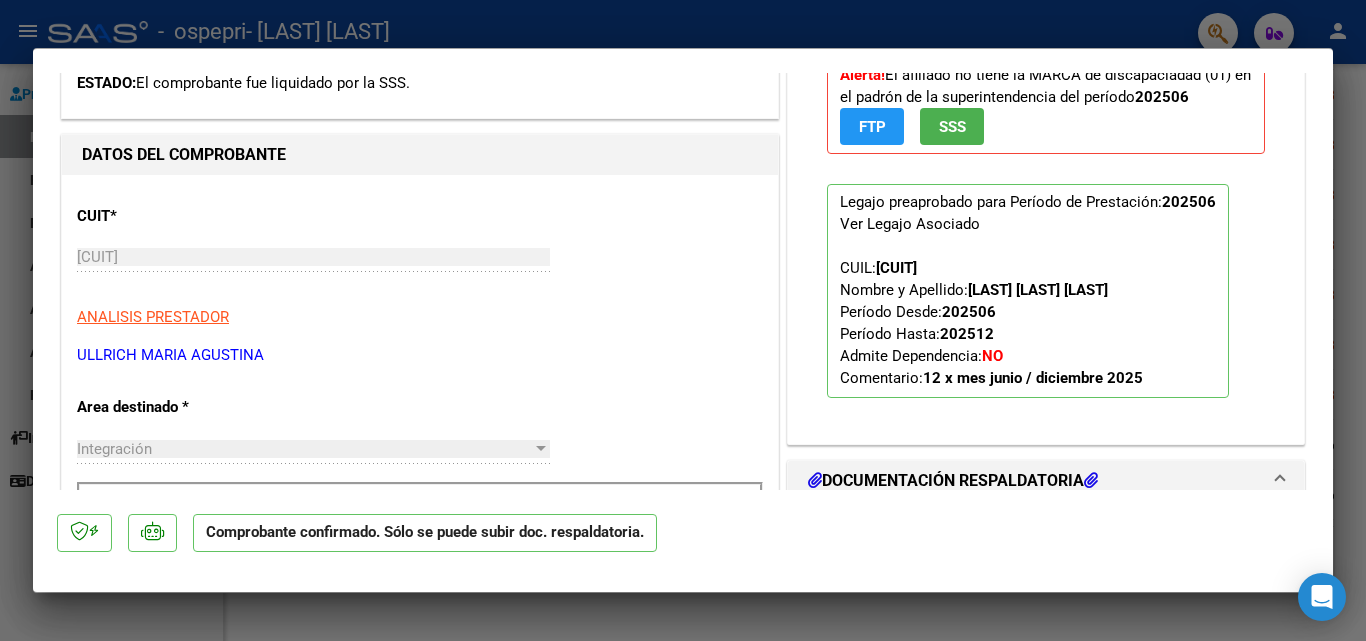 click at bounding box center (683, 320) 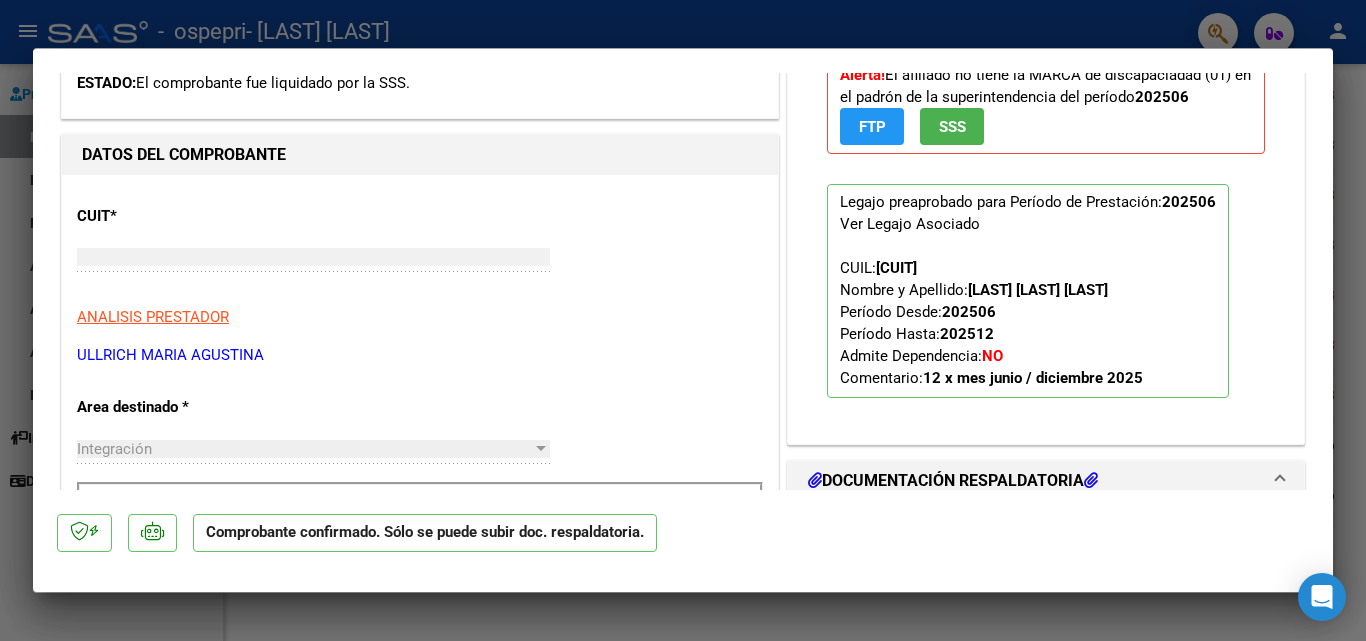 scroll, scrollTop: 113, scrollLeft: 0, axis: vertical 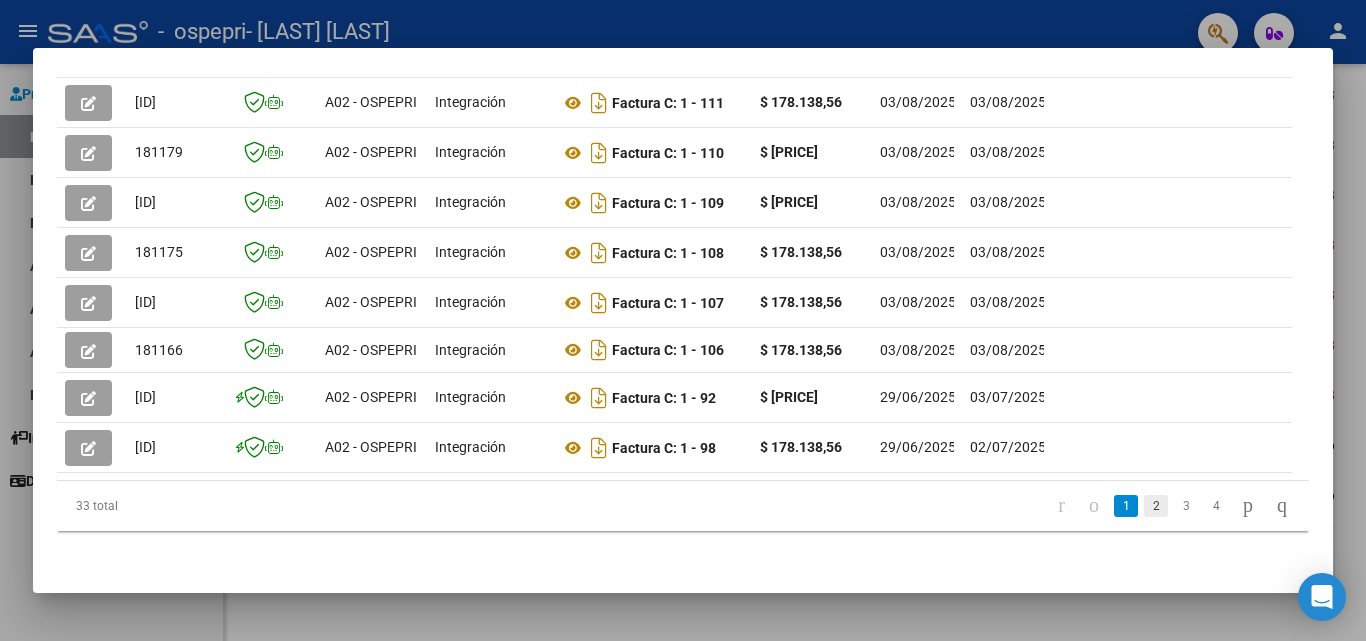 click on "2" 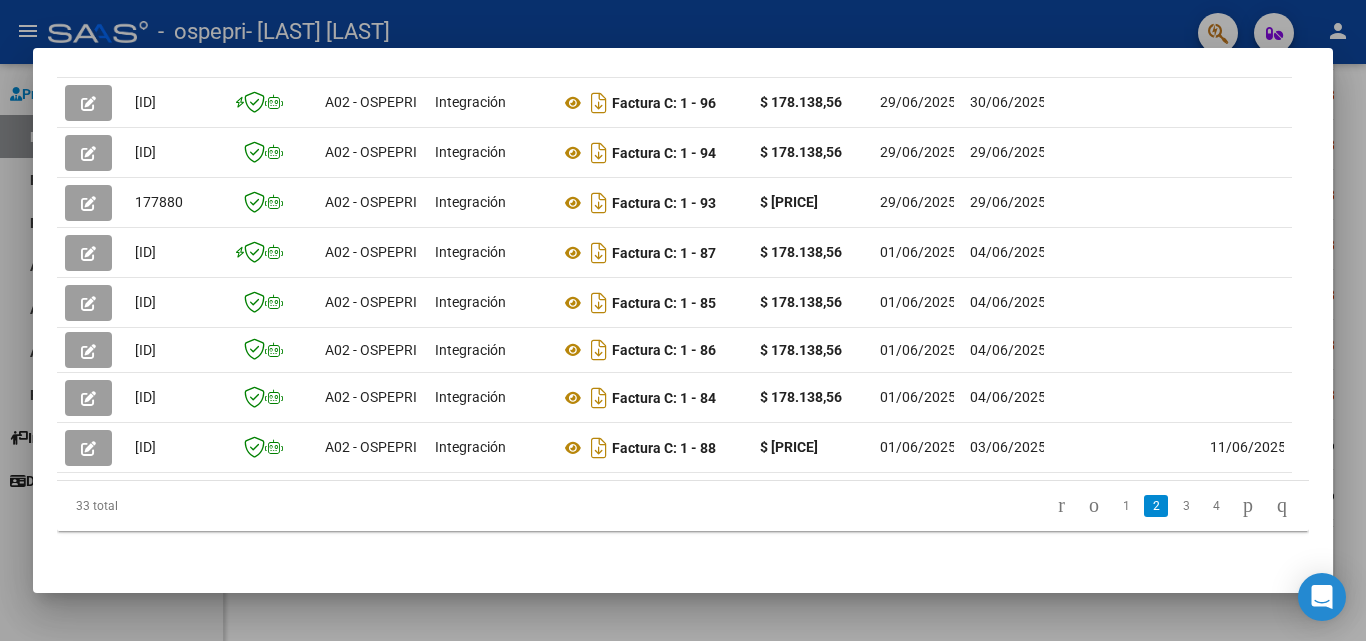 scroll, scrollTop: 674, scrollLeft: 0, axis: vertical 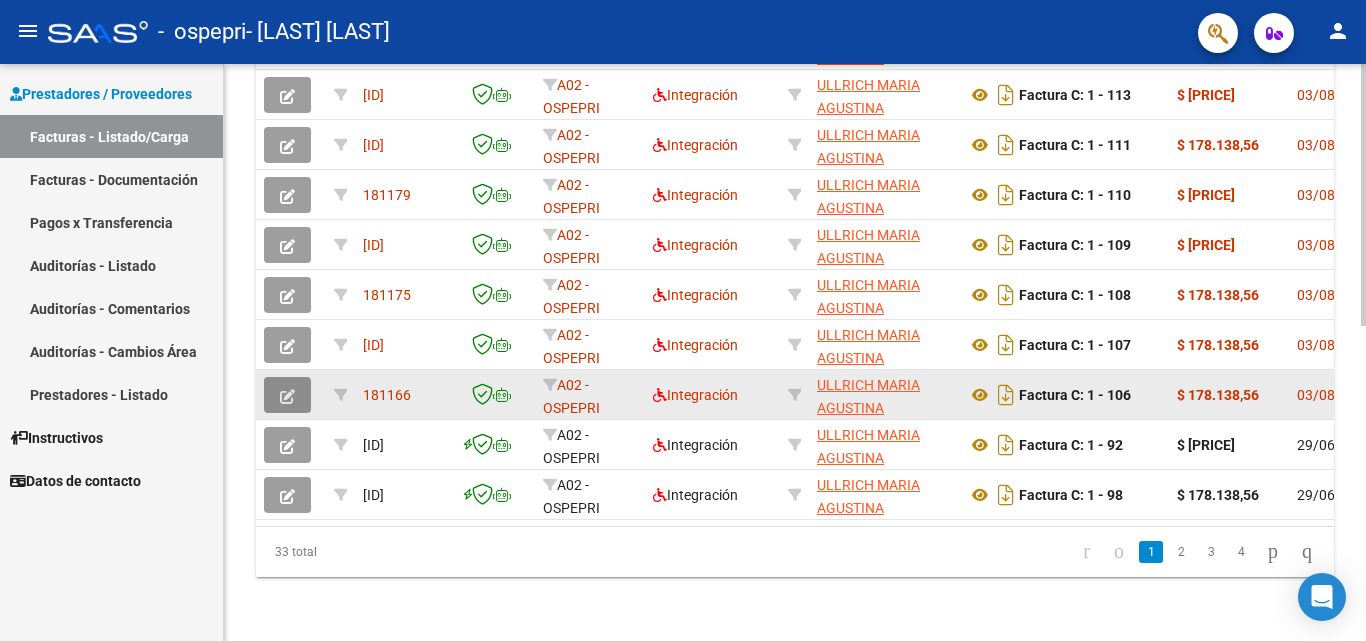 click 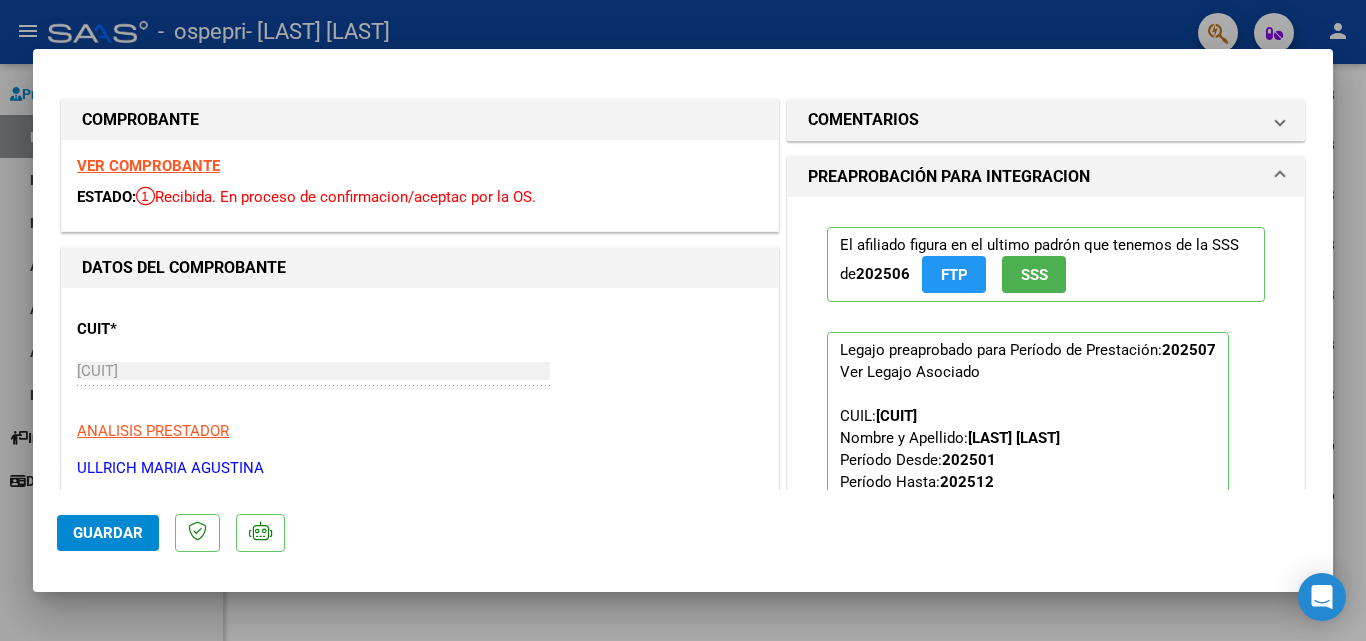 click at bounding box center (683, 320) 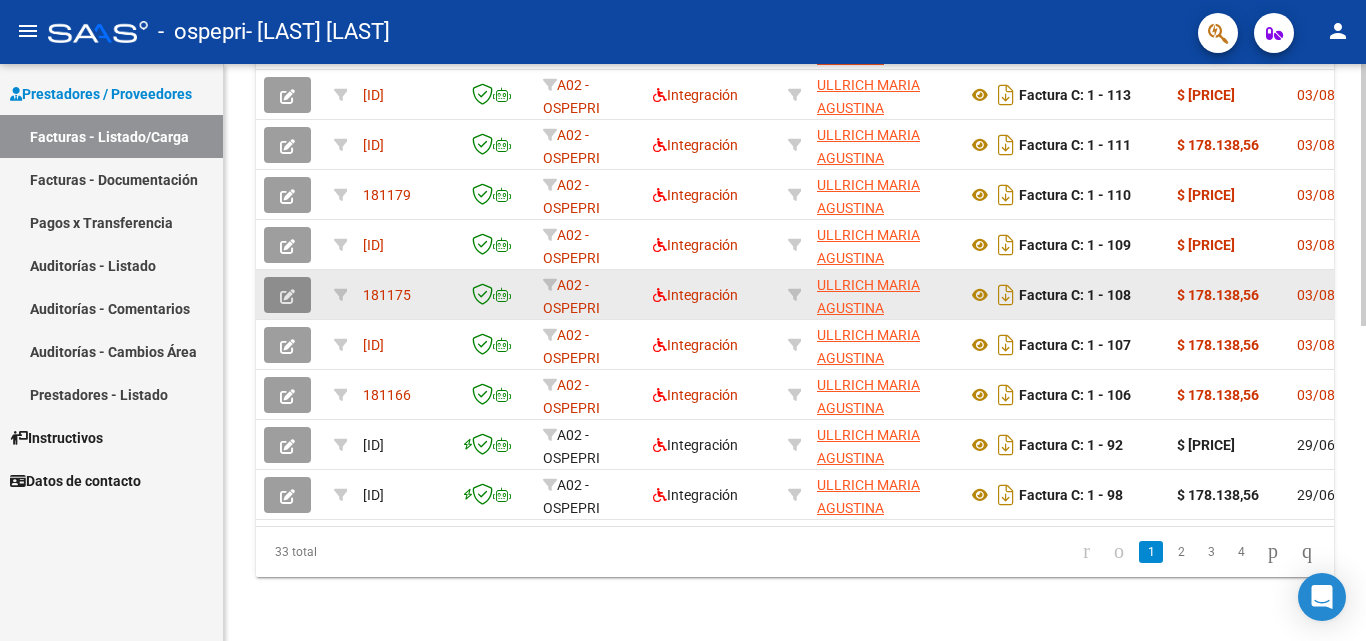click 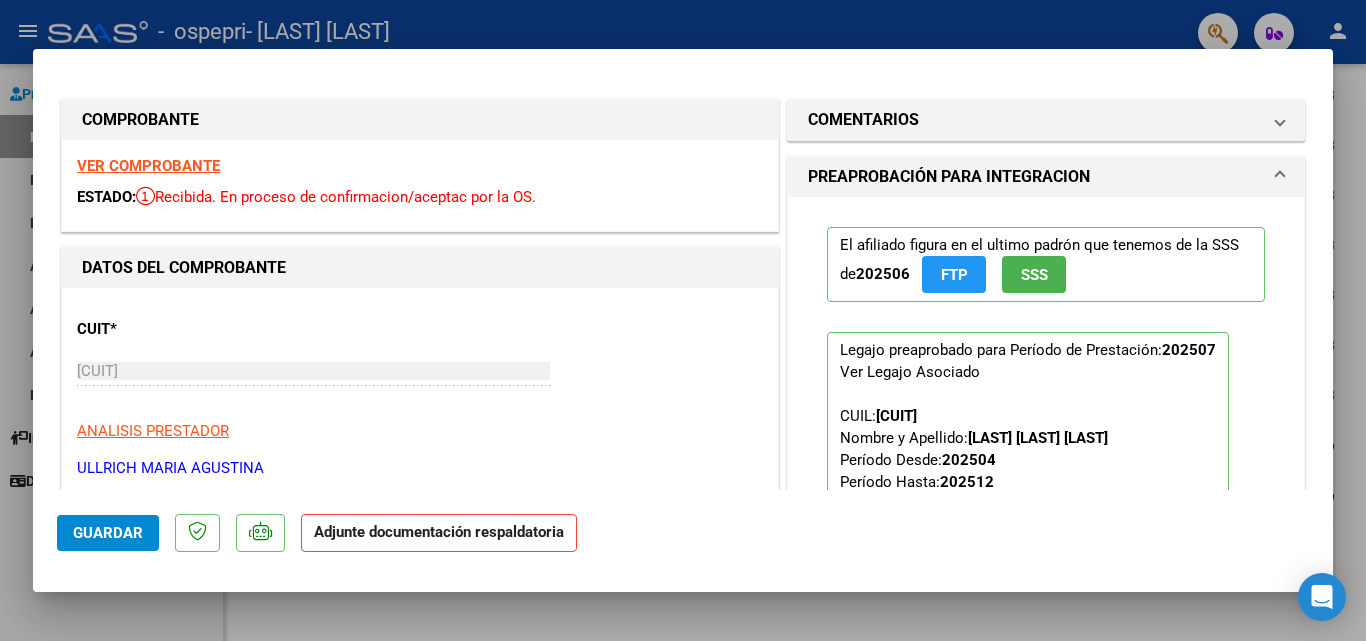 click at bounding box center [683, 320] 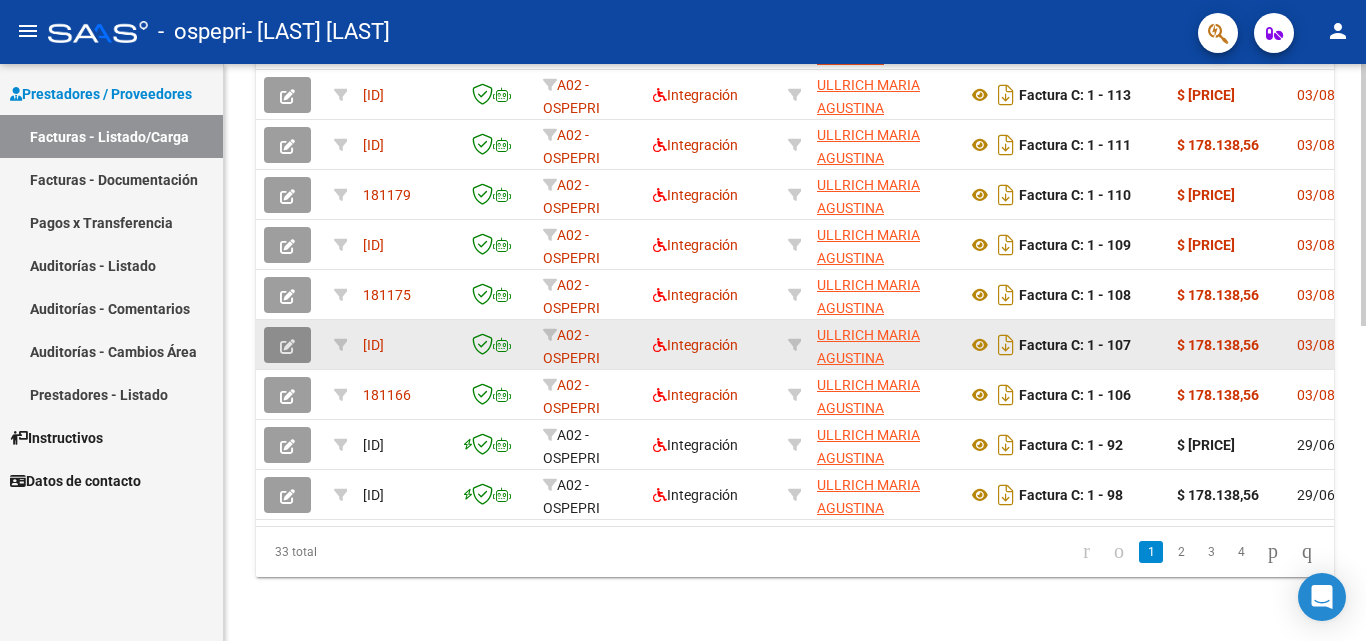 click 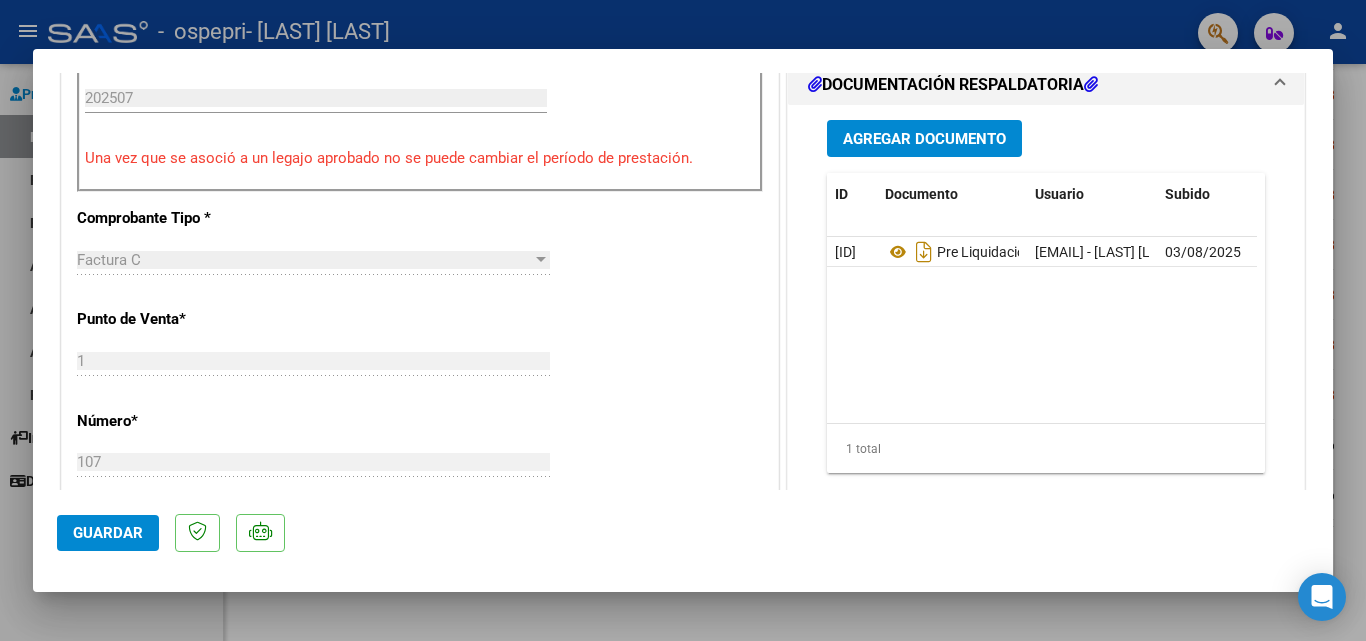 scroll, scrollTop: 587, scrollLeft: 0, axis: vertical 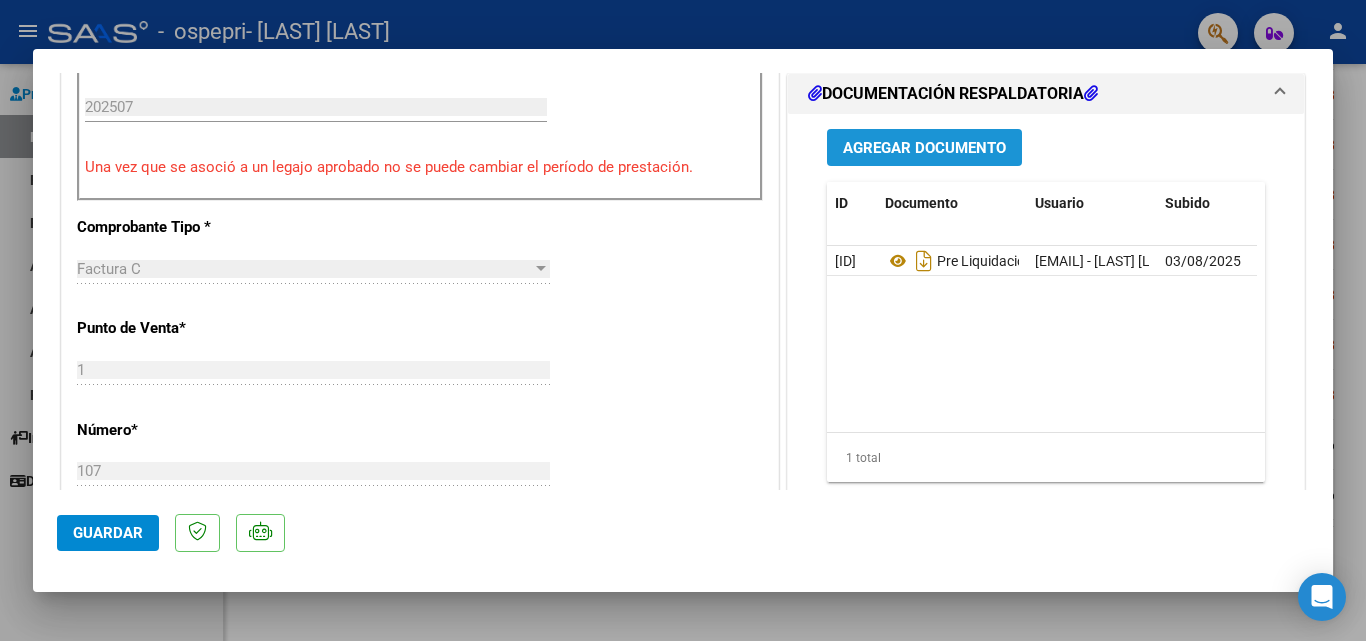 click on "Agregar Documento" at bounding box center [924, 148] 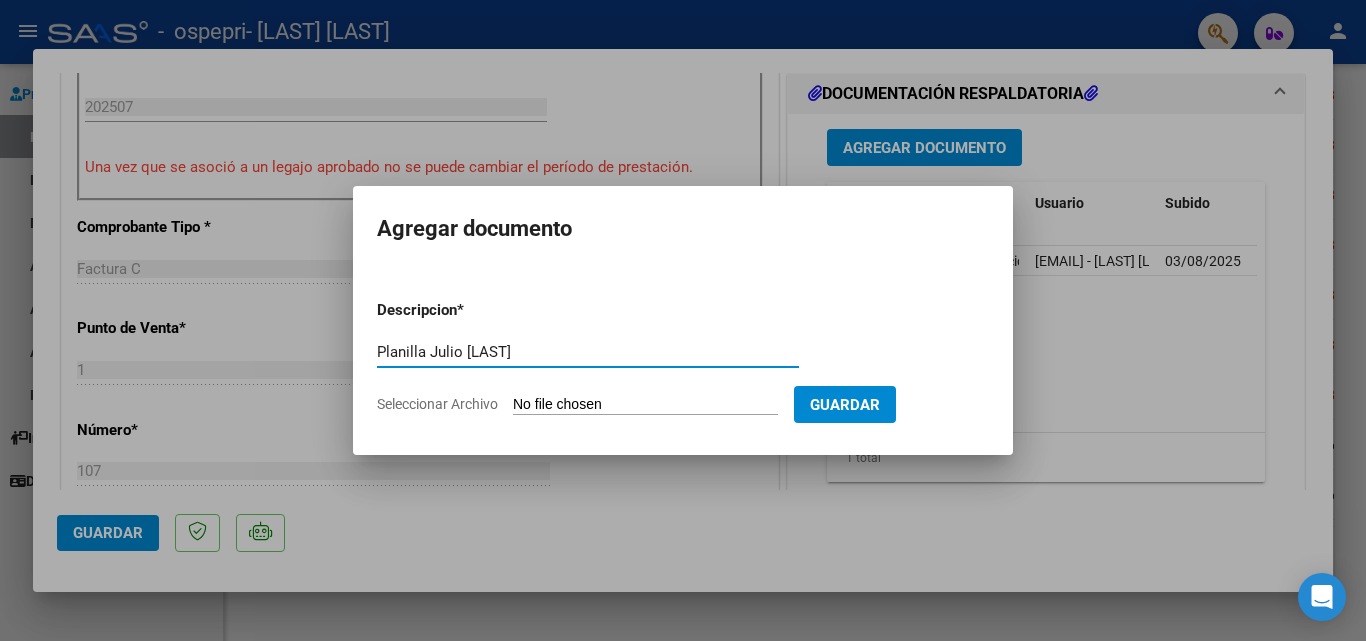 type on "Planilla Julio [LAST]" 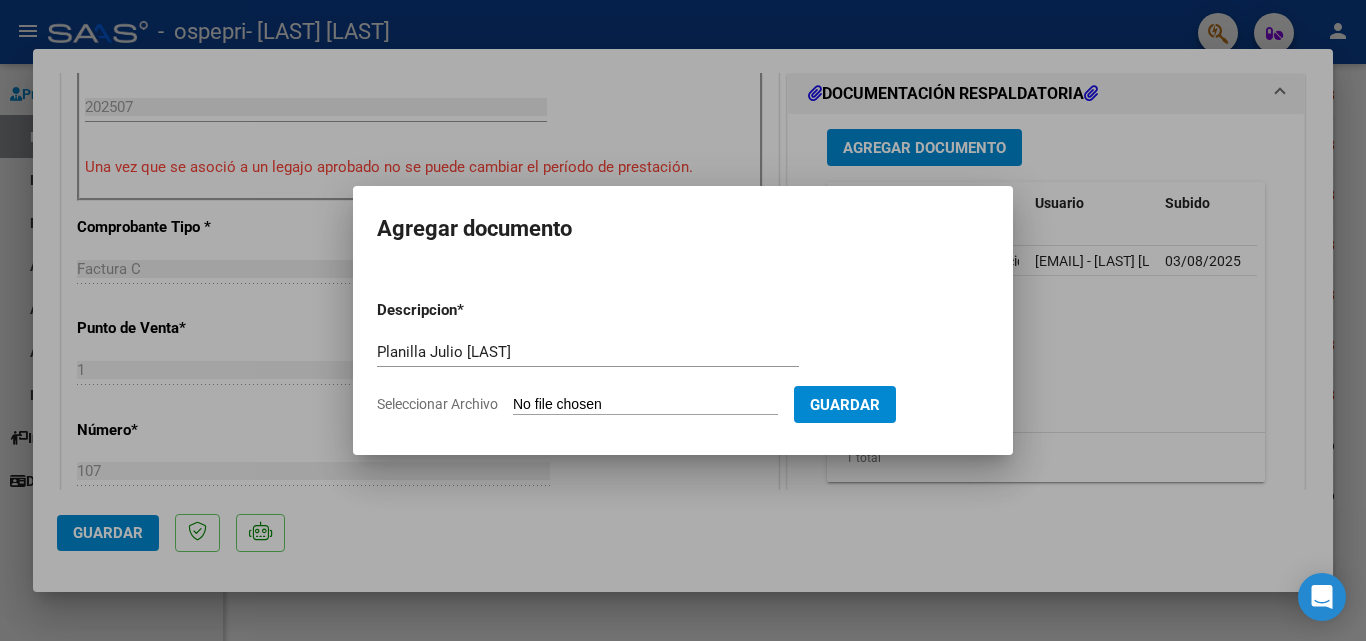 type on "C:\fakepath\Planilla [LAST].jpeg" 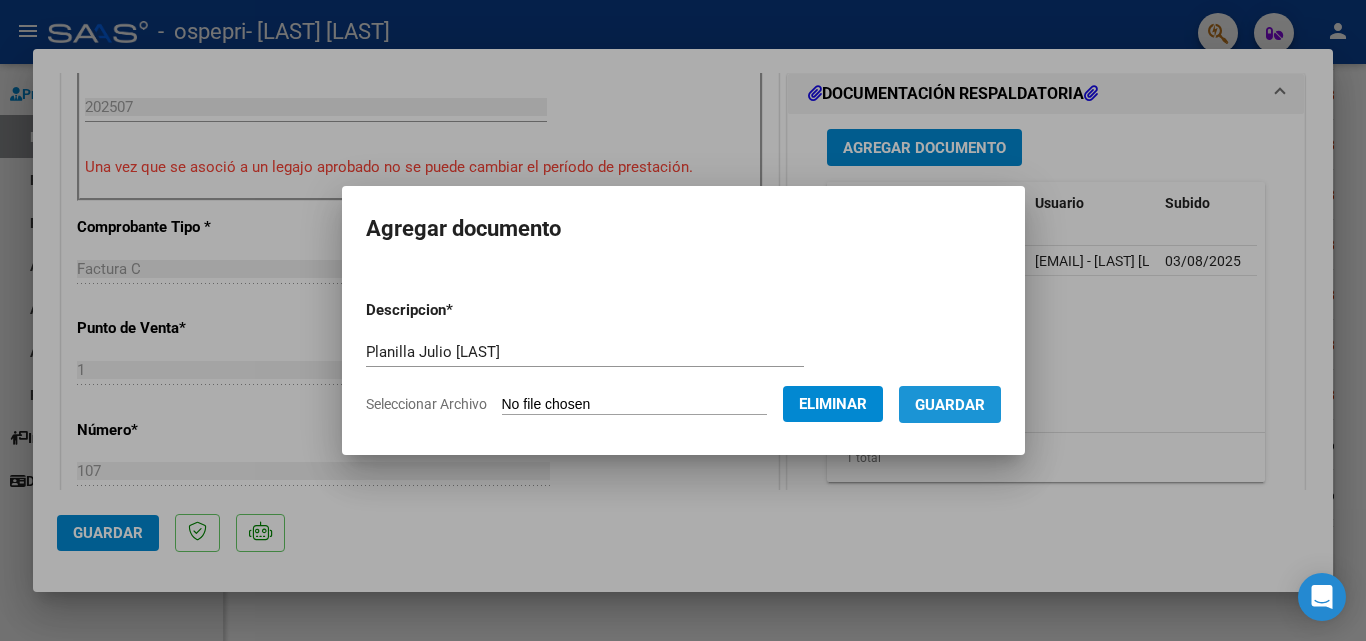 click on "Guardar" at bounding box center [950, 405] 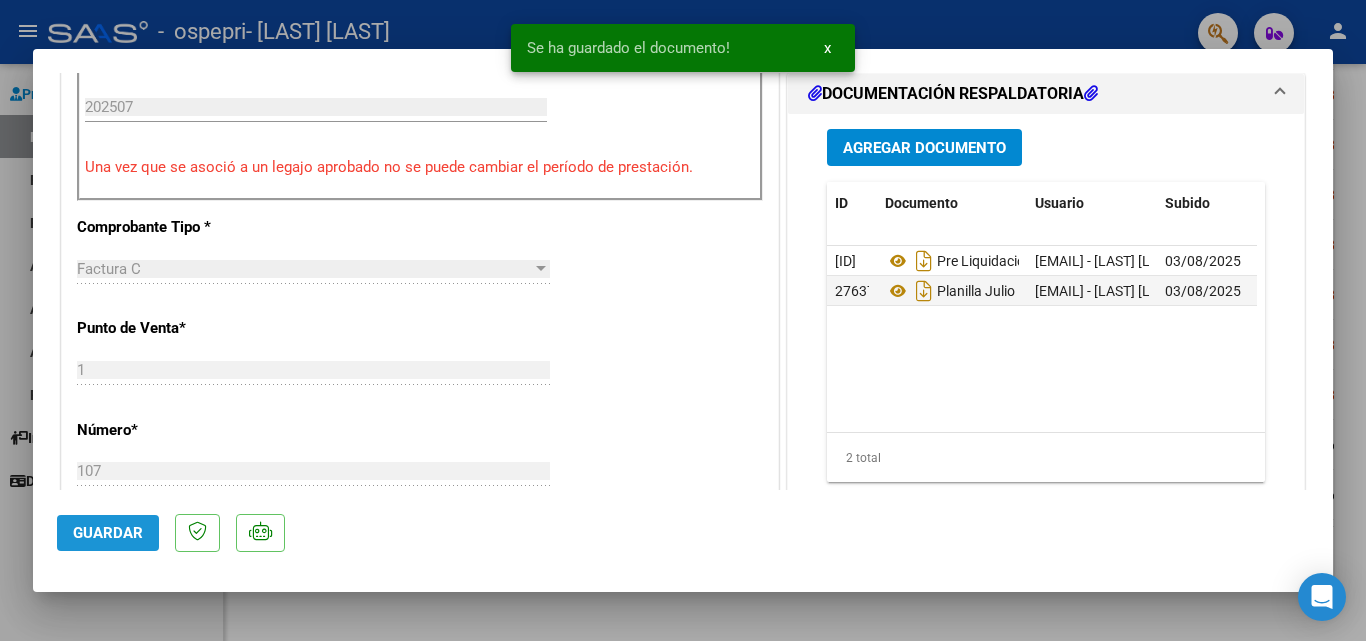 click on "Guardar" 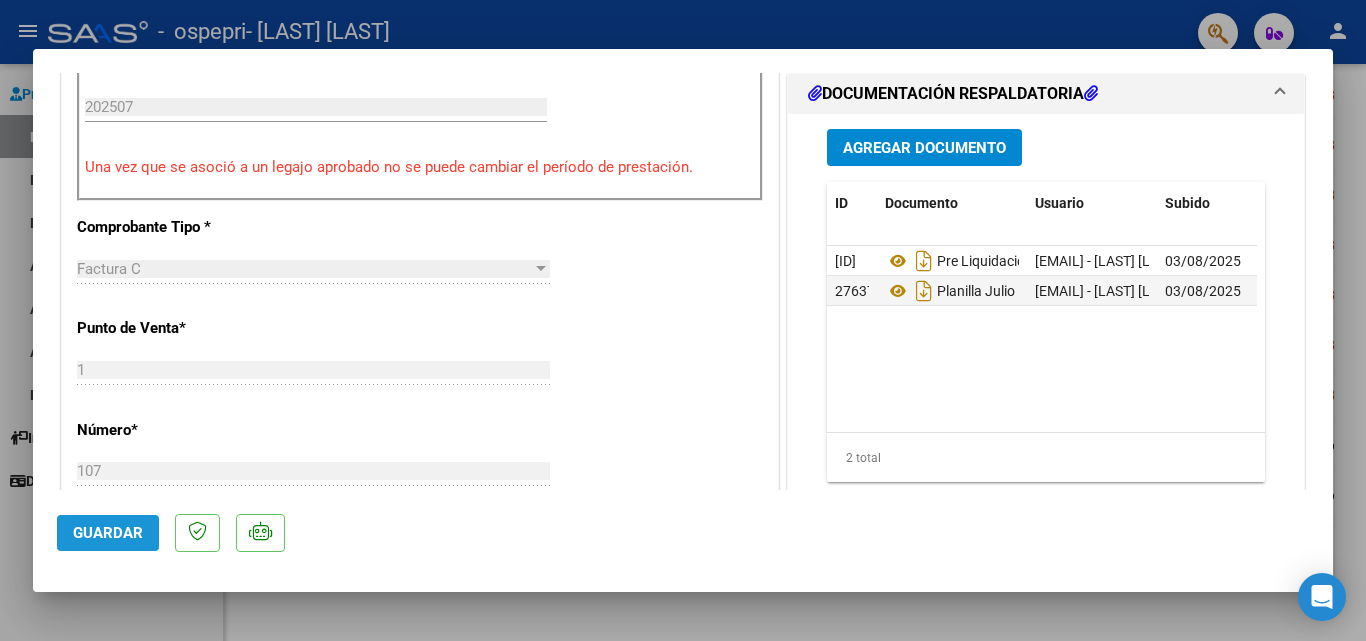 click on "Guardar" 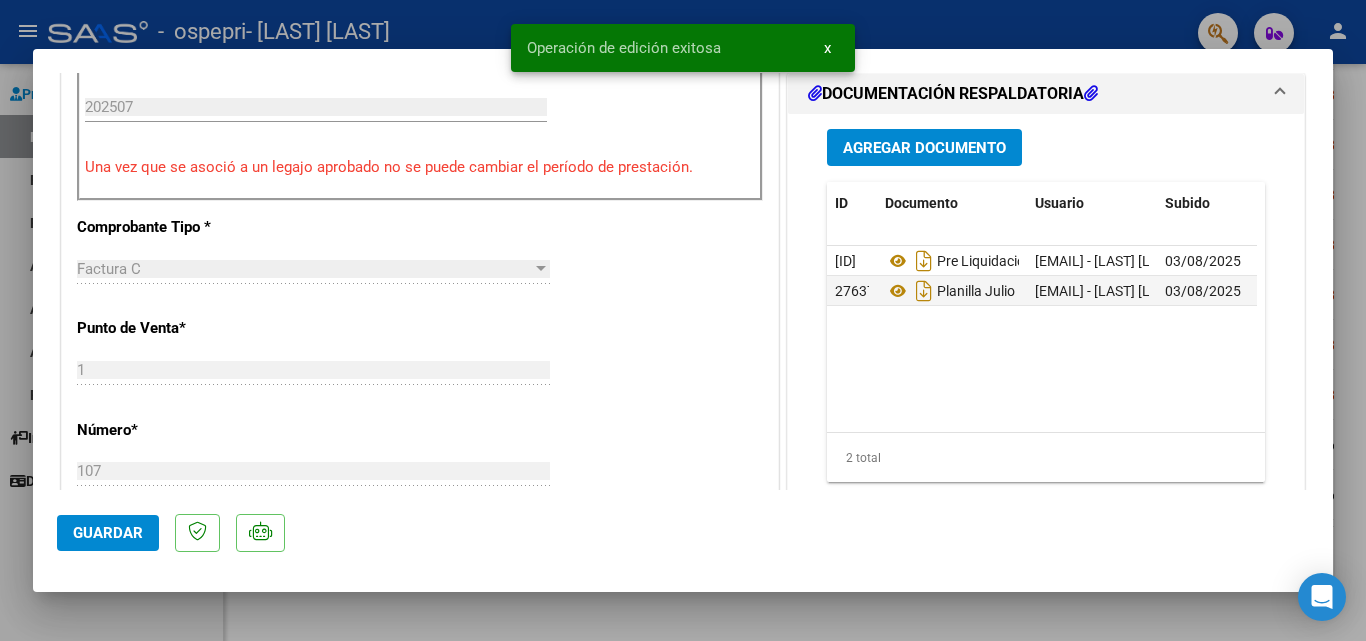 click at bounding box center [683, 320] 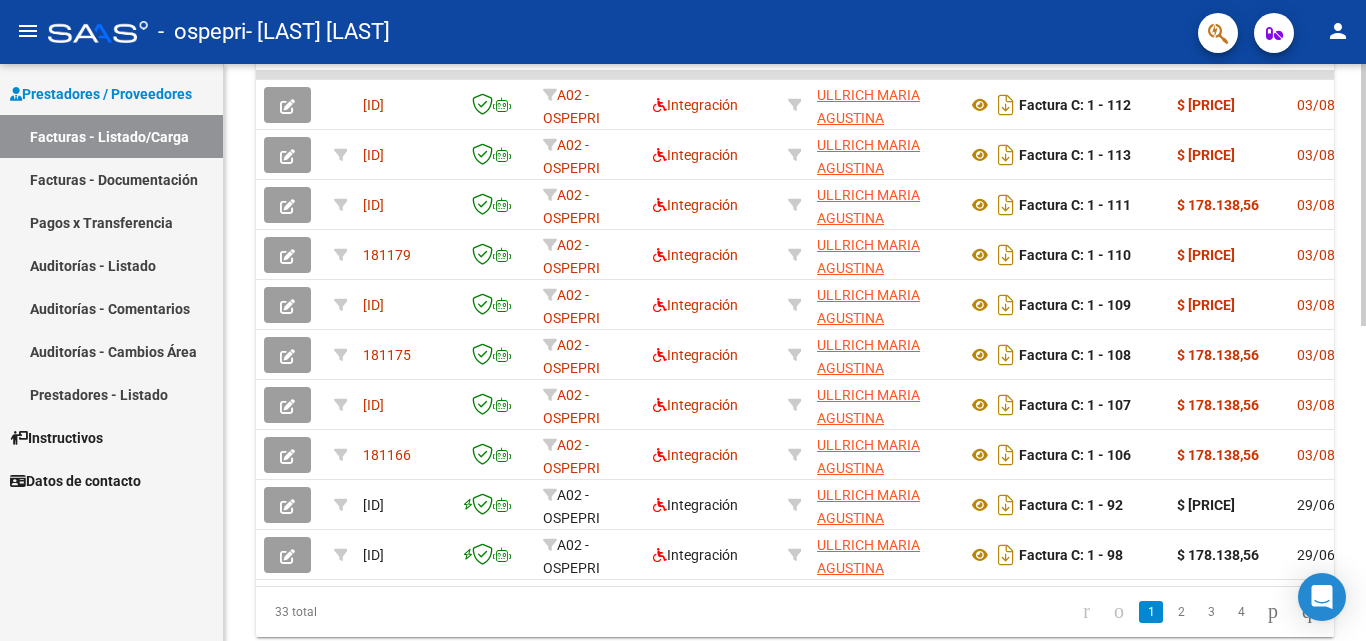 scroll, scrollTop: 609, scrollLeft: 0, axis: vertical 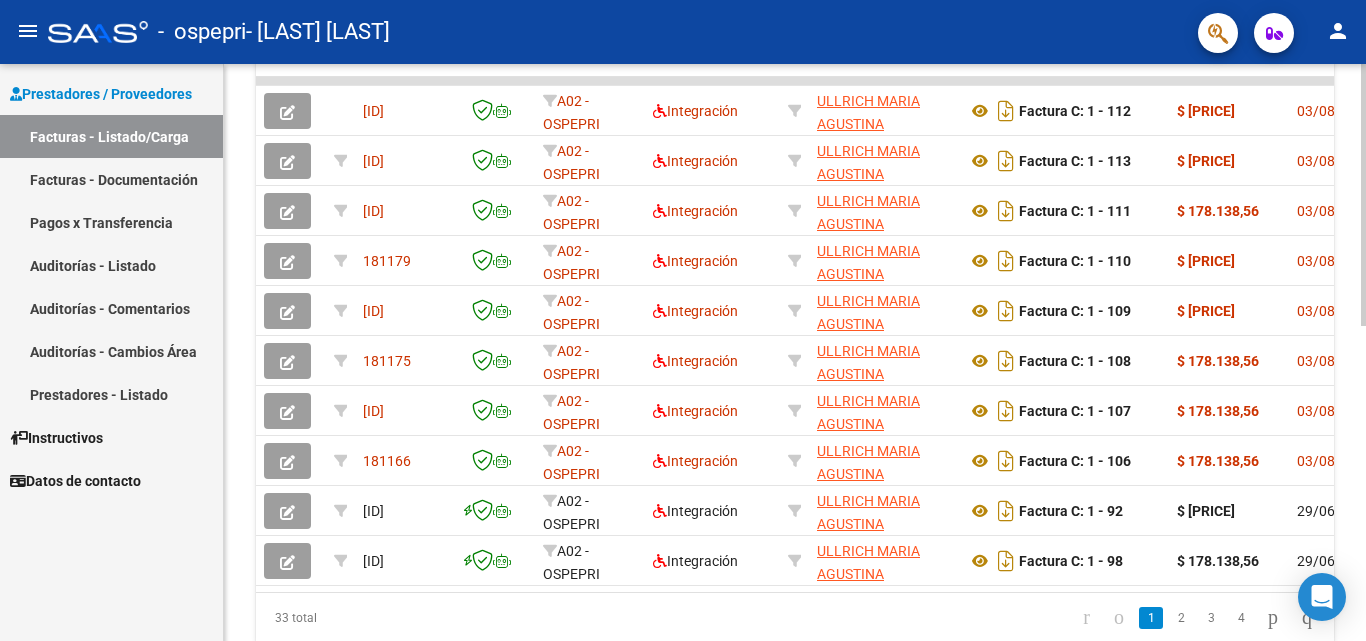 click 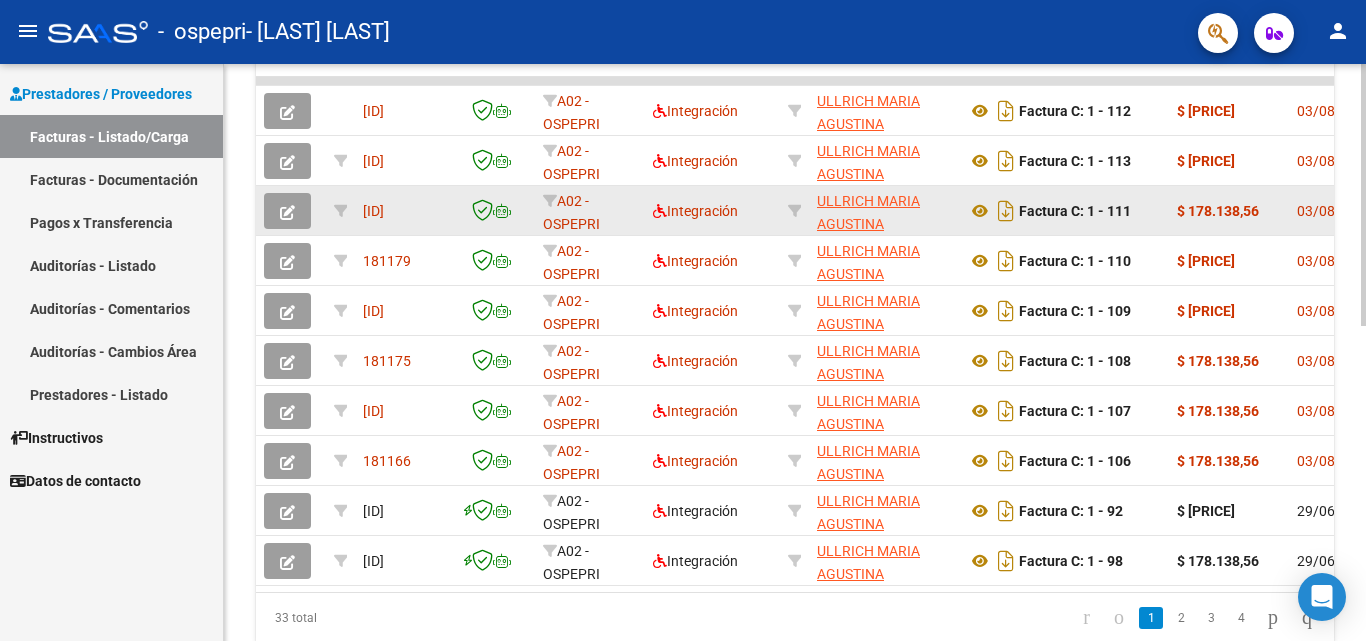 click 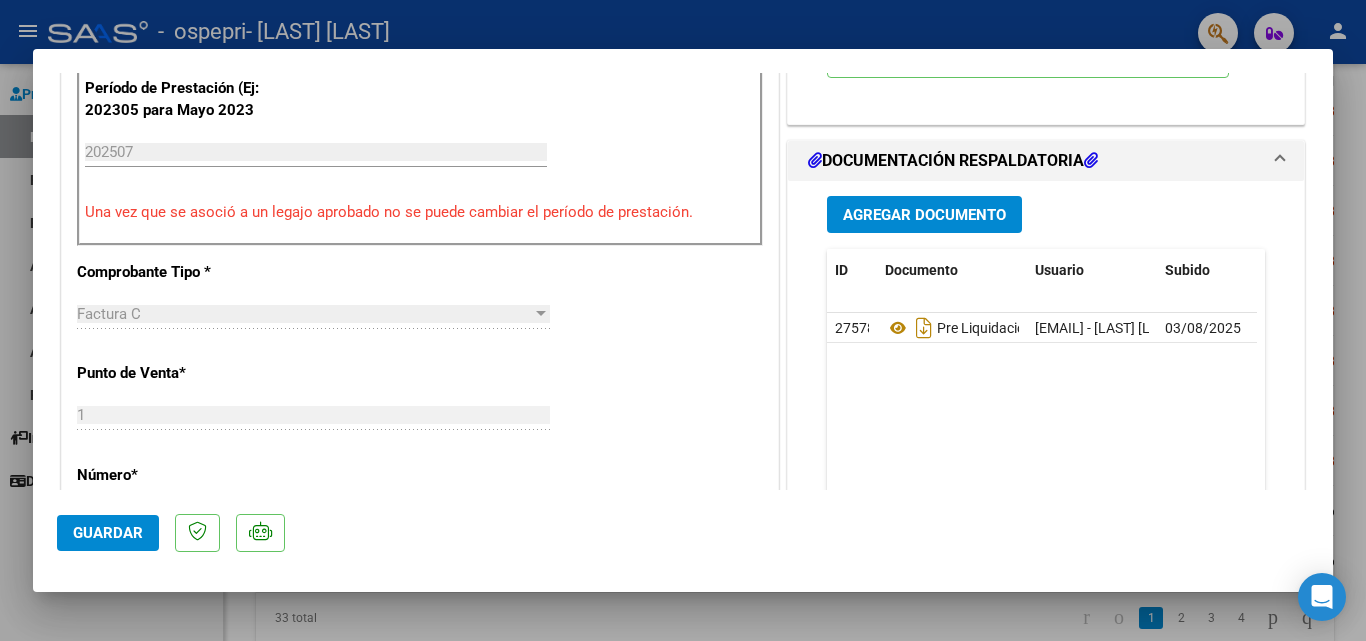 scroll, scrollTop: 628, scrollLeft: 0, axis: vertical 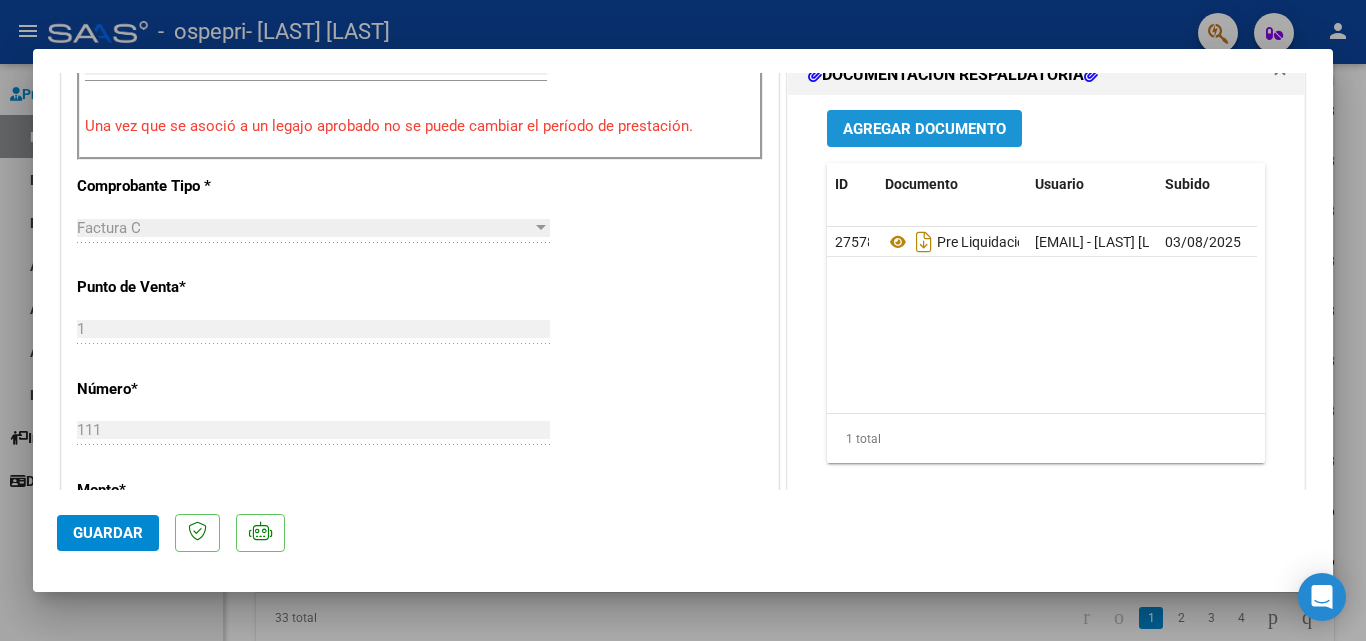 click on "Agregar Documento" at bounding box center [924, 128] 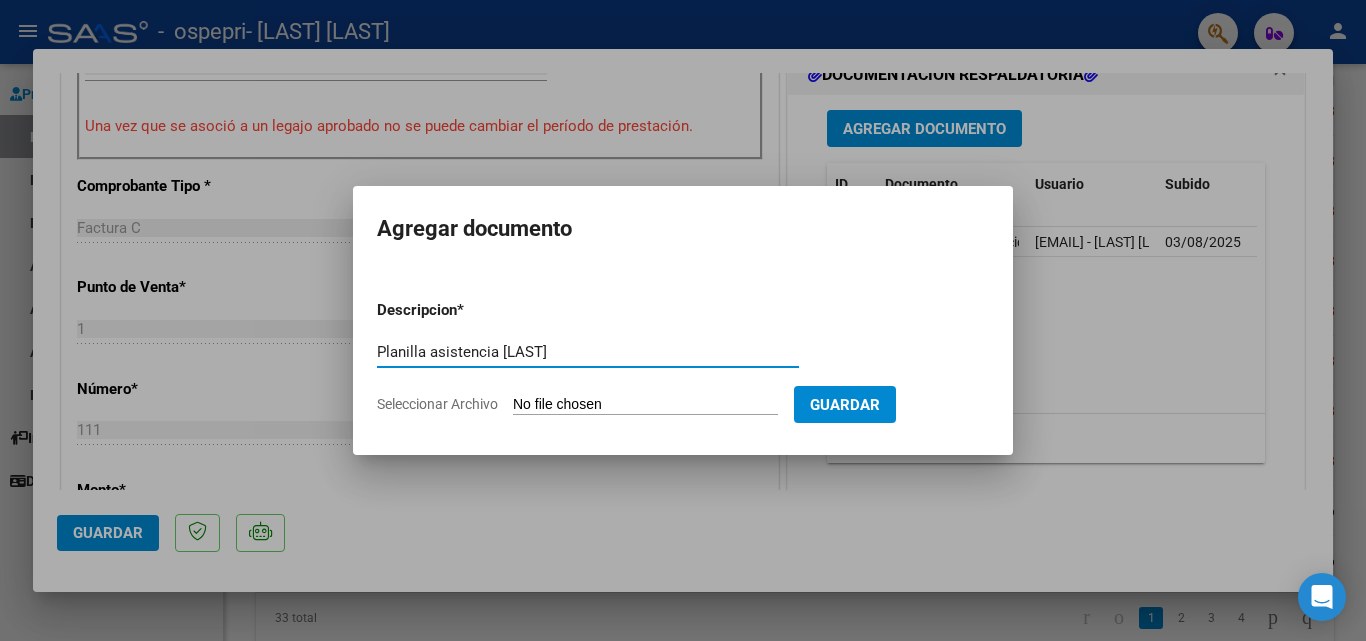 type on "Planilla asistencia [LAST]" 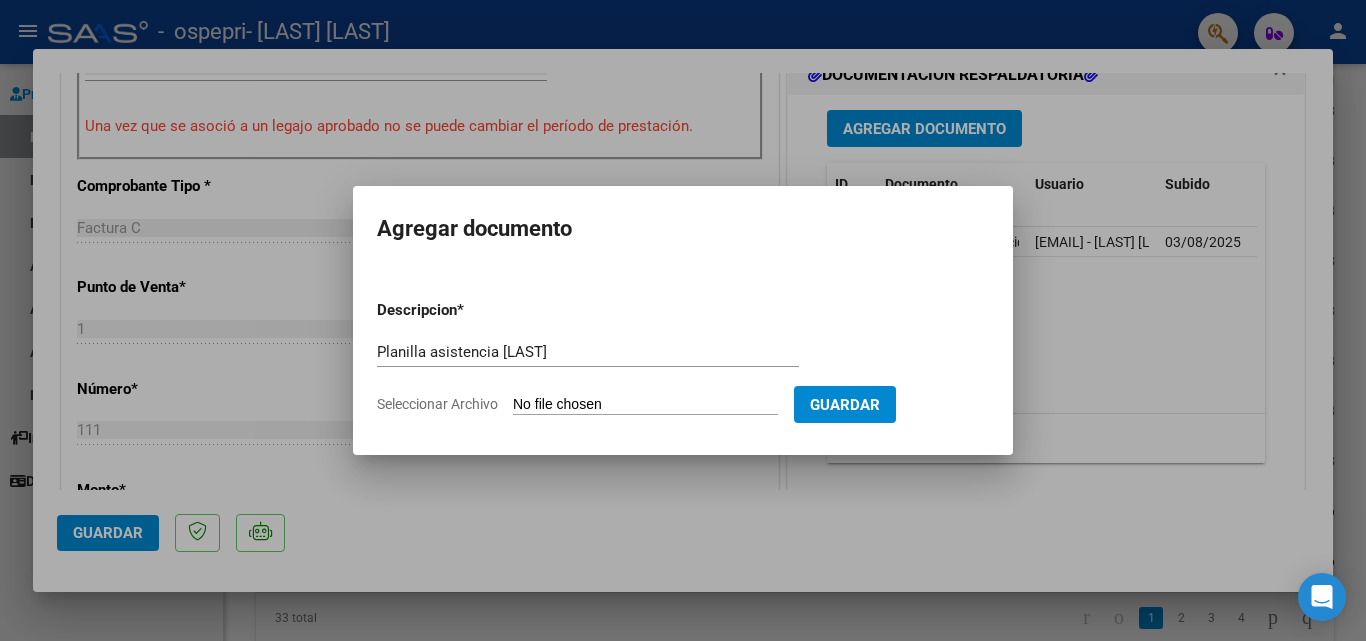 click on "Seleccionar Archivo" at bounding box center [645, 405] 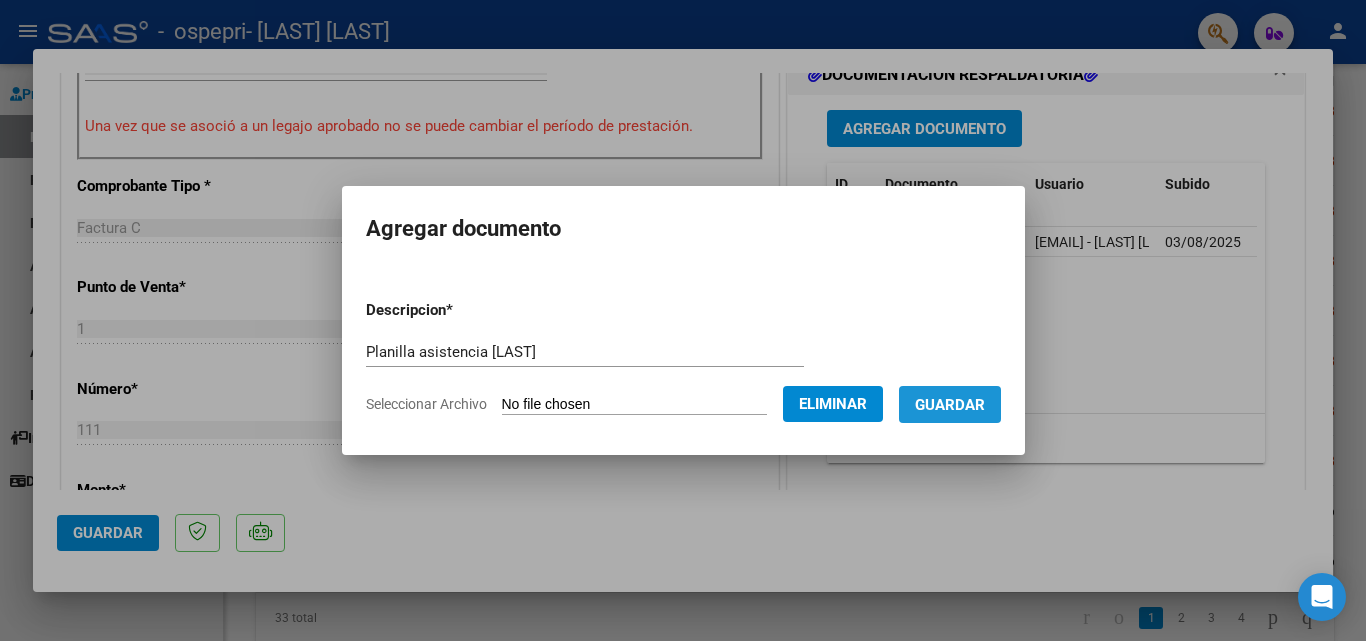 click on "Guardar" at bounding box center [950, 404] 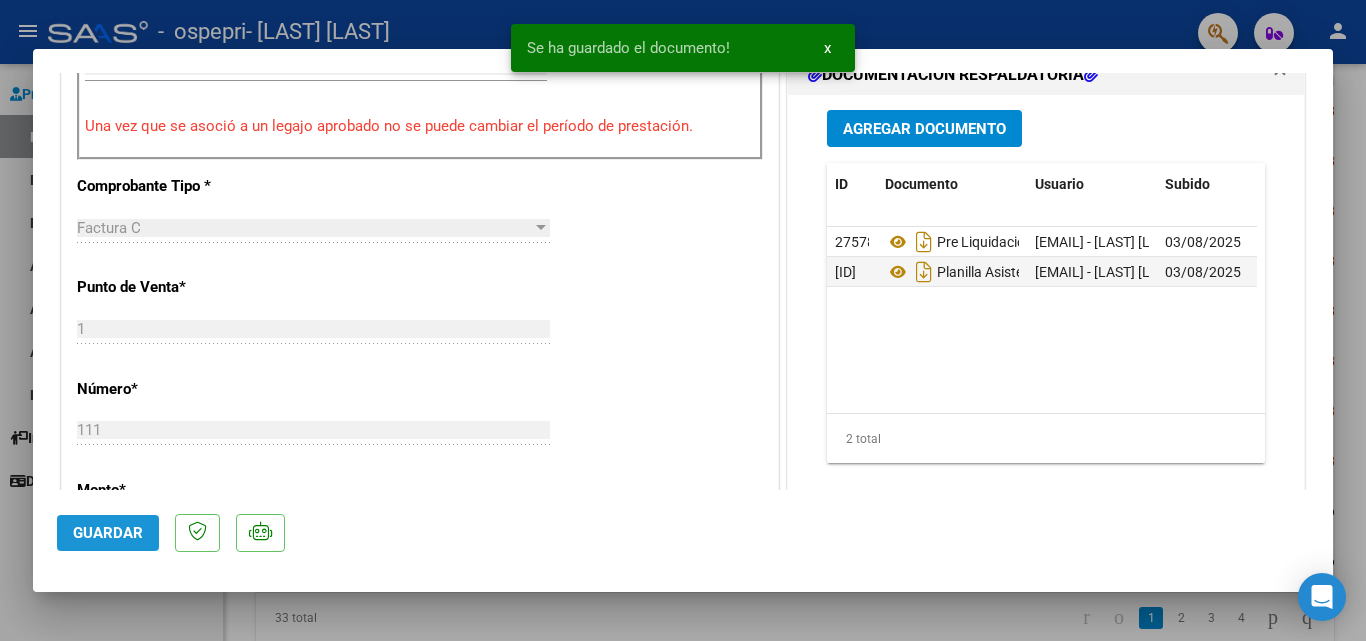 click on "Guardar" 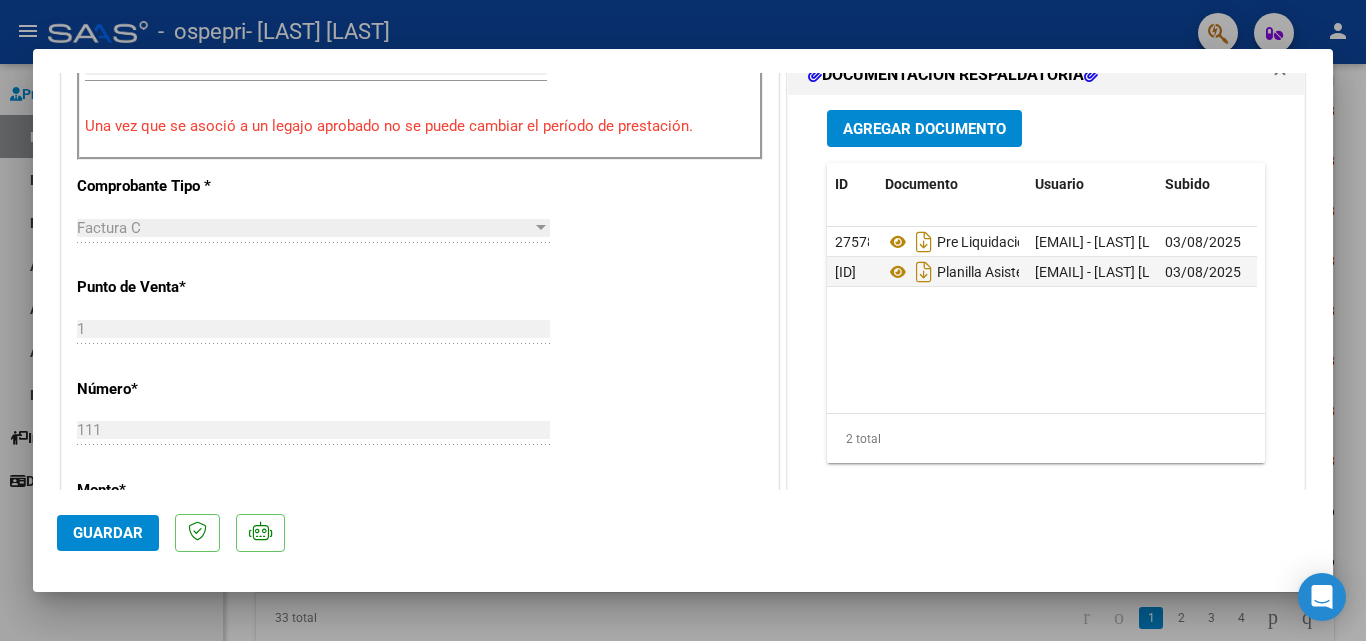click at bounding box center (683, 320) 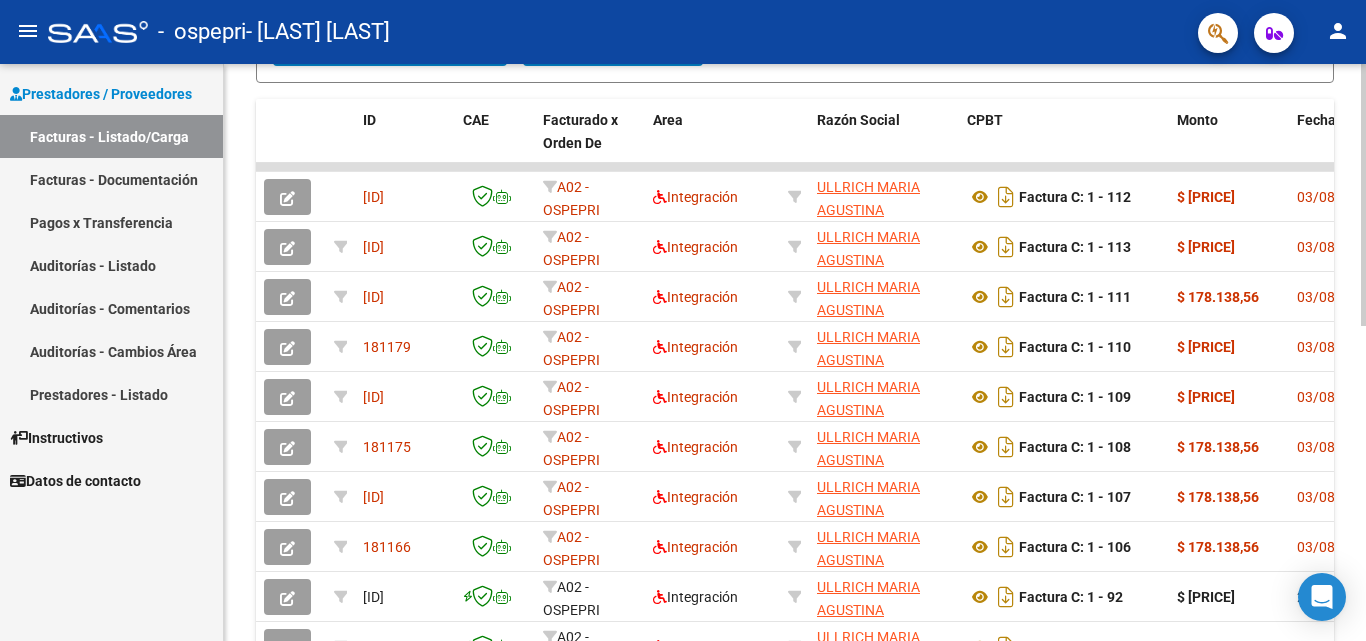 scroll, scrollTop: 520, scrollLeft: 0, axis: vertical 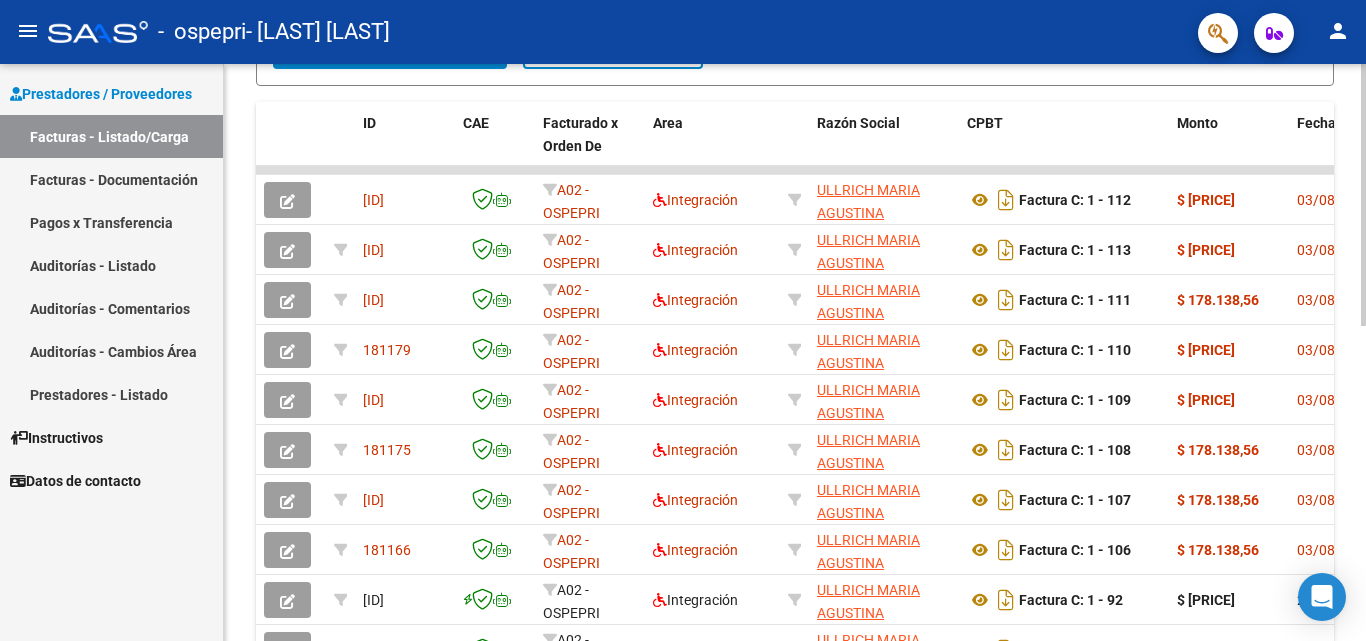 click 